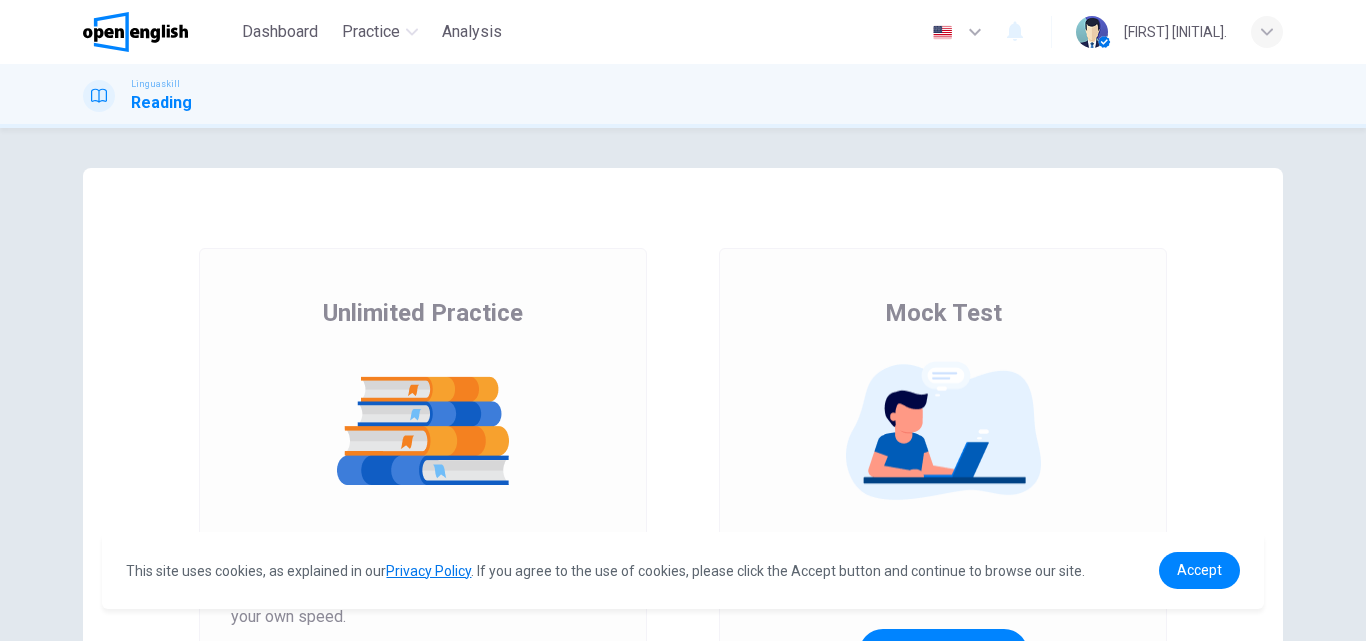 scroll, scrollTop: 0, scrollLeft: 0, axis: both 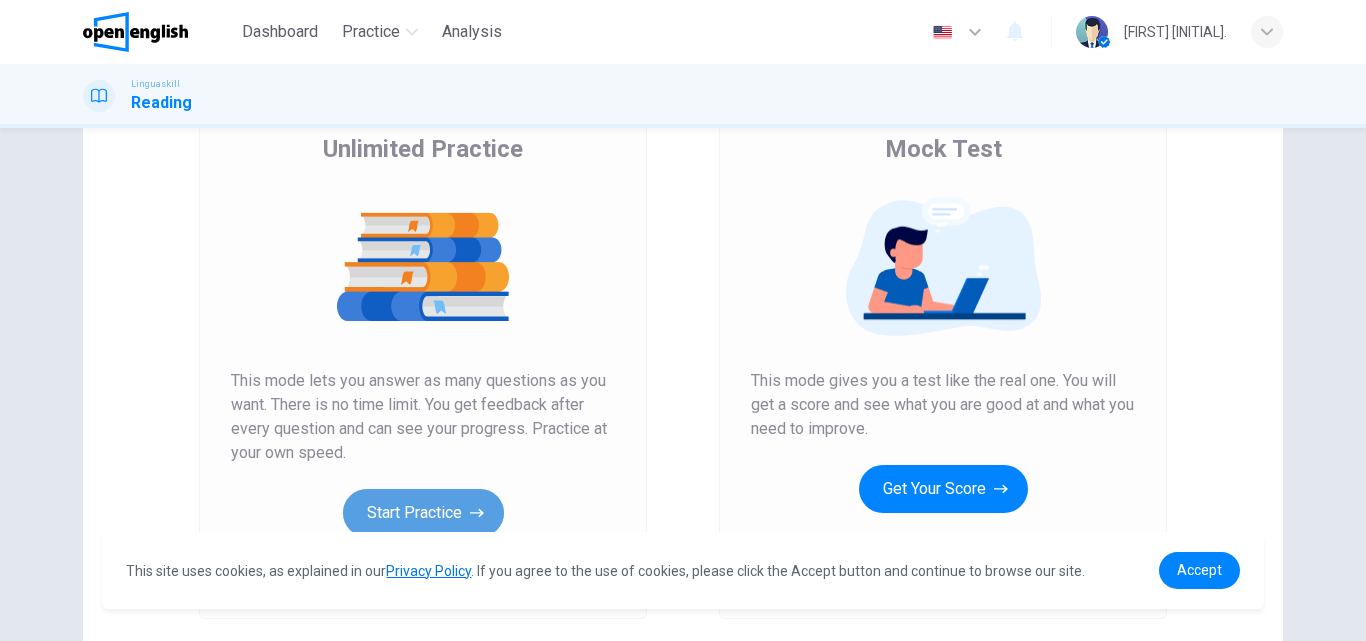 click on "Start Practice" at bounding box center [423, 513] 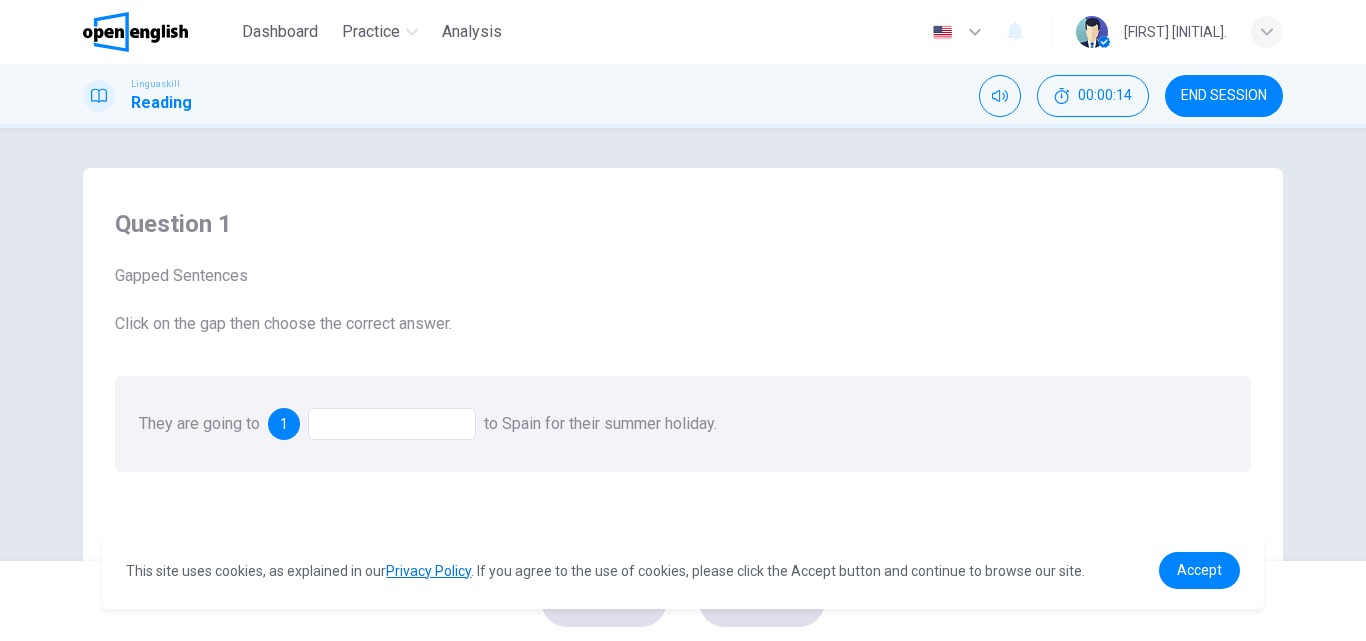 click at bounding box center (392, 424) 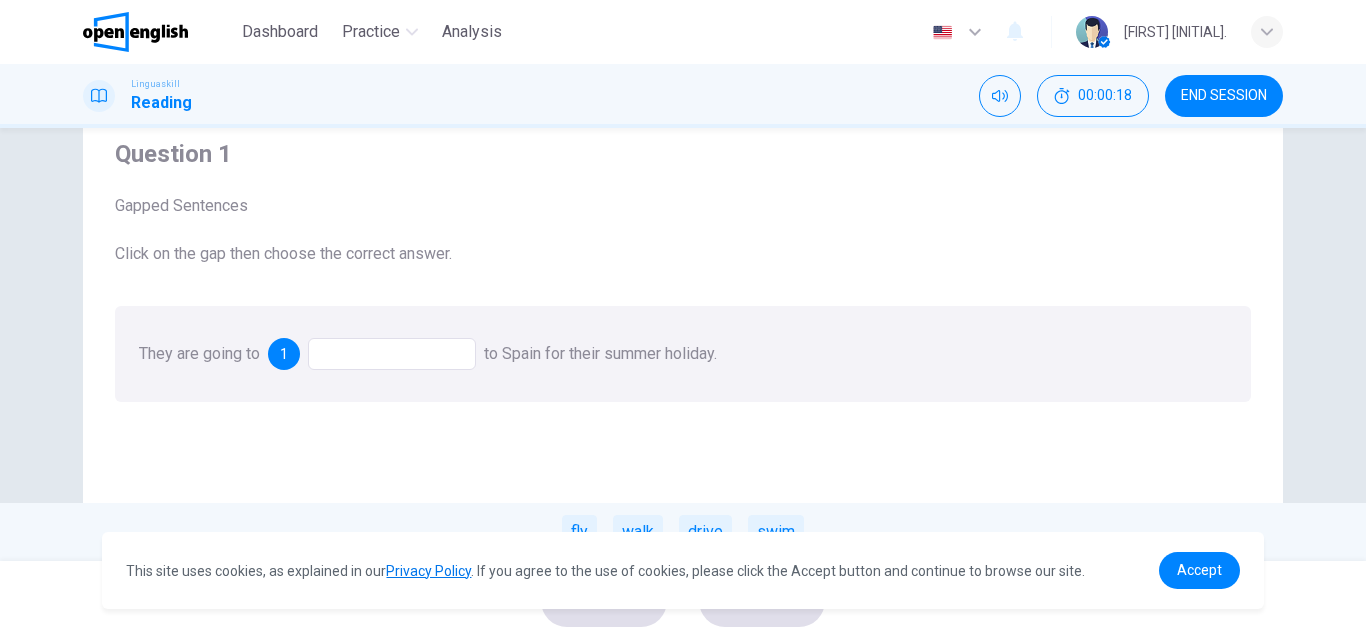scroll, scrollTop: 36, scrollLeft: 0, axis: vertical 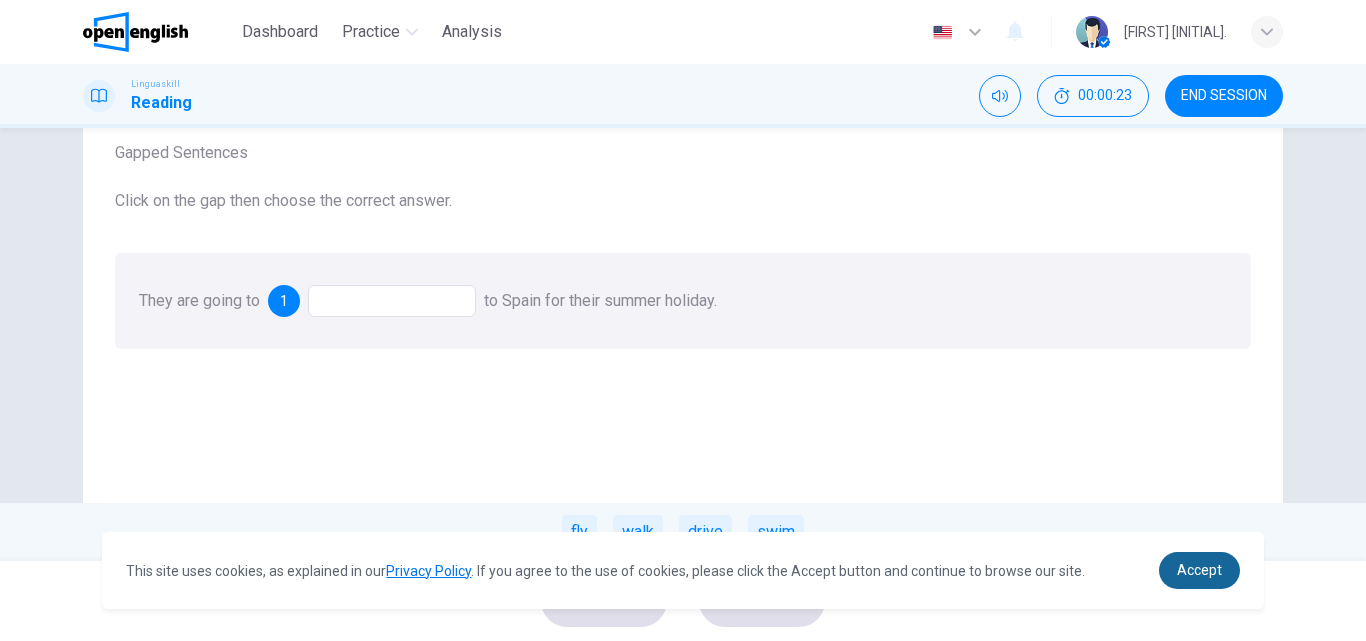 click on "Accept" at bounding box center [1199, 570] 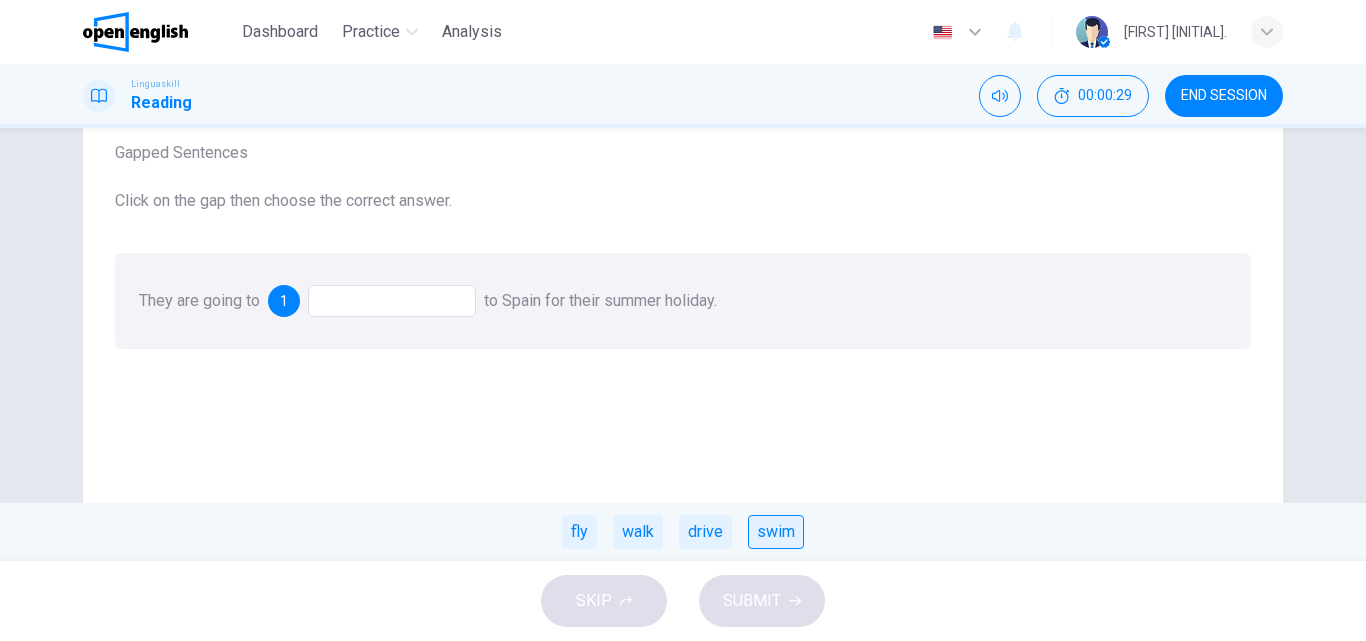 click on "swim" at bounding box center [776, 532] 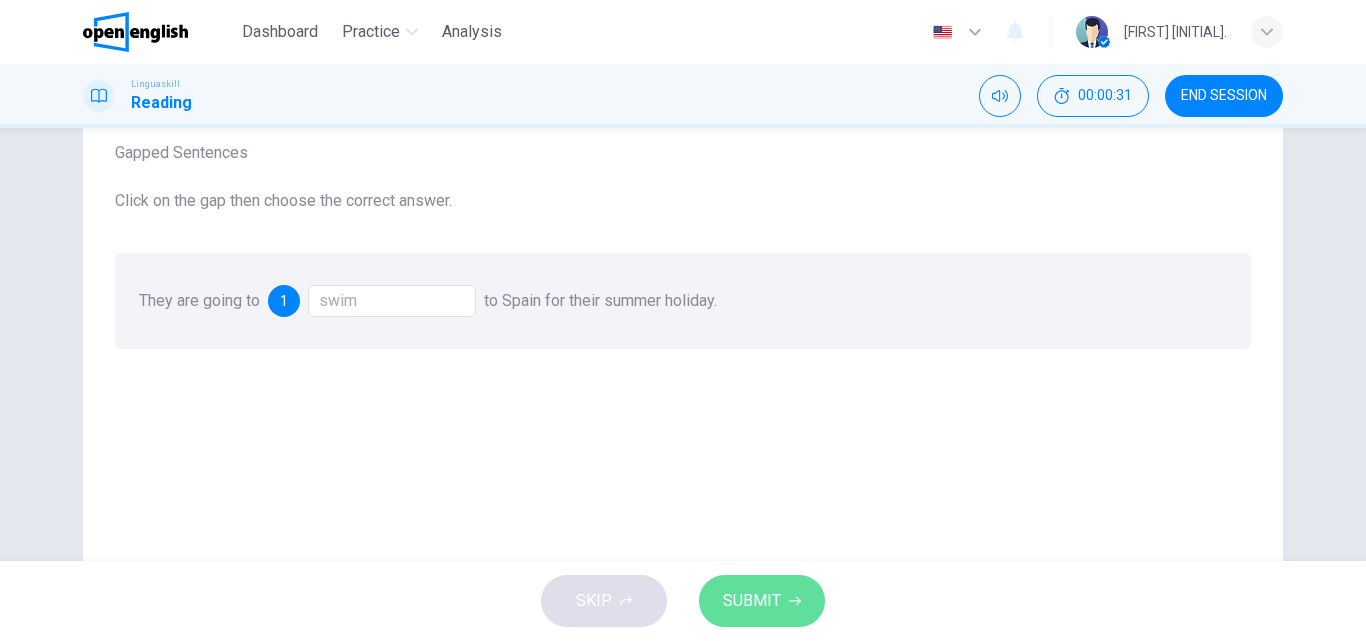 click on "SUBMIT" at bounding box center [752, 601] 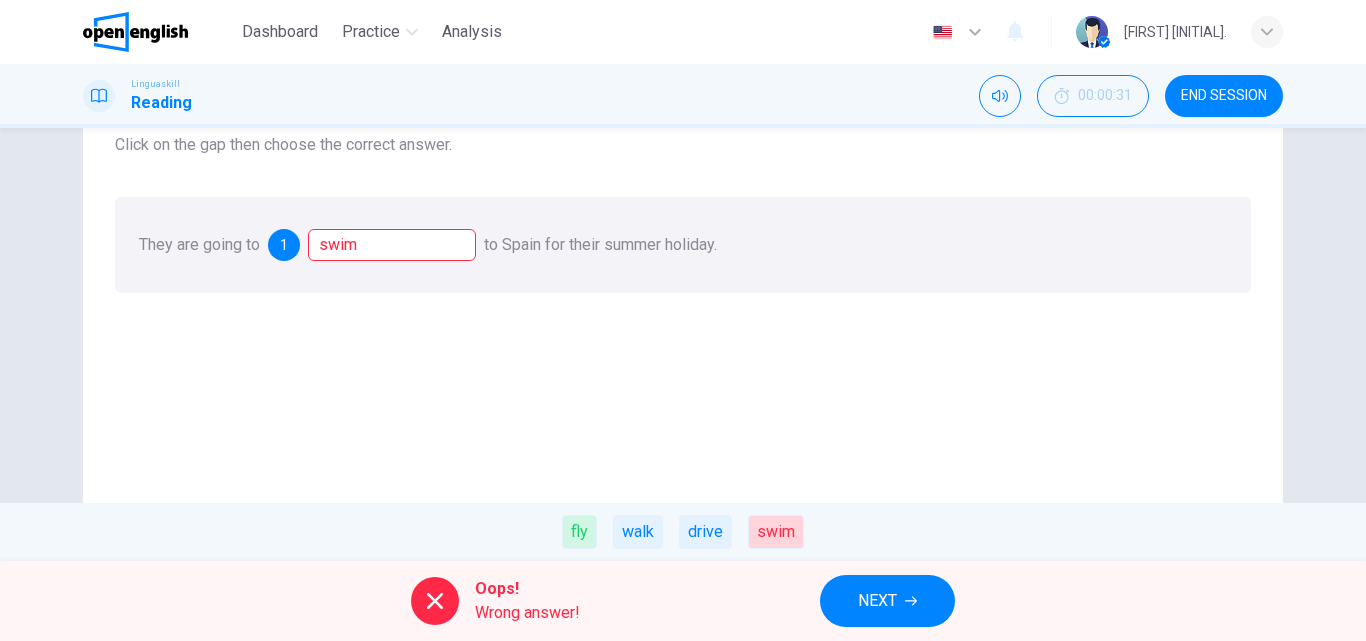 scroll, scrollTop: 193, scrollLeft: 0, axis: vertical 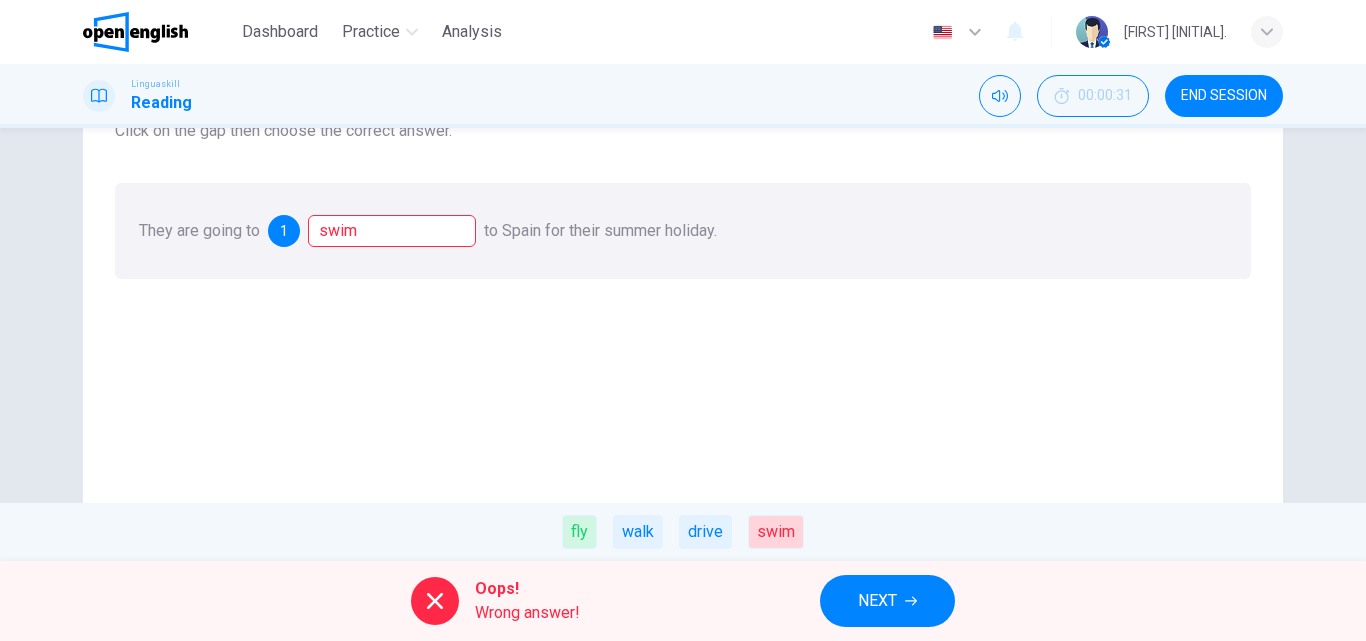 click on "NEXT" at bounding box center [877, 601] 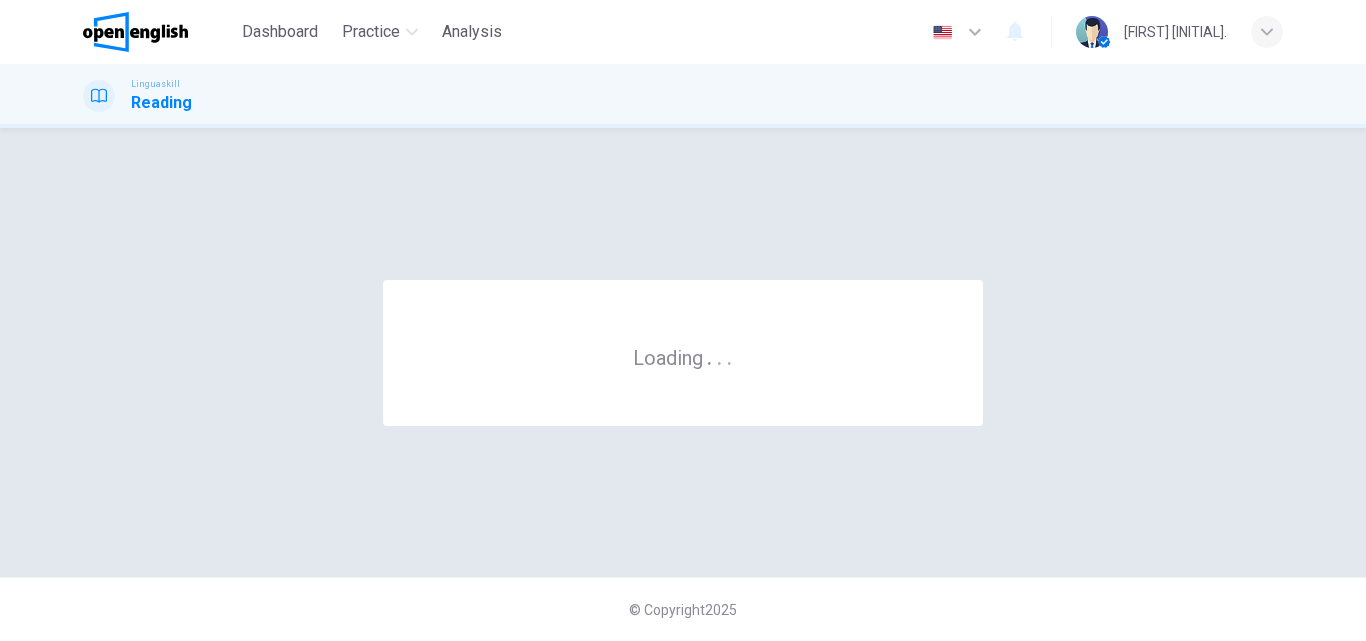 scroll, scrollTop: 0, scrollLeft: 0, axis: both 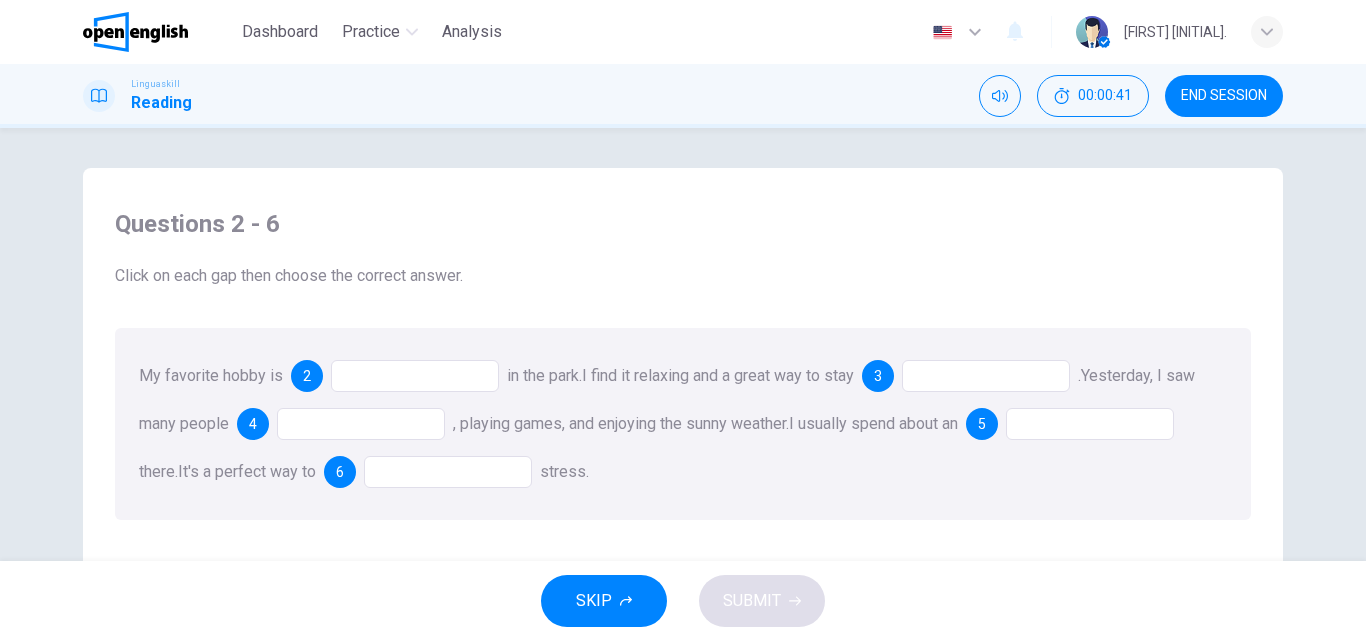 click at bounding box center (415, 376) 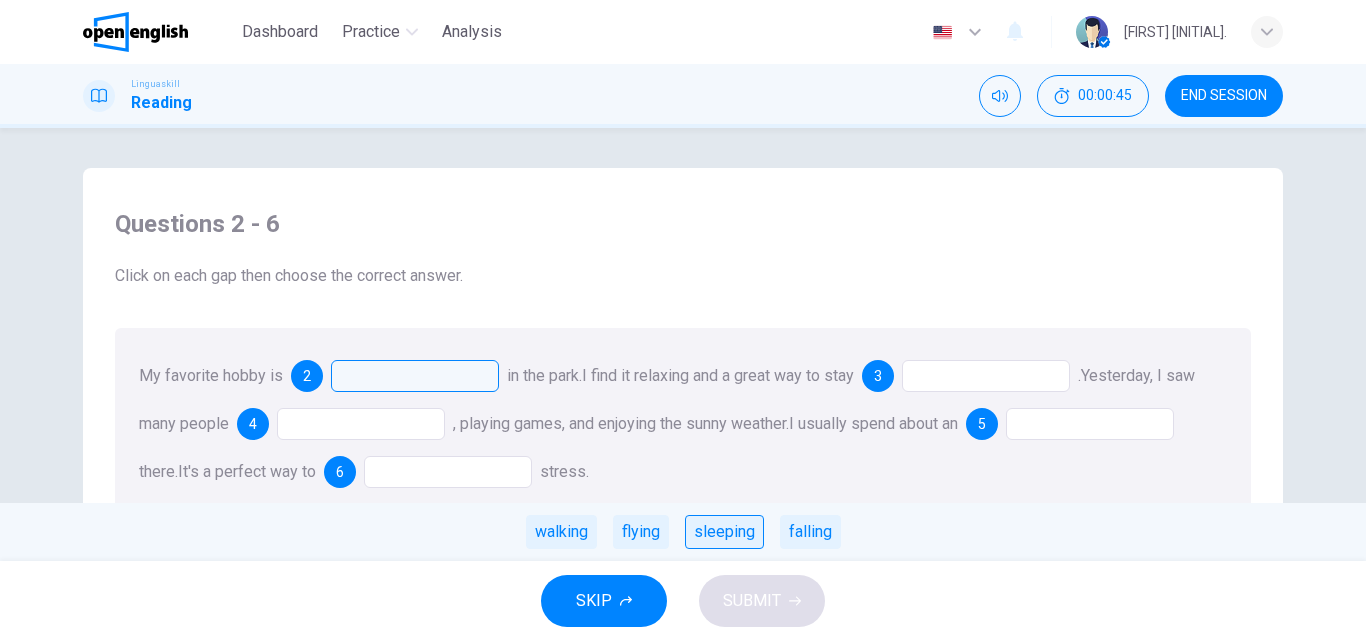 click on "sleeping" at bounding box center [724, 532] 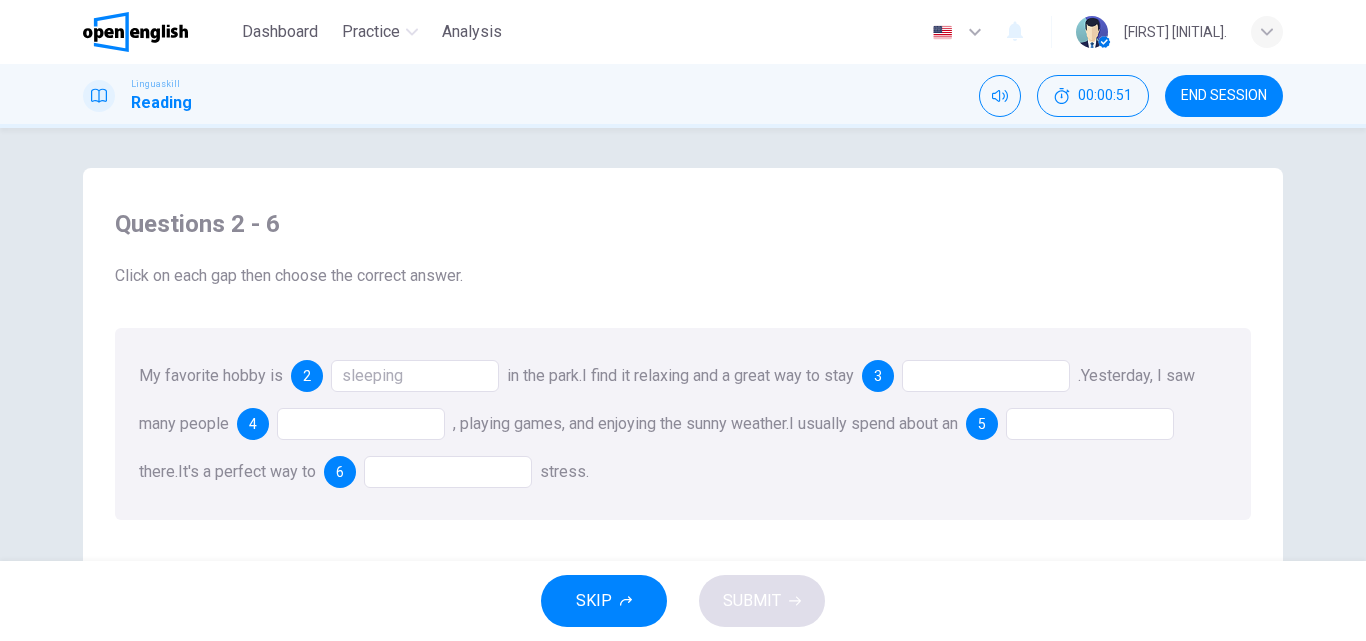 click at bounding box center [986, 376] 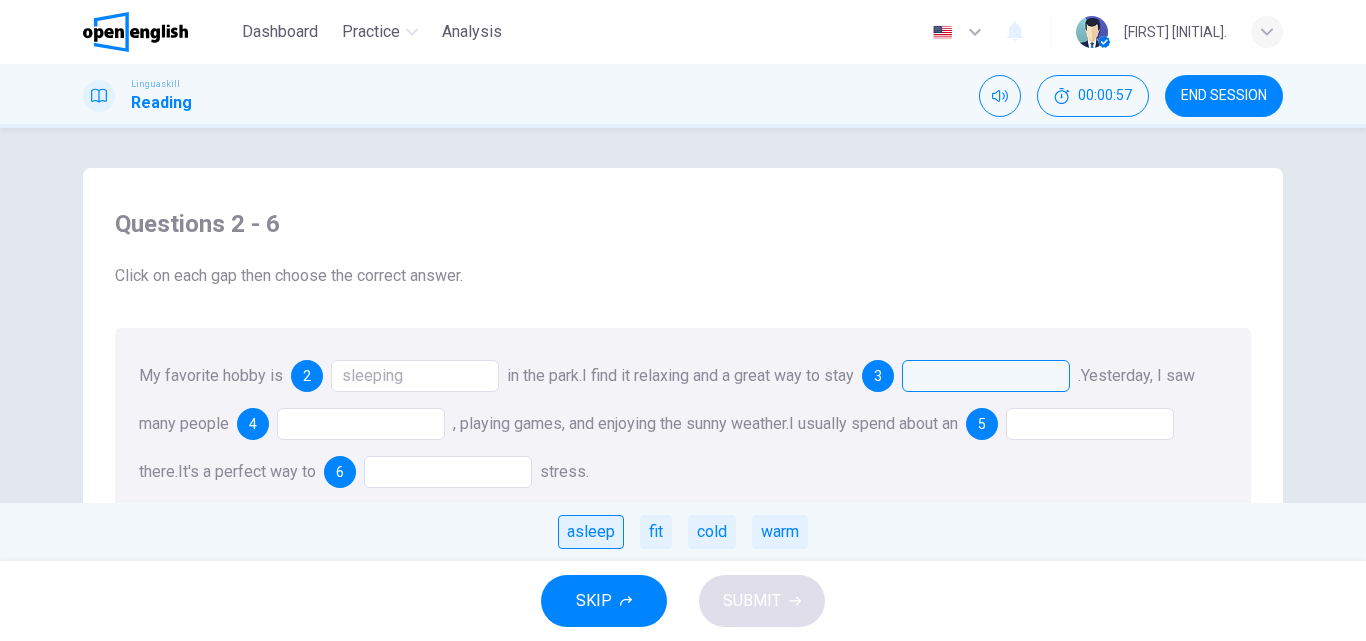 click on "asleep" at bounding box center (591, 532) 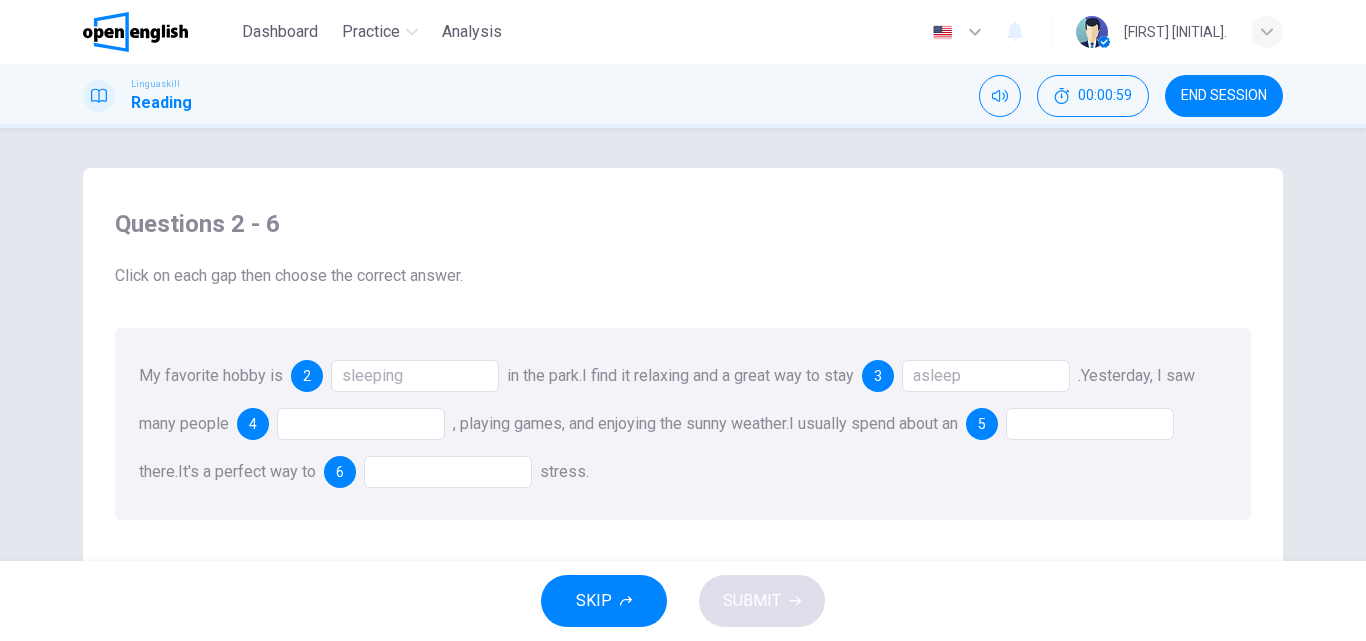 click at bounding box center (361, 424) 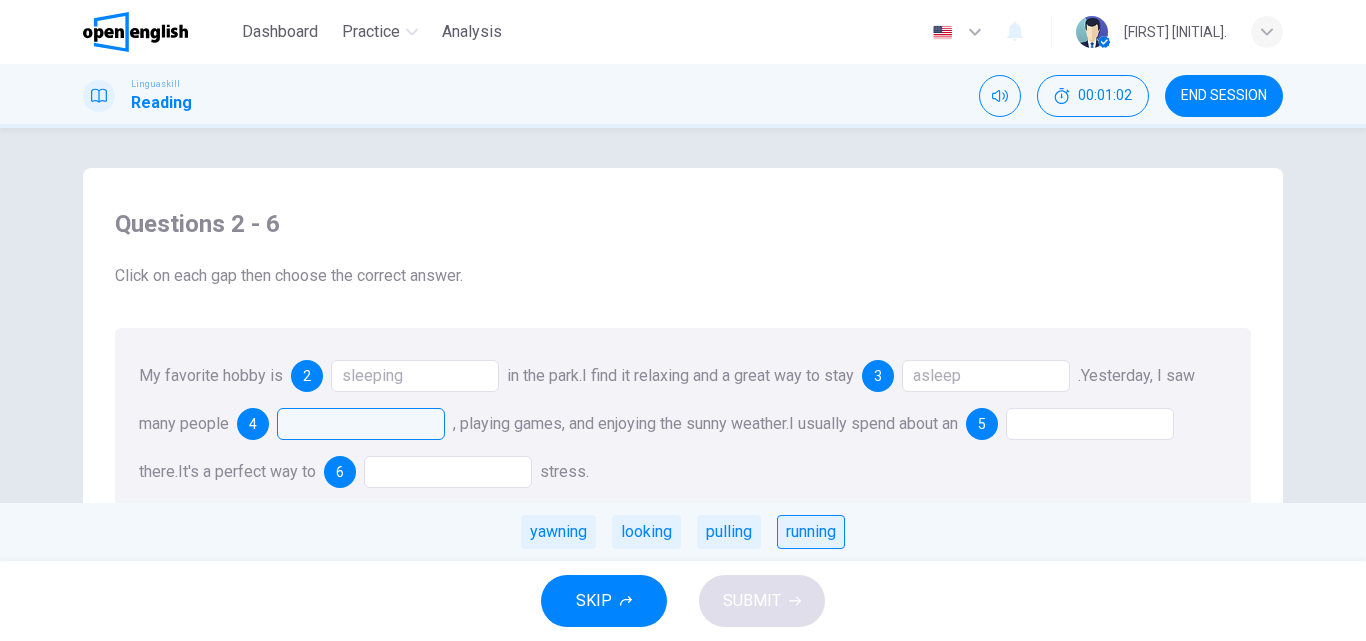 click on "running" at bounding box center (811, 532) 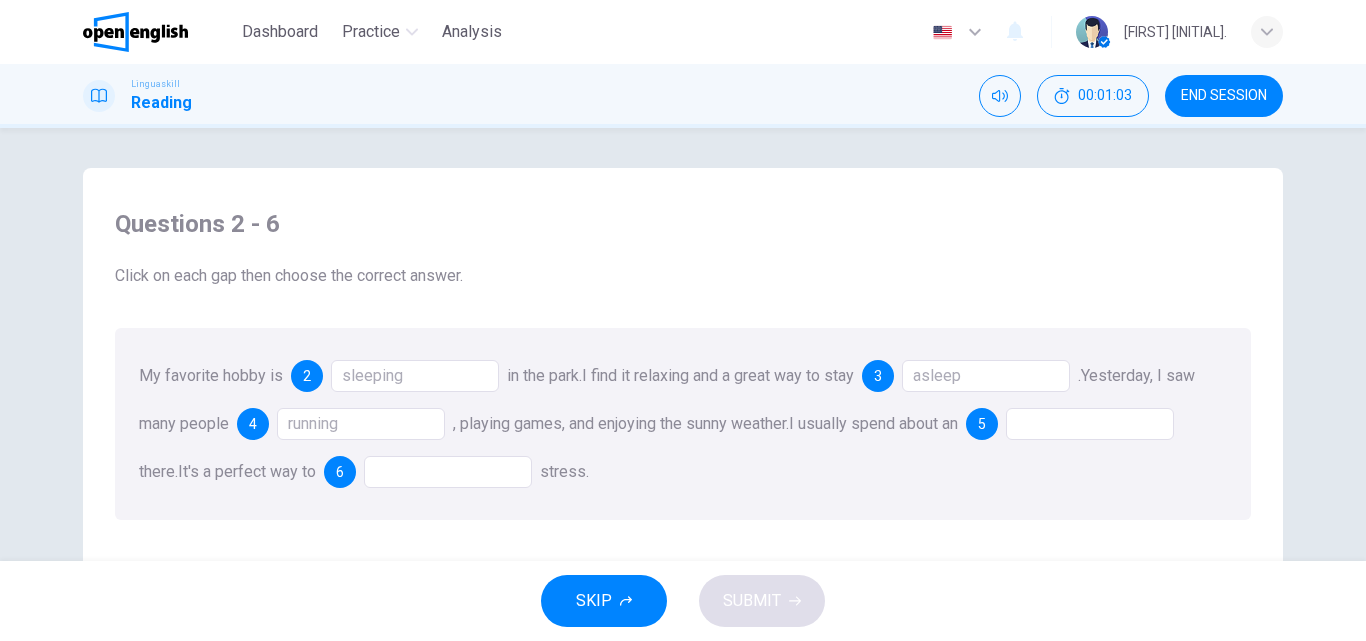 click at bounding box center [1090, 424] 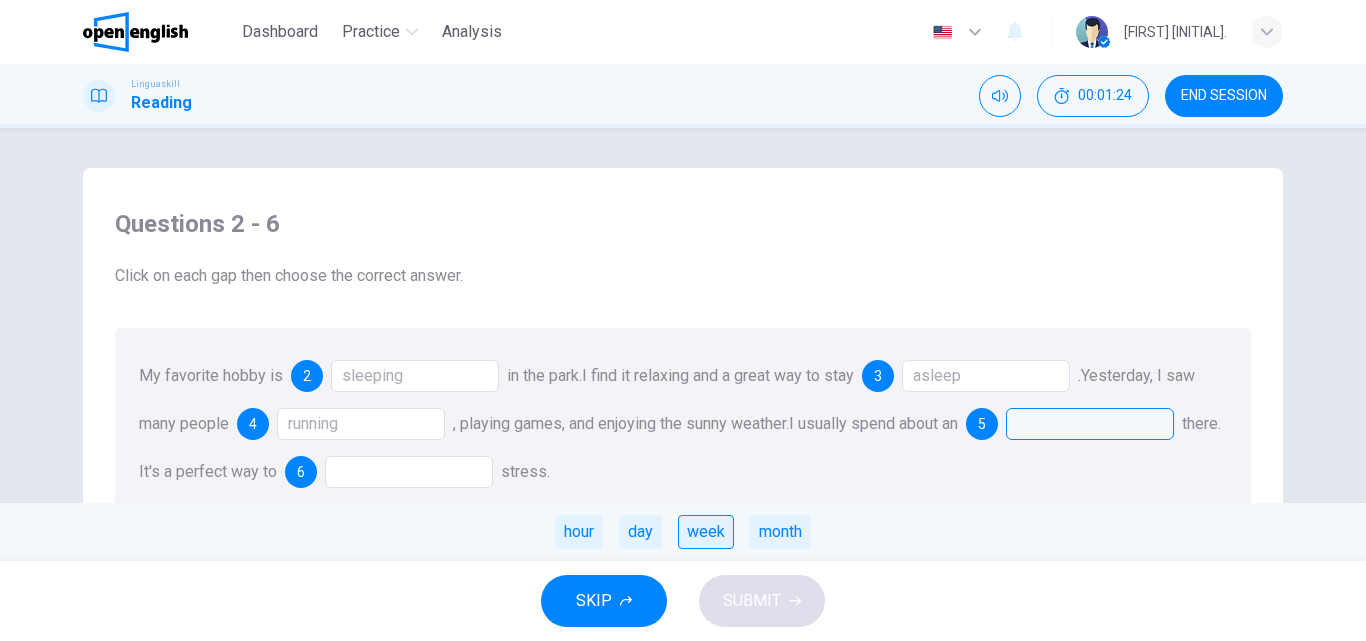 click on "week" at bounding box center [706, 532] 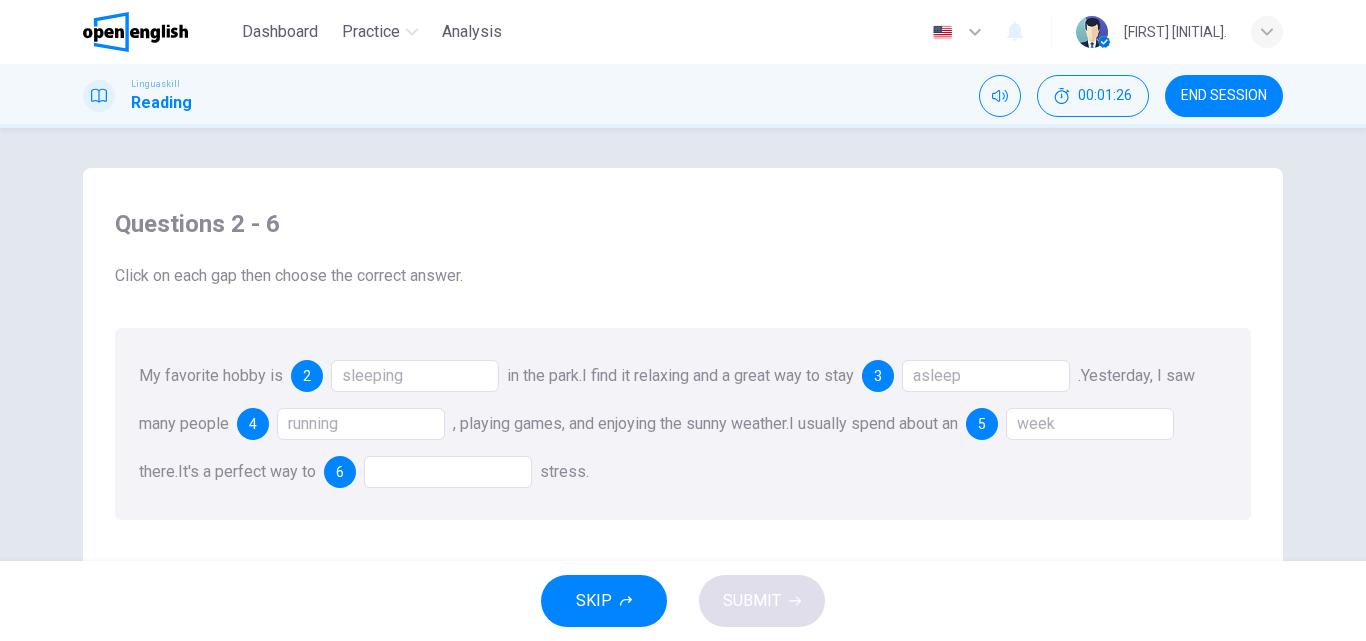 click at bounding box center (448, 472) 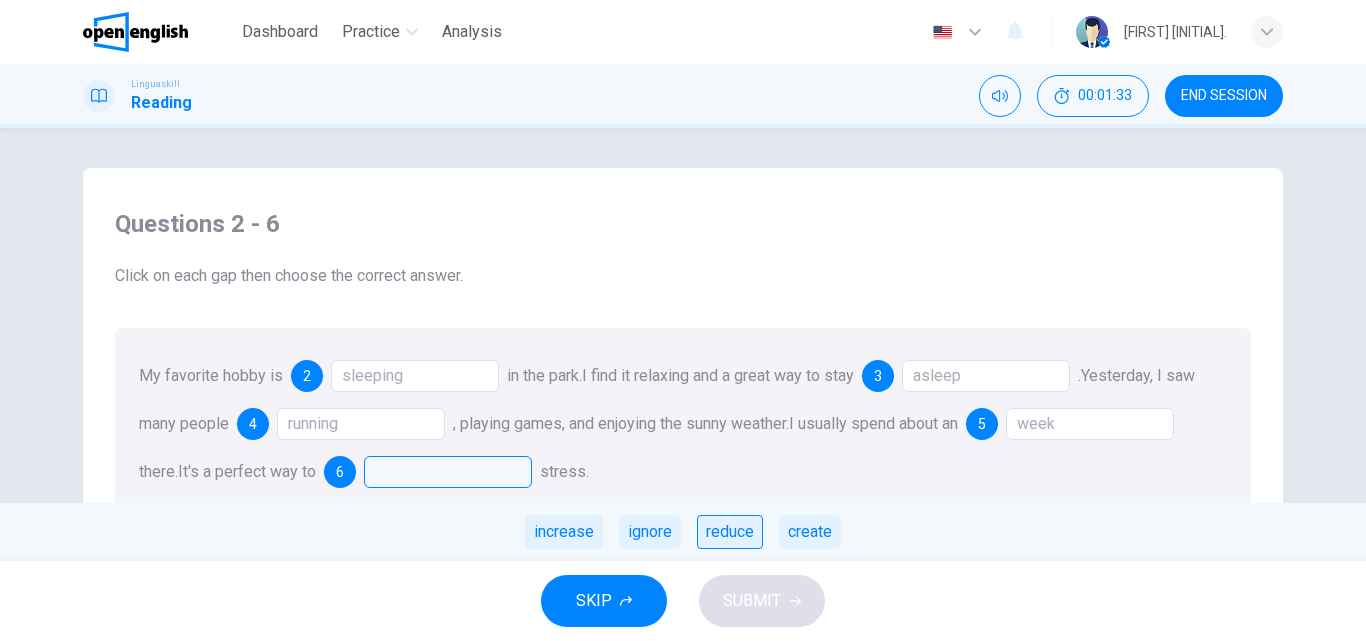click on "reduce" at bounding box center [730, 532] 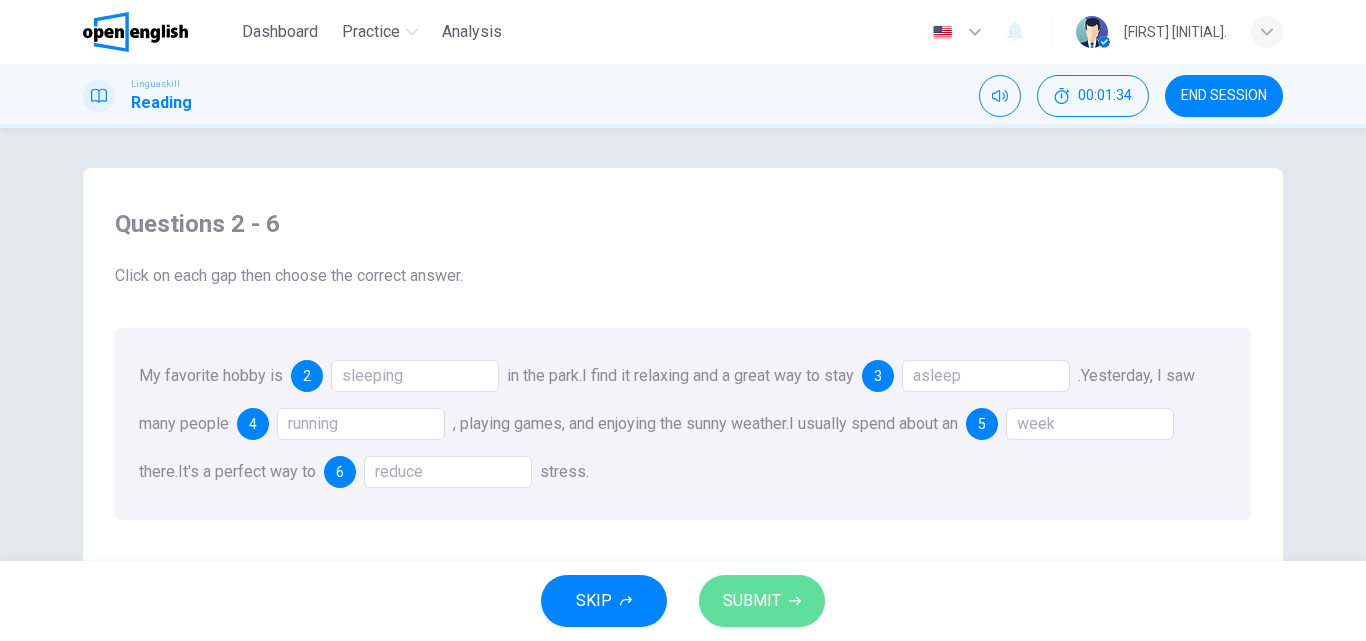 click on "SUBMIT" at bounding box center (752, 601) 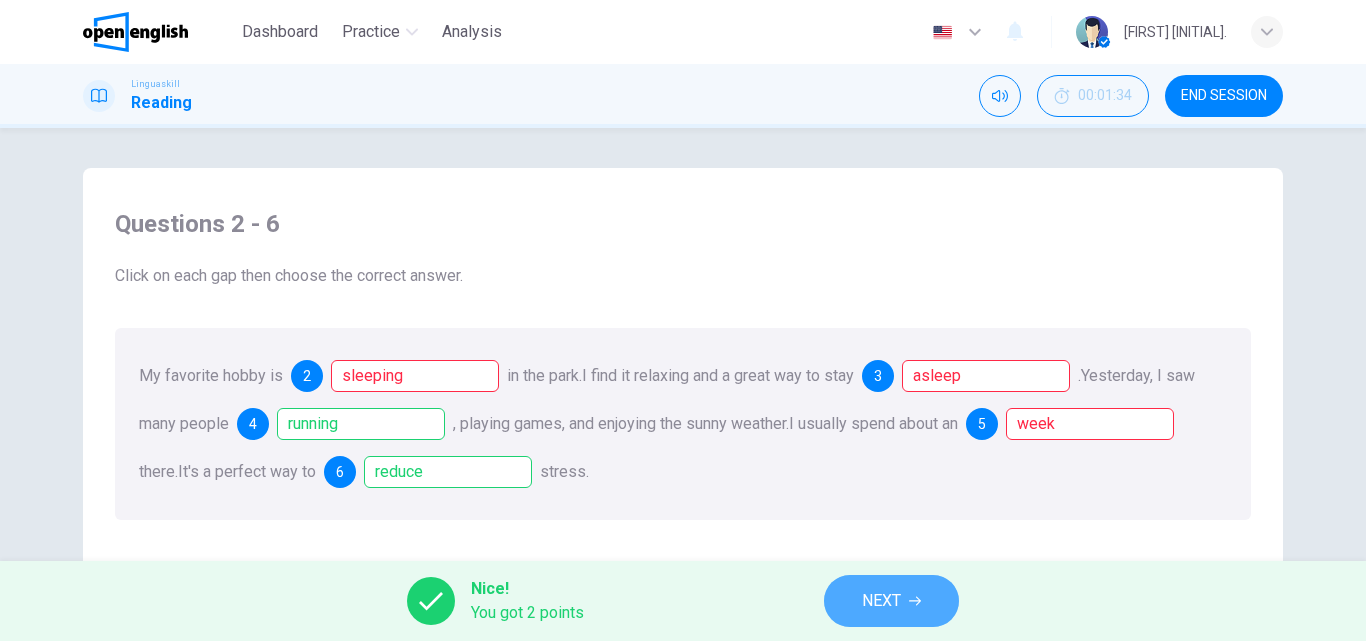 click on "NEXT" at bounding box center (881, 601) 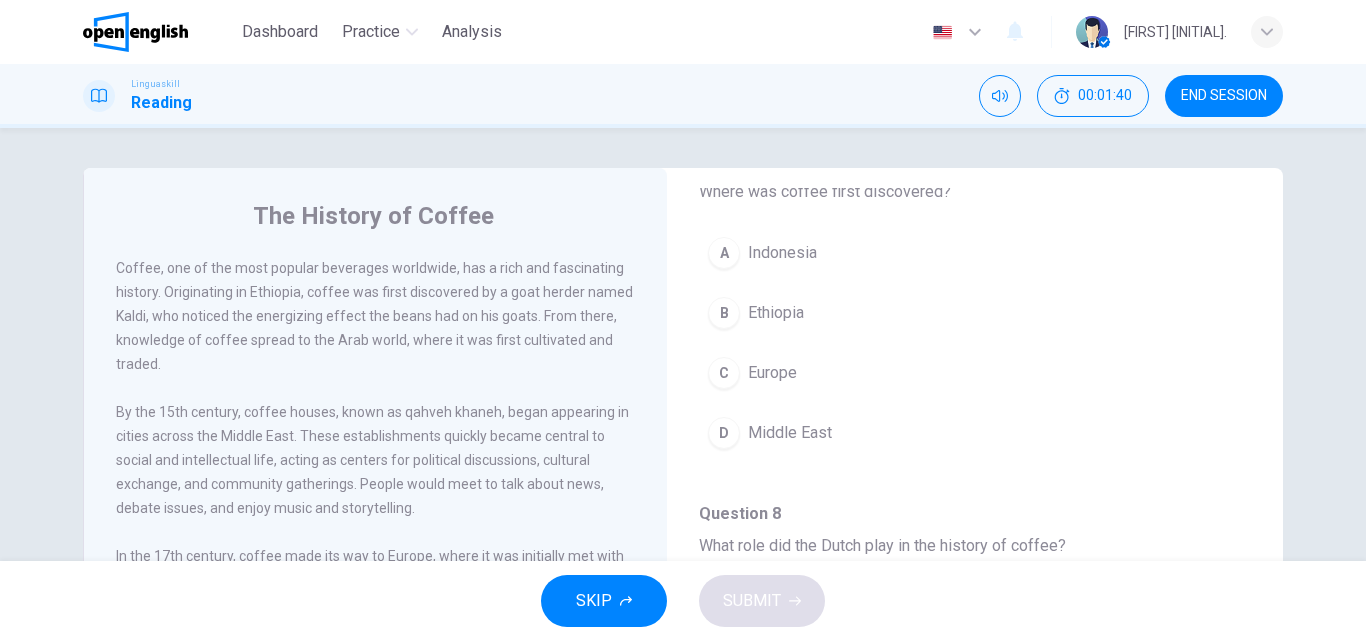 scroll, scrollTop: 159, scrollLeft: 0, axis: vertical 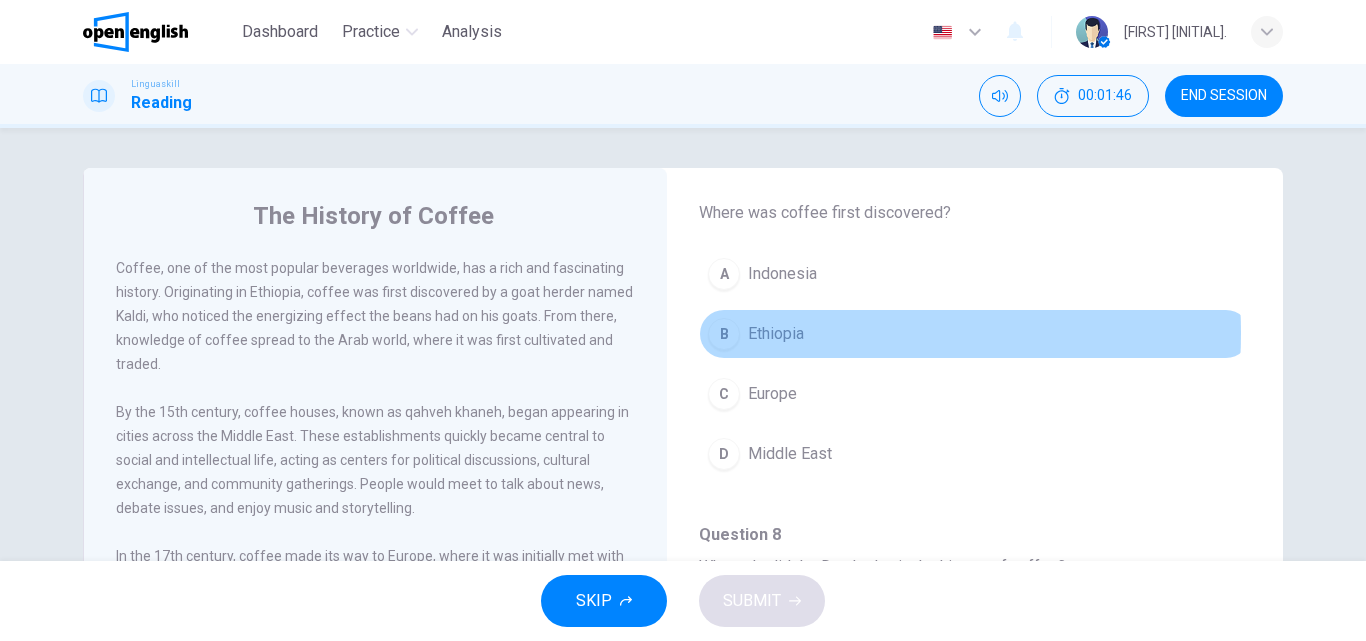 click on "Ethiopia" at bounding box center (776, 334) 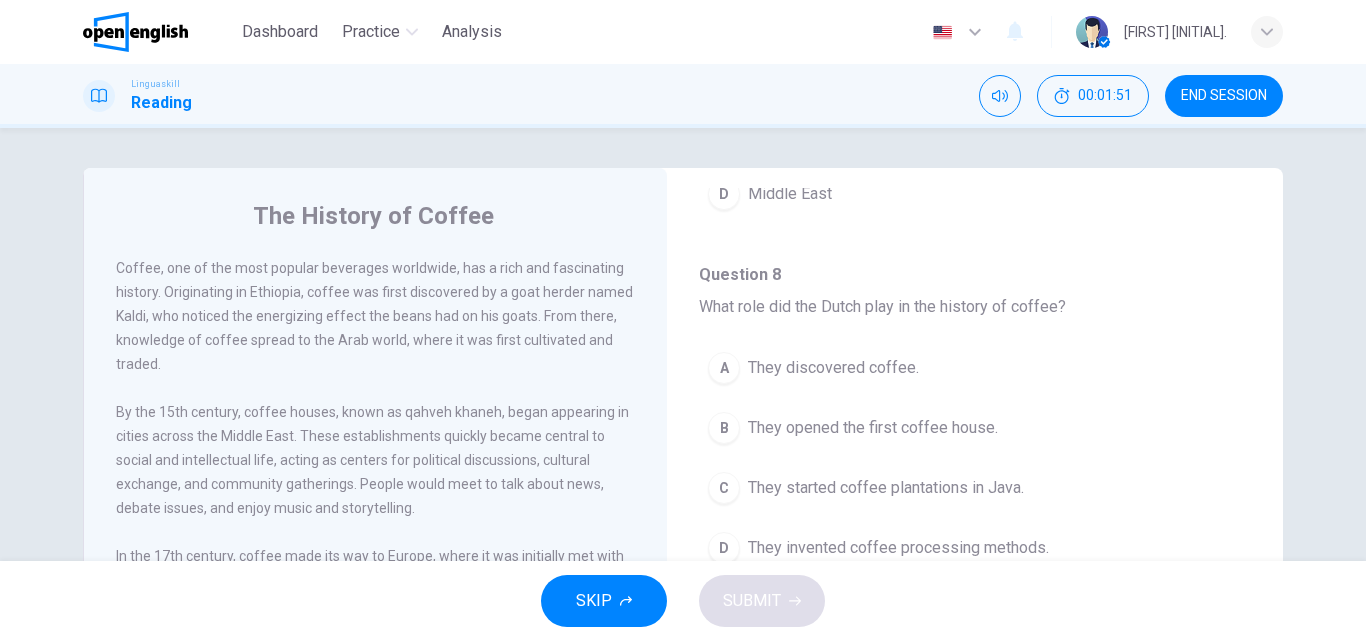scroll, scrollTop: 422, scrollLeft: 0, axis: vertical 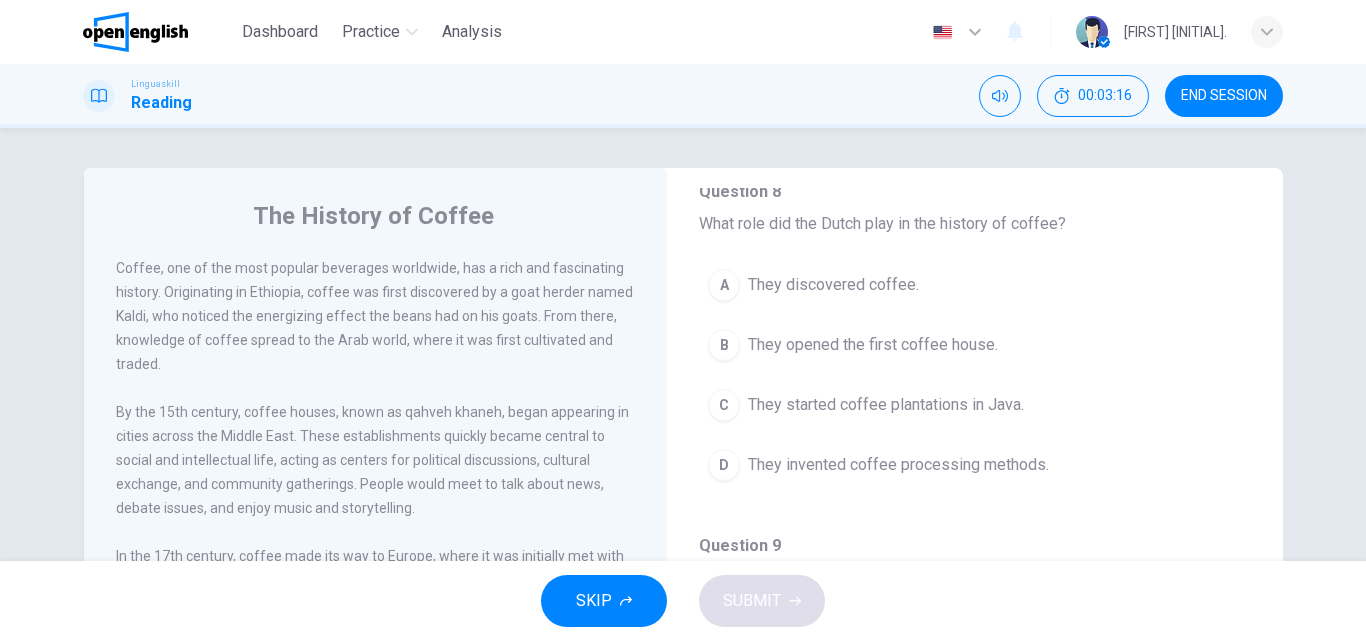 click on "They discovered coffee." at bounding box center (833, 285) 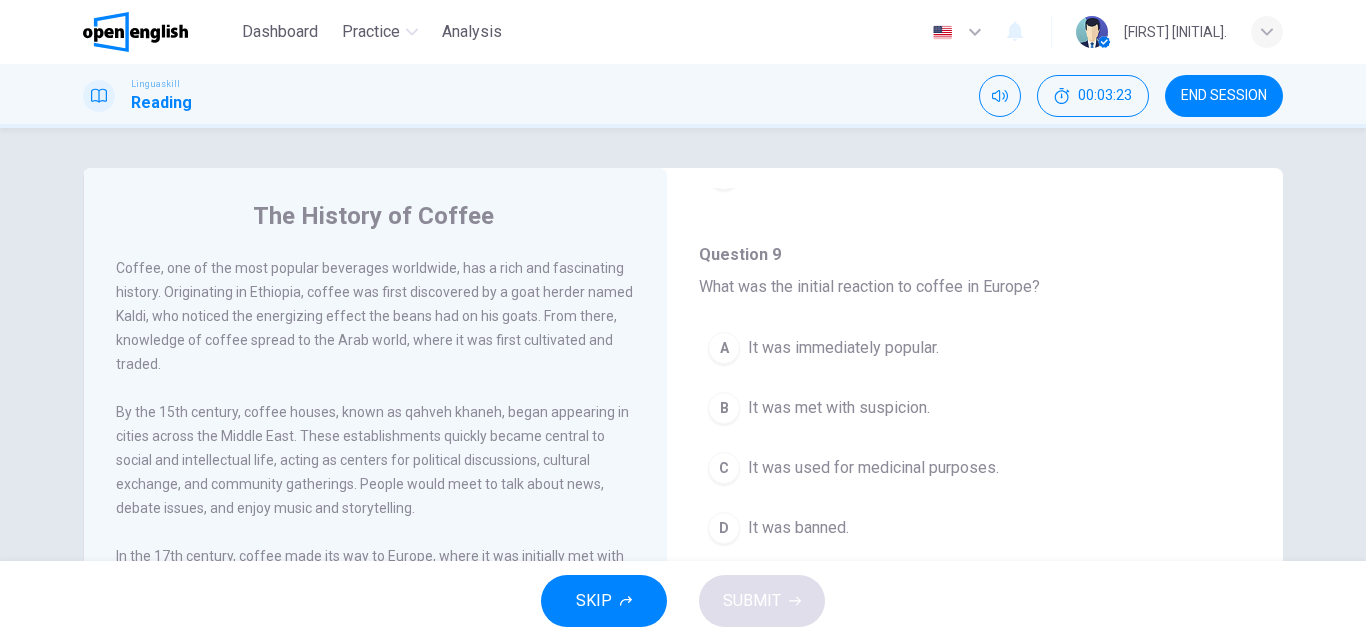 scroll, scrollTop: 797, scrollLeft: 0, axis: vertical 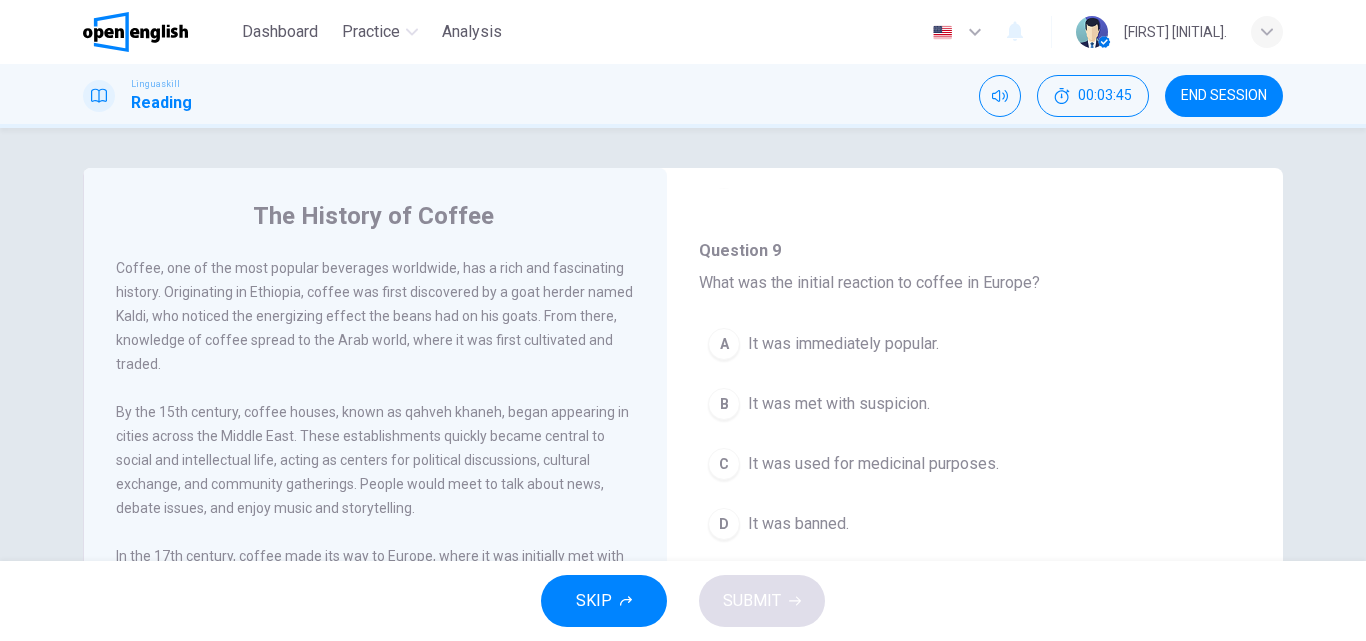 click on "It was immediately popular." at bounding box center [843, 344] 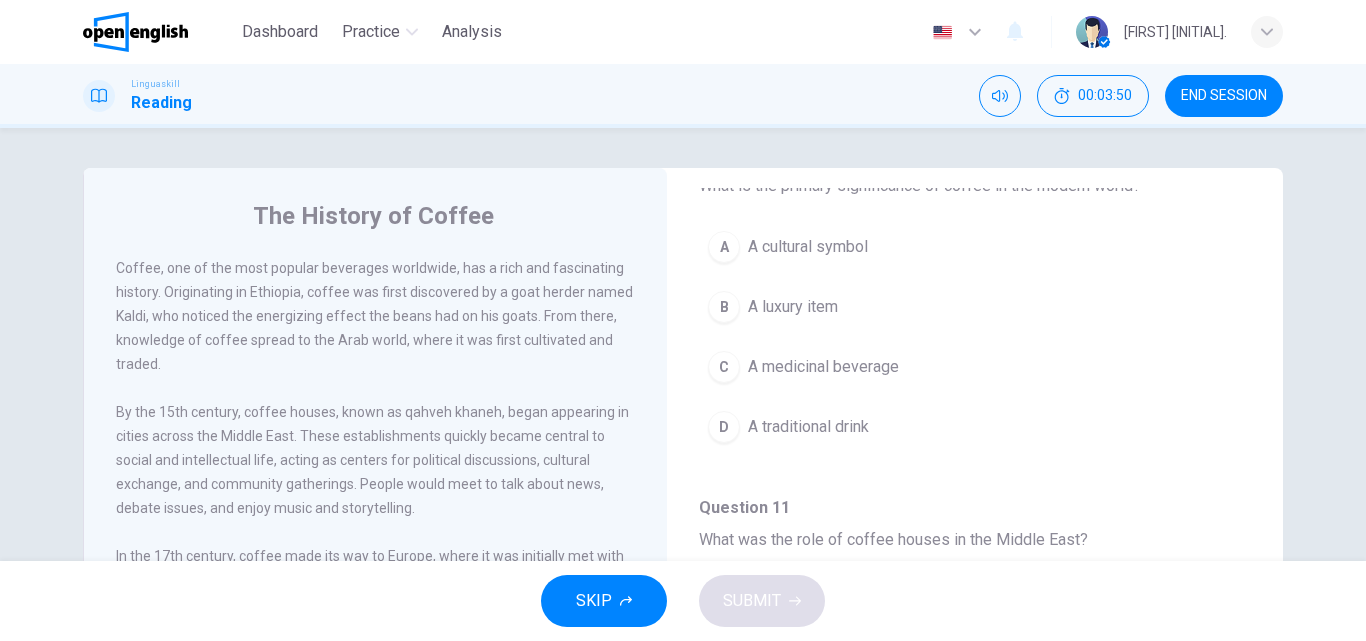 scroll, scrollTop: 1251, scrollLeft: 0, axis: vertical 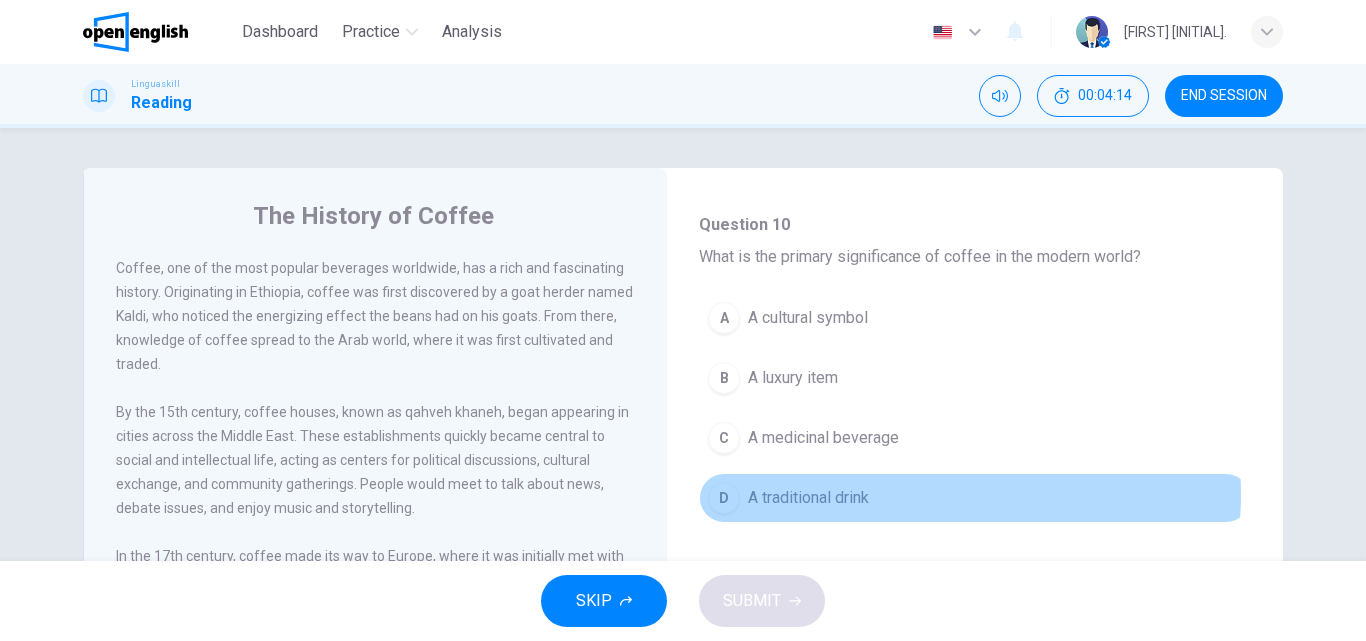 click on "D A traditional drink" at bounding box center (975, 498) 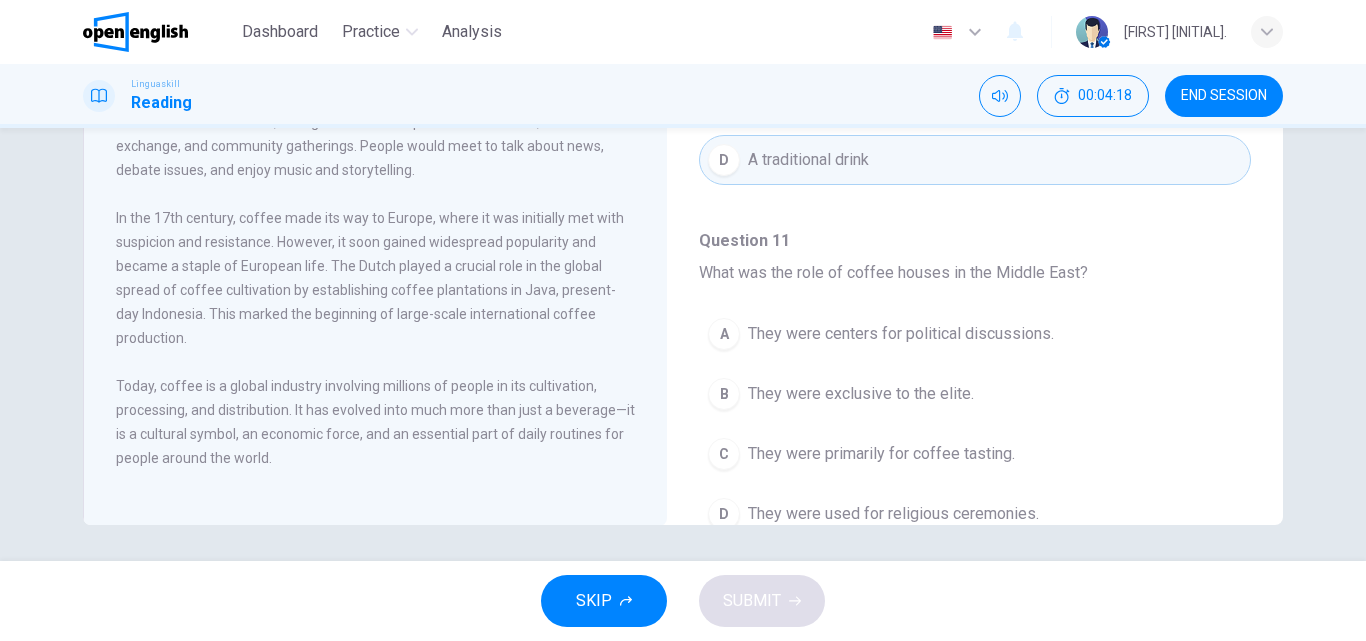 scroll, scrollTop: 340, scrollLeft: 0, axis: vertical 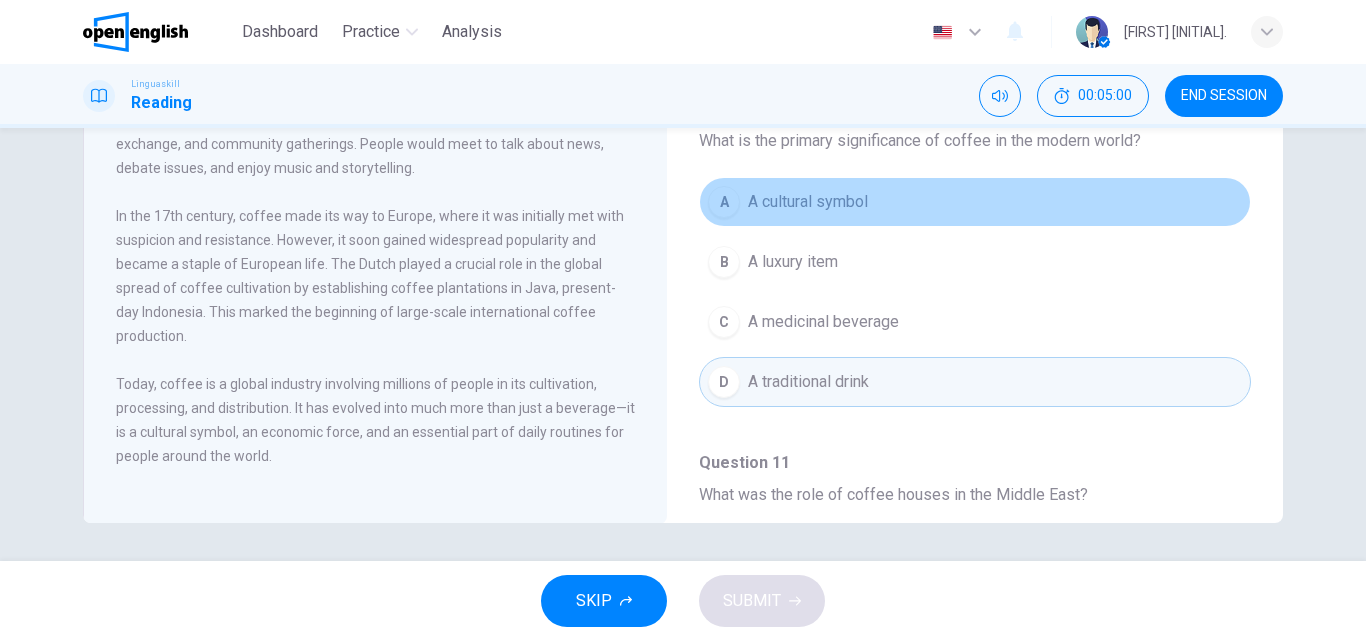 click on "A A cultural symbol" at bounding box center [975, 202] 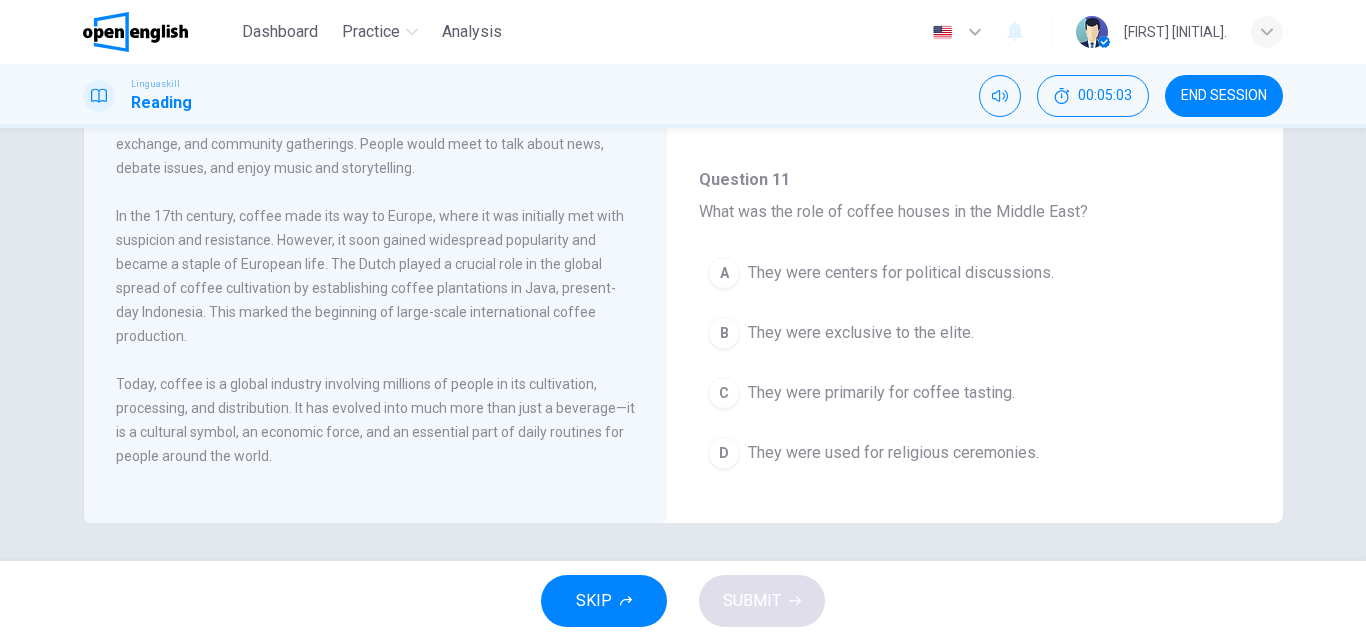 scroll, scrollTop: 1242, scrollLeft: 0, axis: vertical 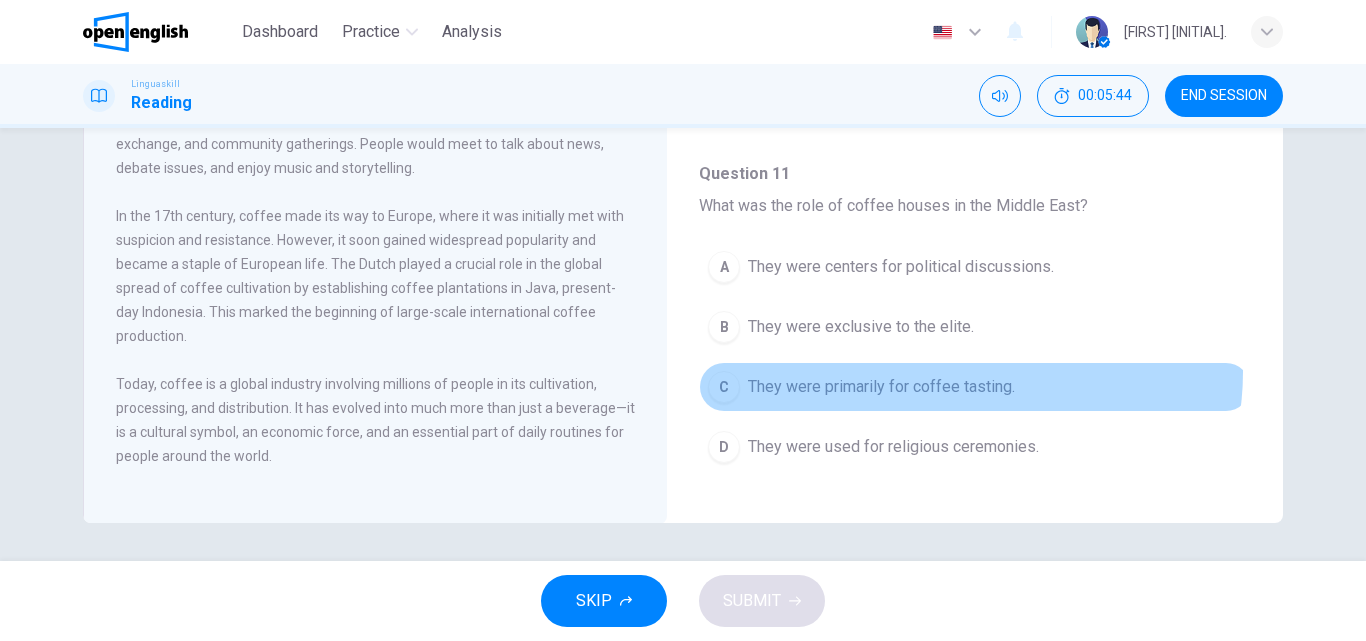 click on "C They were primarily for coffee tasting." at bounding box center [975, 387] 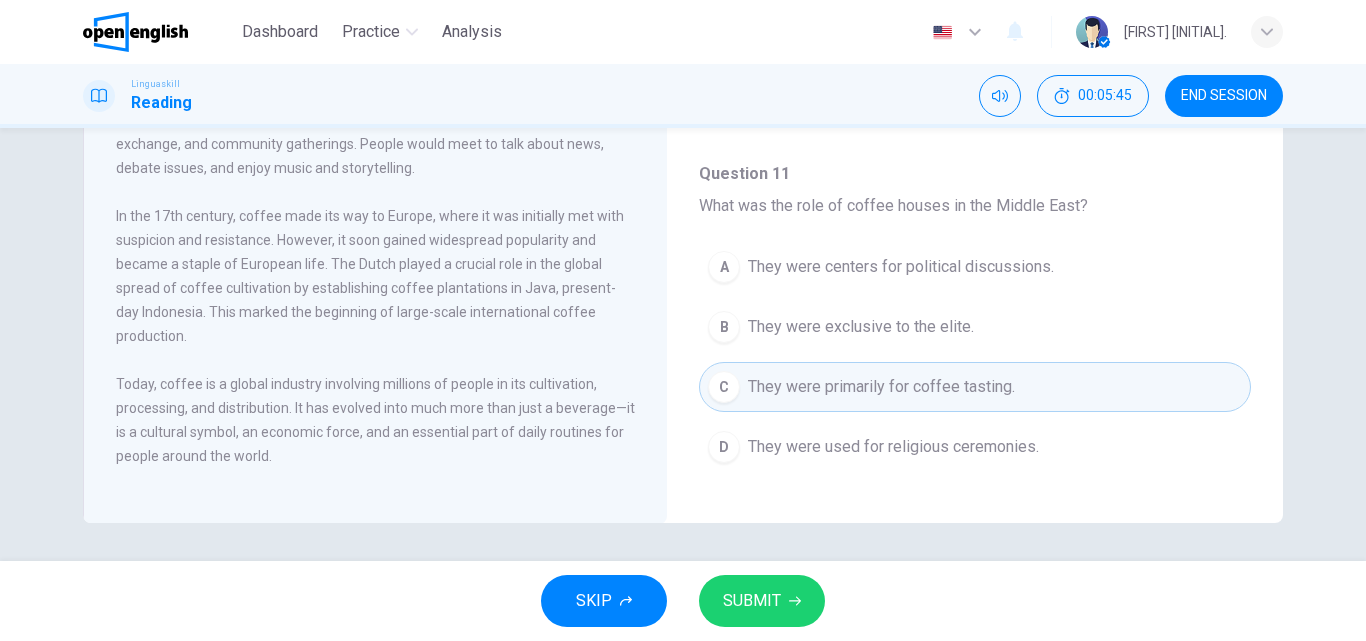 click on "SUBMIT" at bounding box center [752, 601] 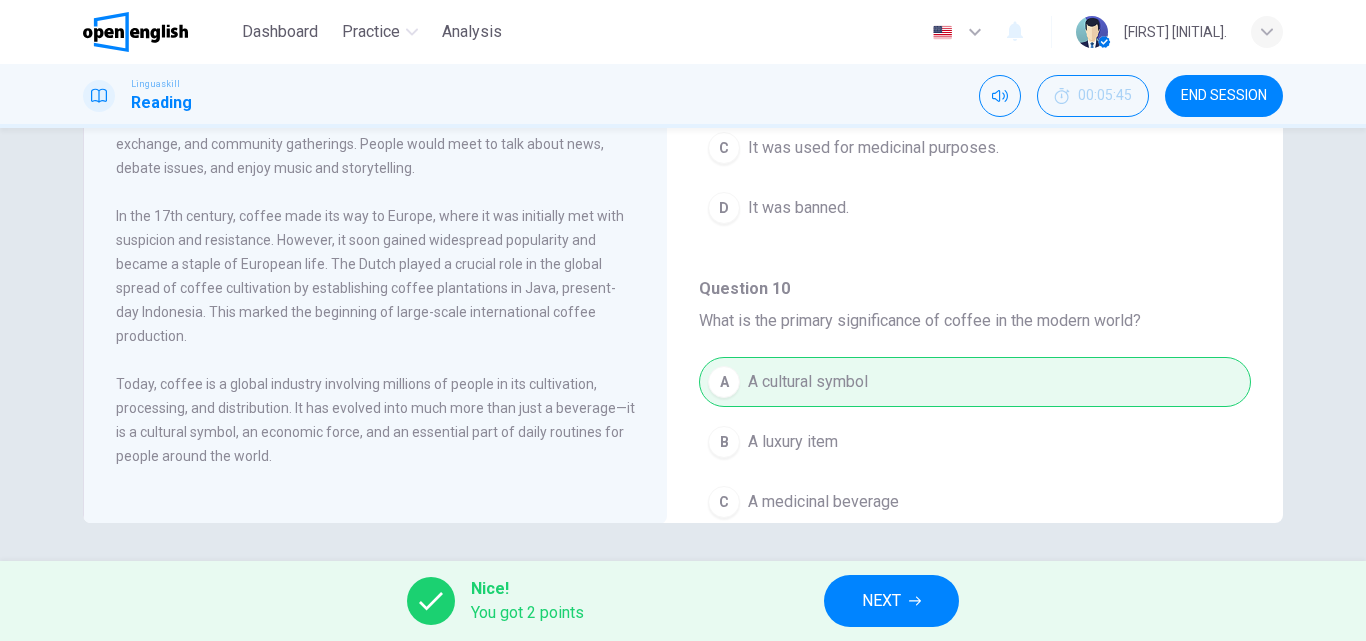 scroll, scrollTop: 764, scrollLeft: 0, axis: vertical 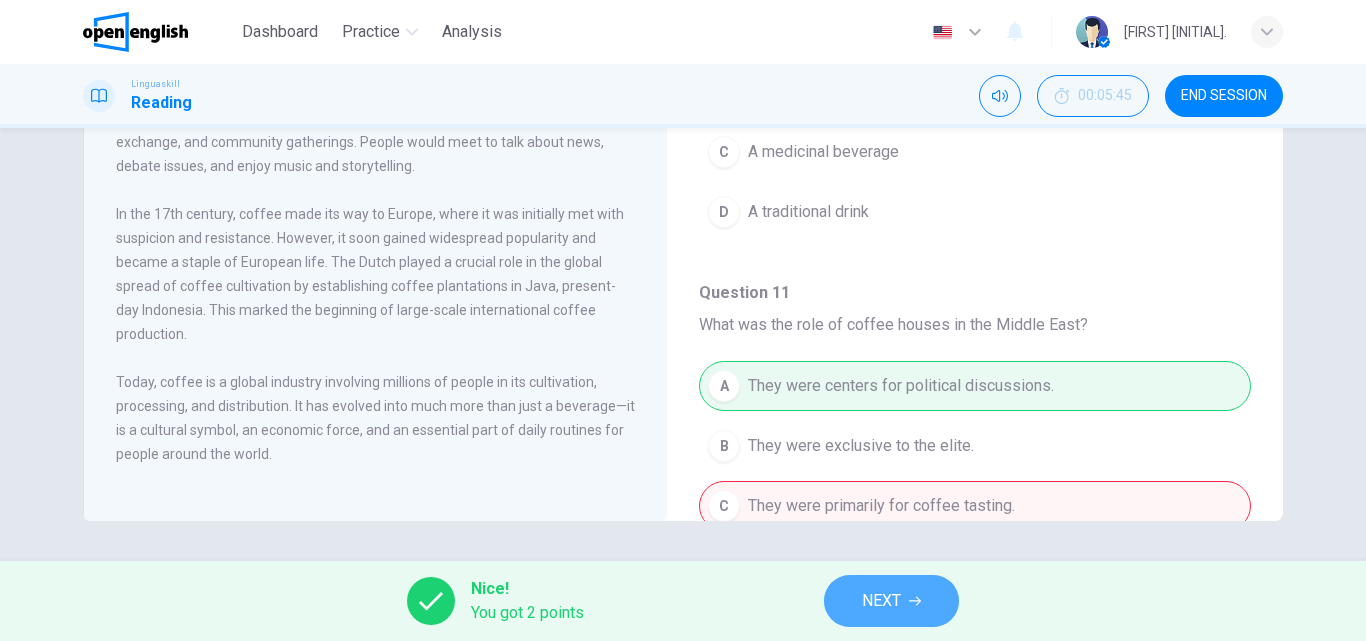 click on "NEXT" at bounding box center (891, 601) 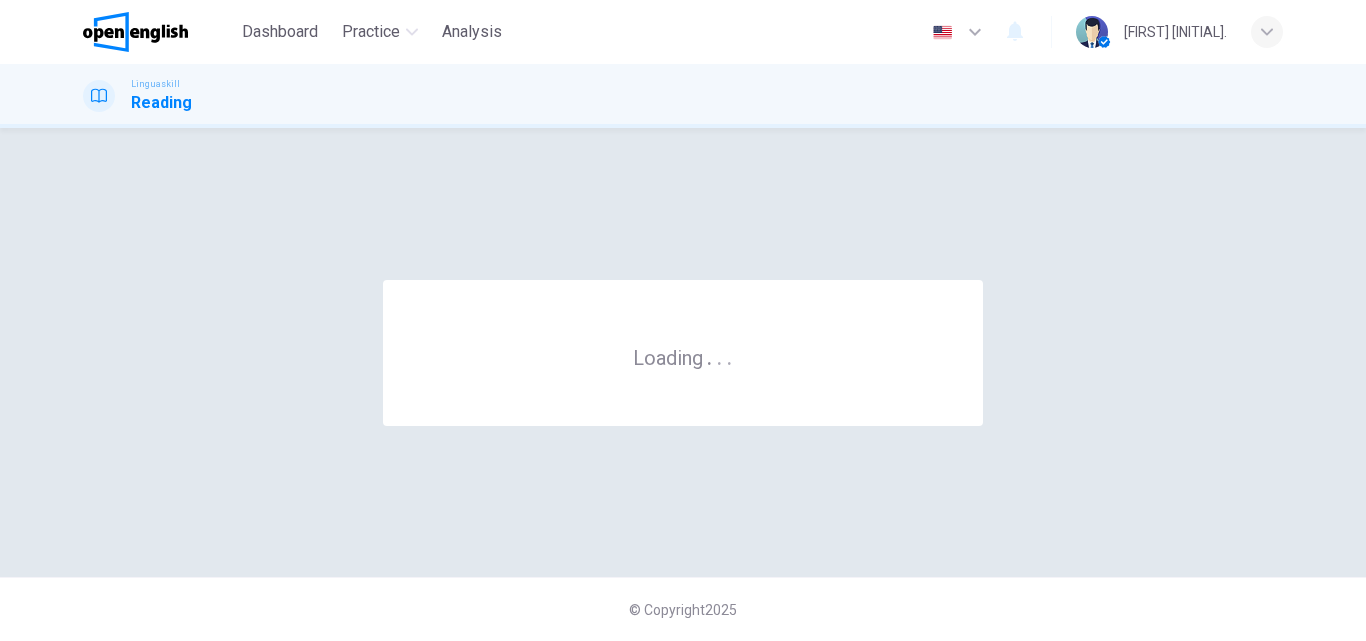 scroll, scrollTop: 0, scrollLeft: 0, axis: both 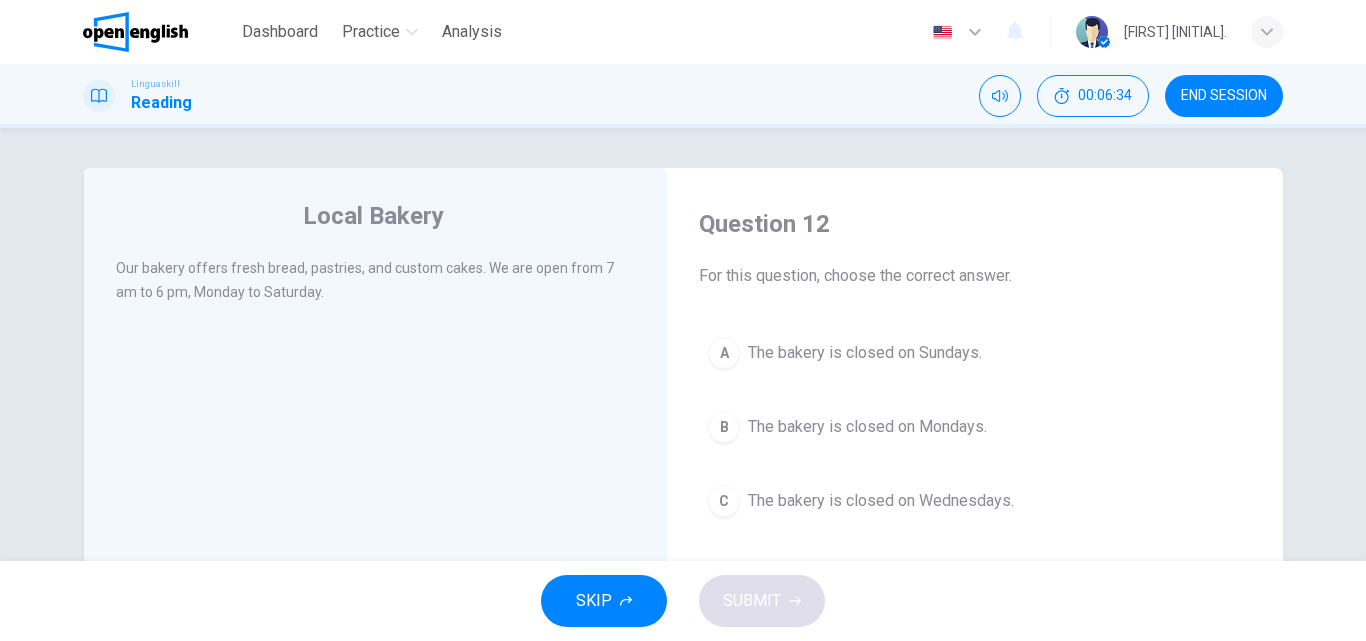 click on "The bakery is closed on Wednesdays." at bounding box center [881, 501] 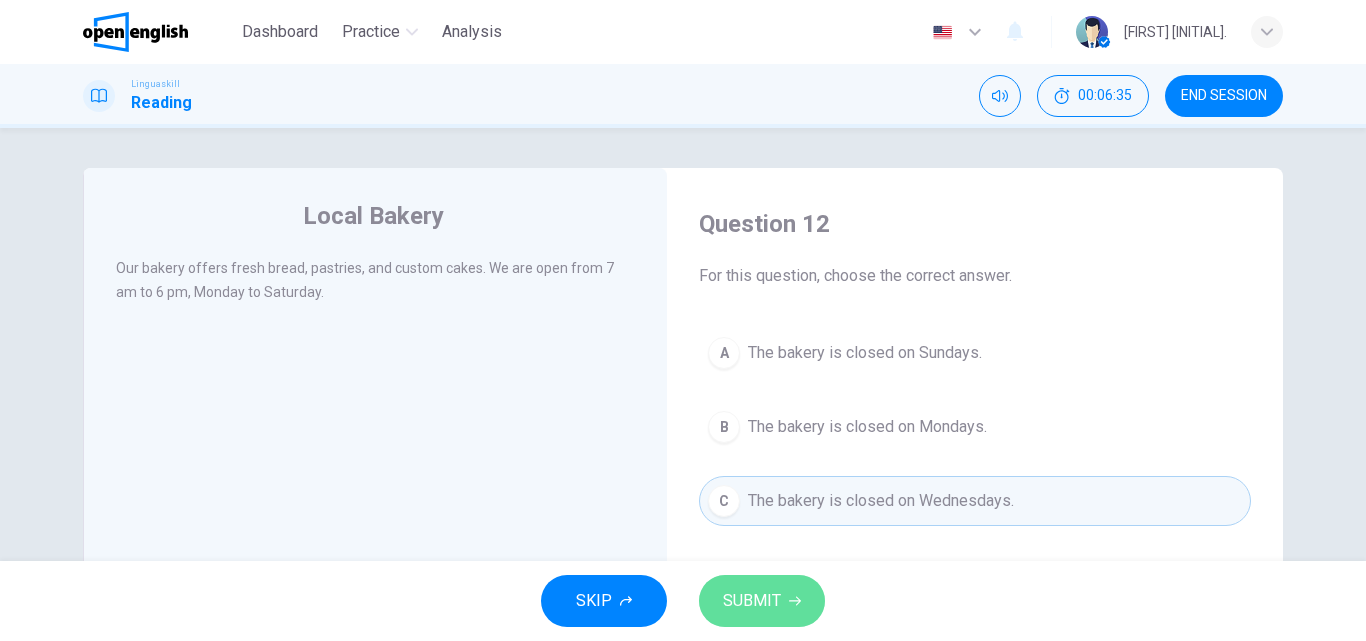 click on "SUBMIT" at bounding box center [762, 601] 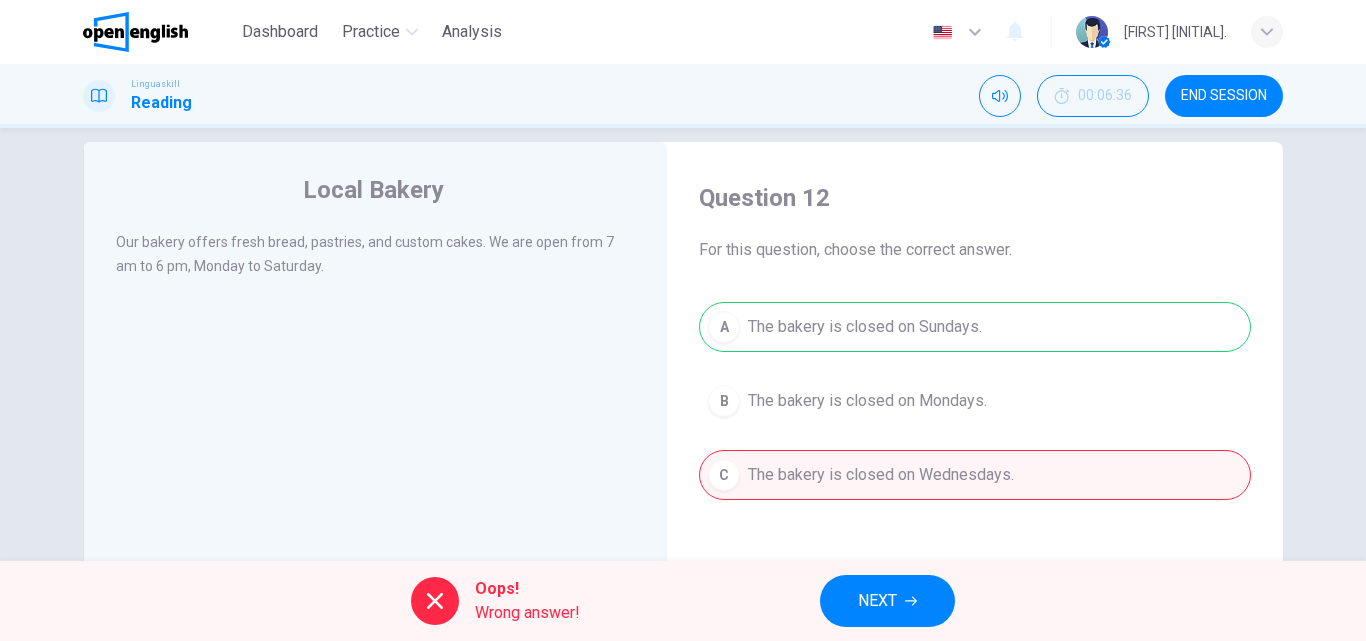 scroll, scrollTop: 18, scrollLeft: 0, axis: vertical 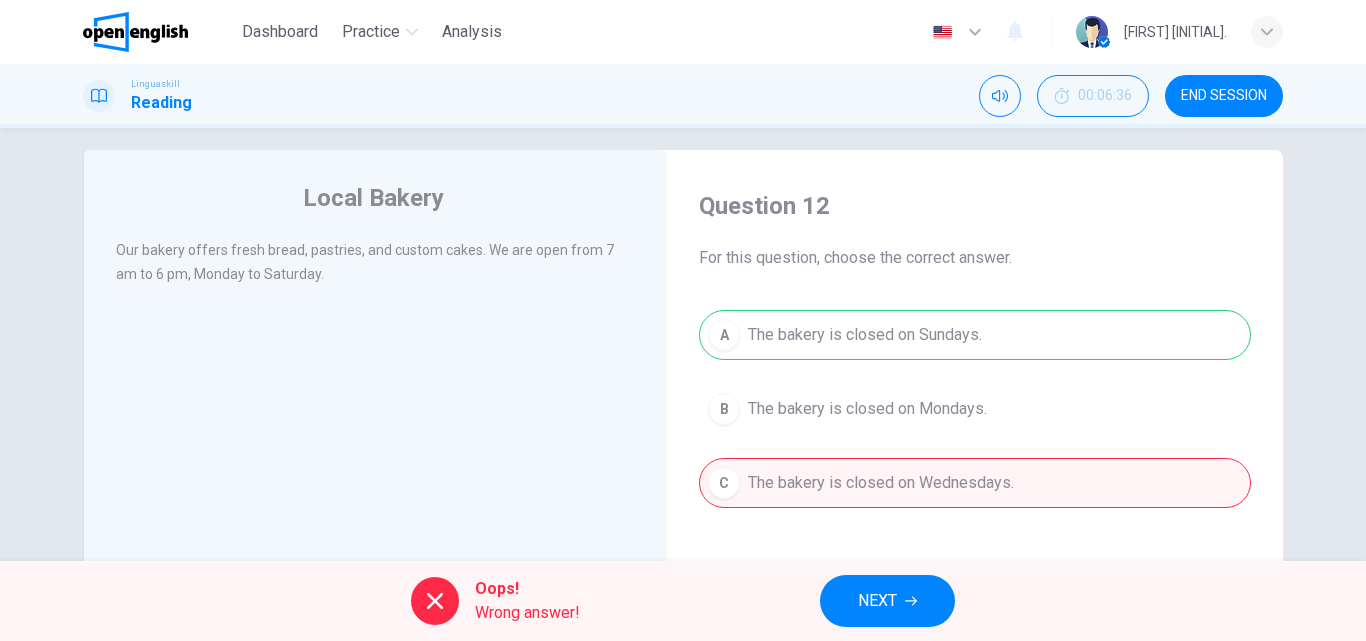 click 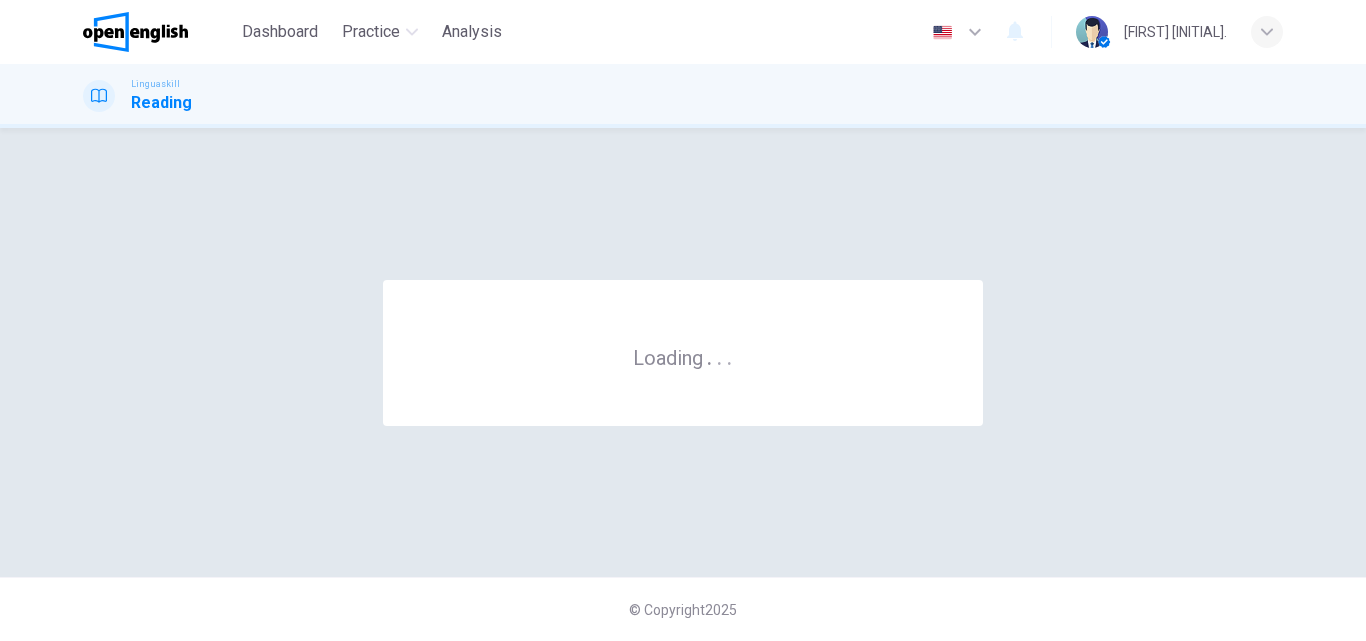 scroll, scrollTop: 0, scrollLeft: 0, axis: both 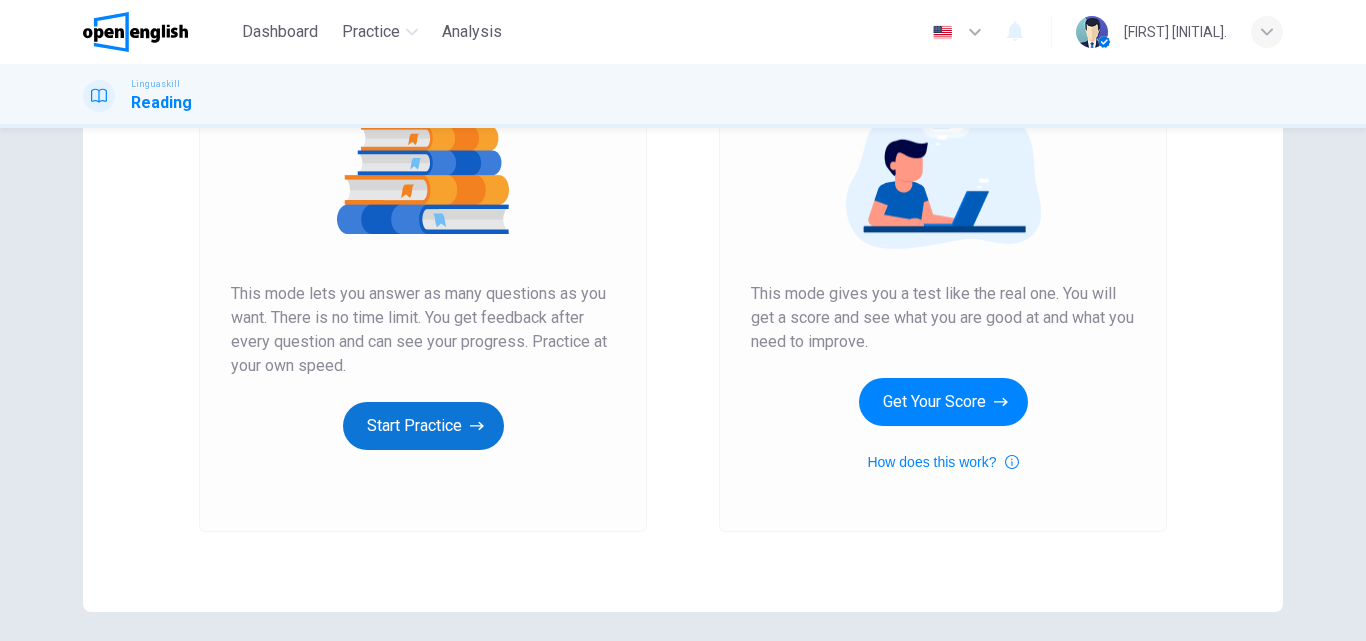 click 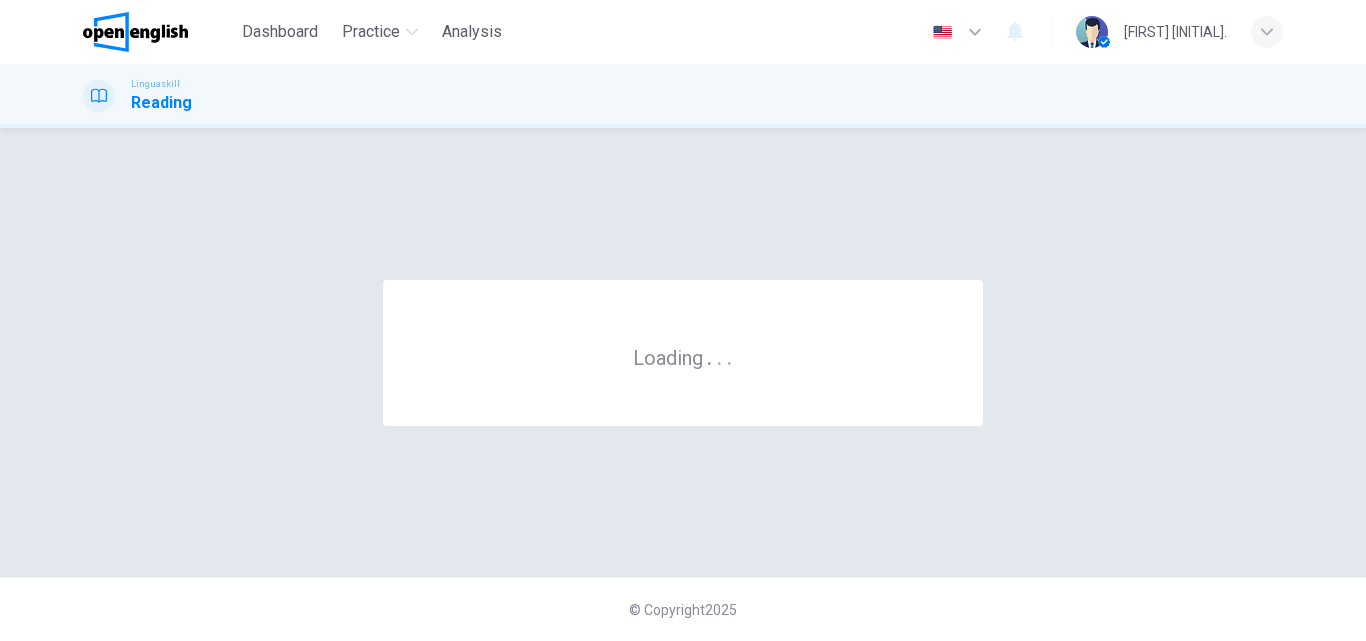 scroll, scrollTop: 0, scrollLeft: 0, axis: both 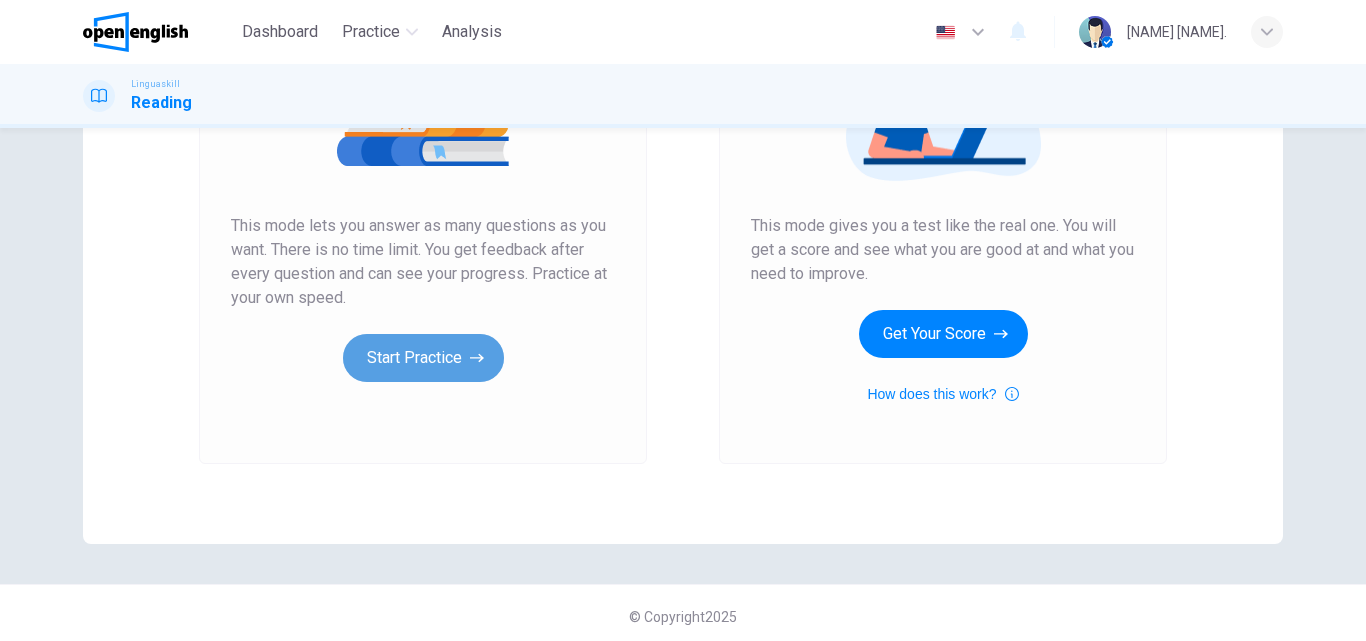 click on "Start Practice" at bounding box center (423, 358) 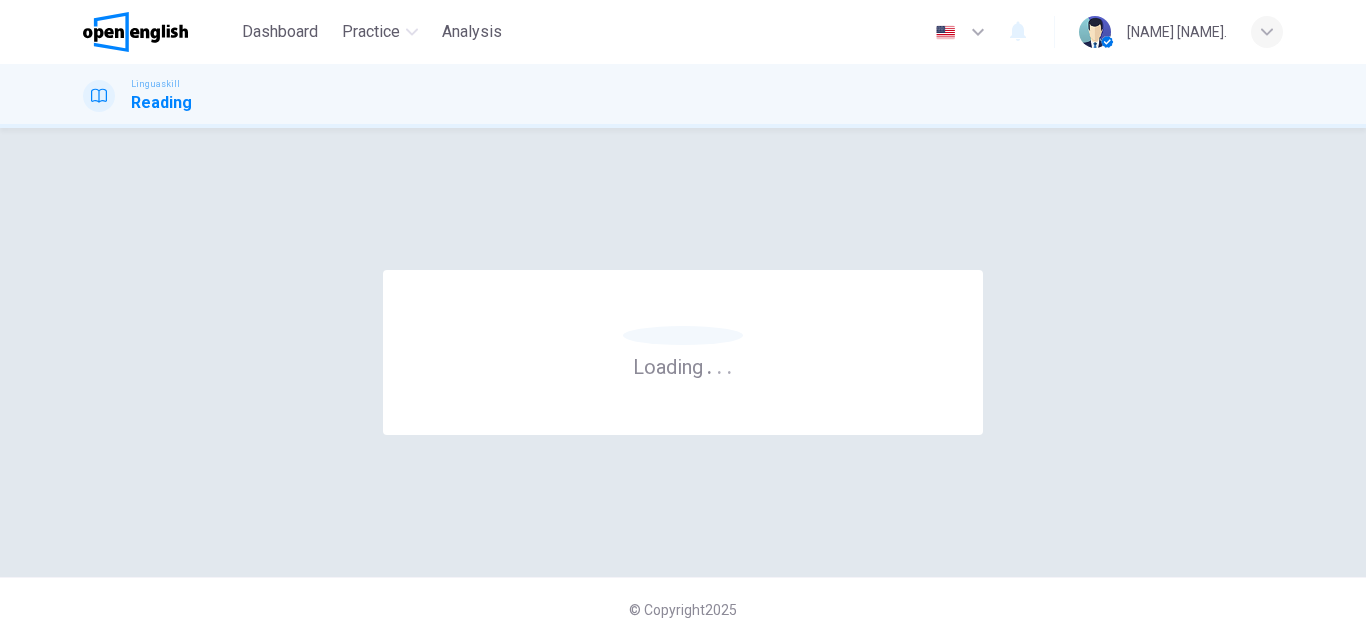 scroll, scrollTop: 0, scrollLeft: 0, axis: both 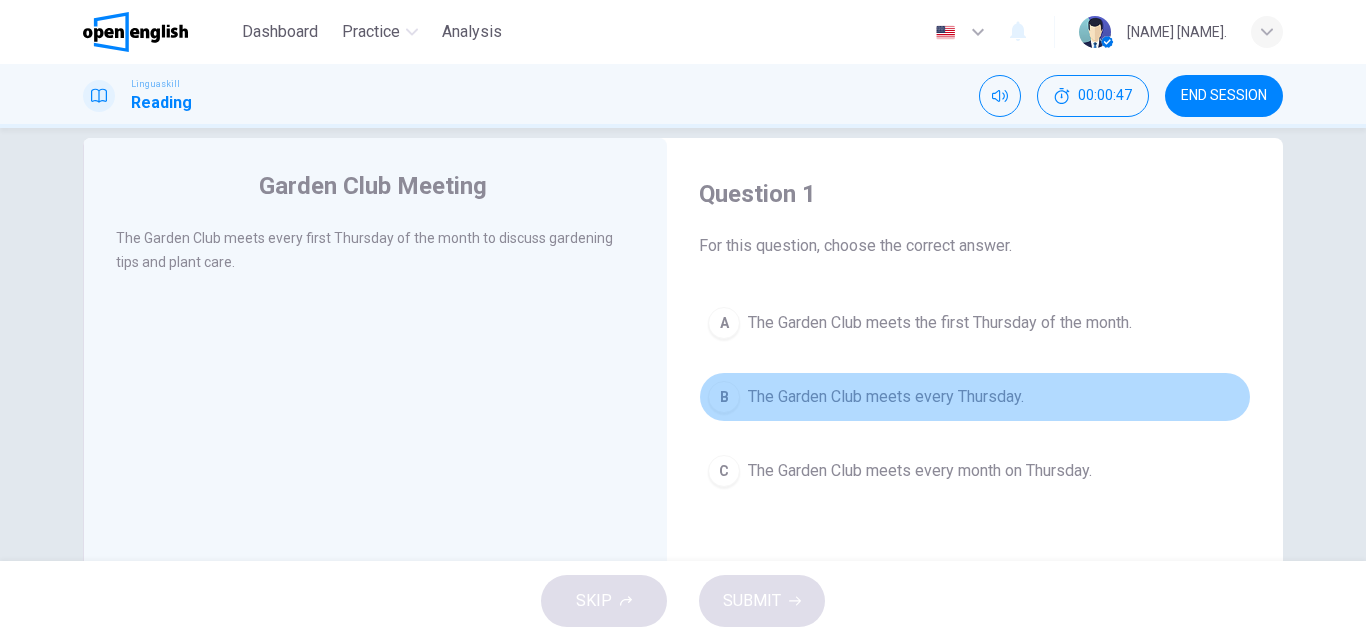 click on "The Garden Club meets every Thursday." at bounding box center [886, 397] 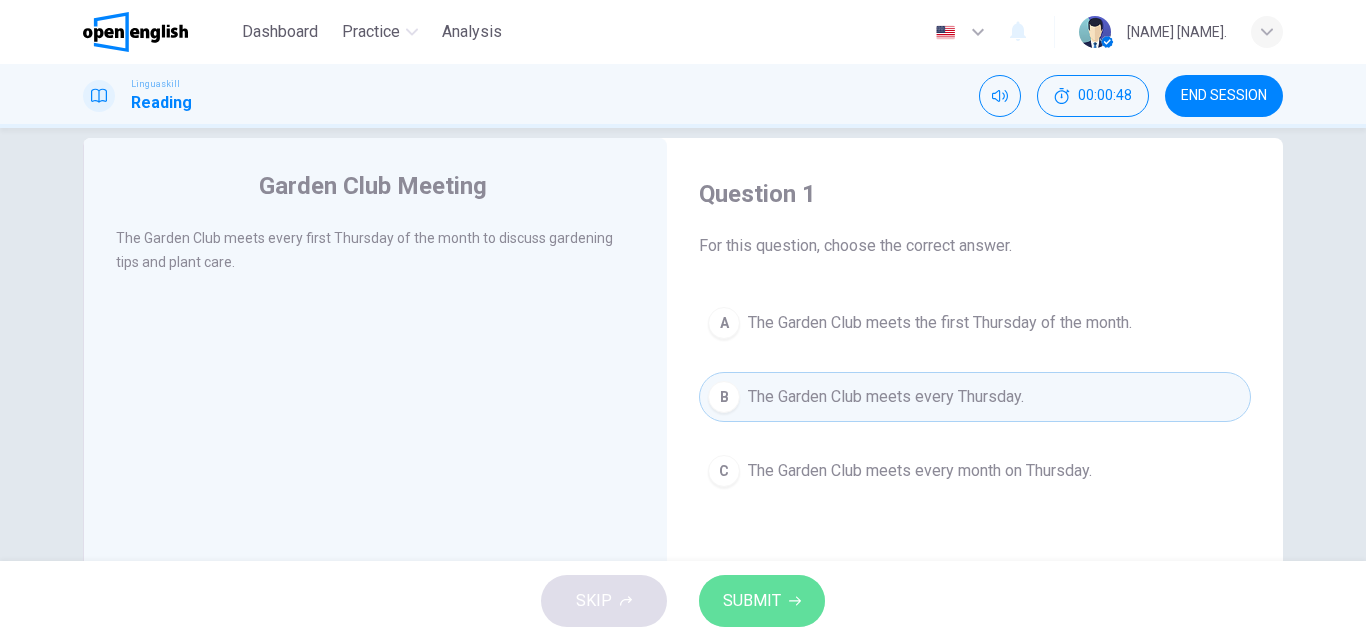 click on "SUBMIT" at bounding box center (762, 601) 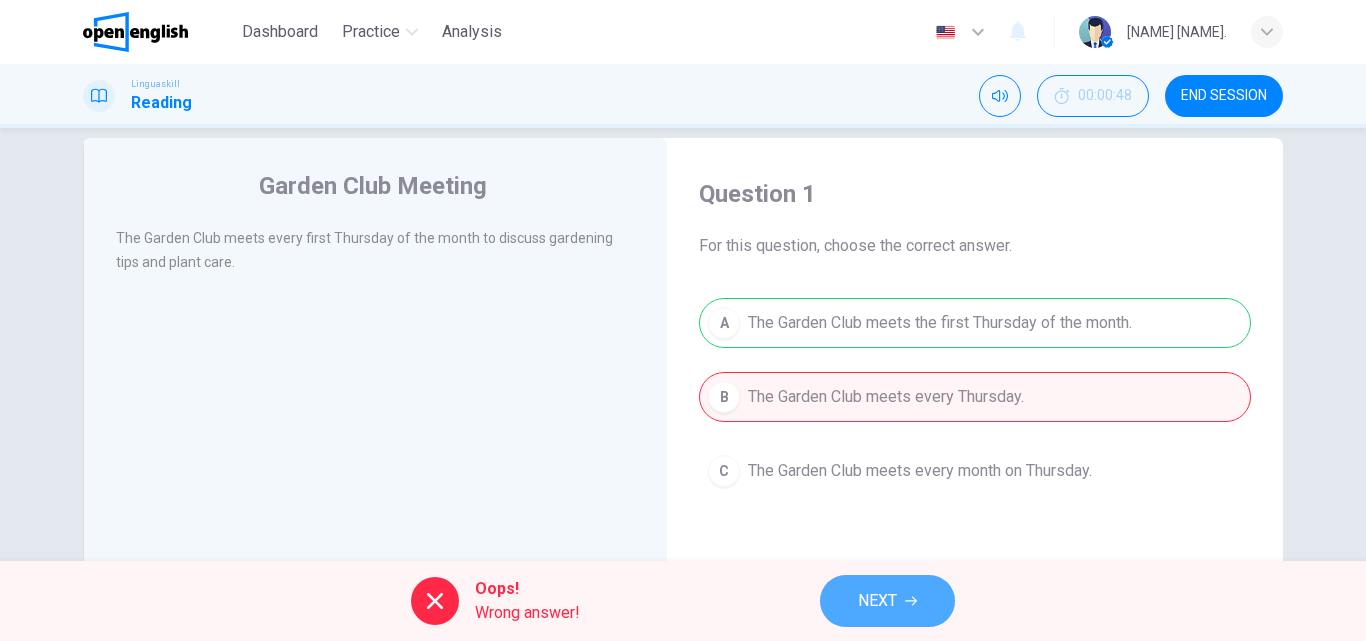 click on "NEXT" at bounding box center (887, 601) 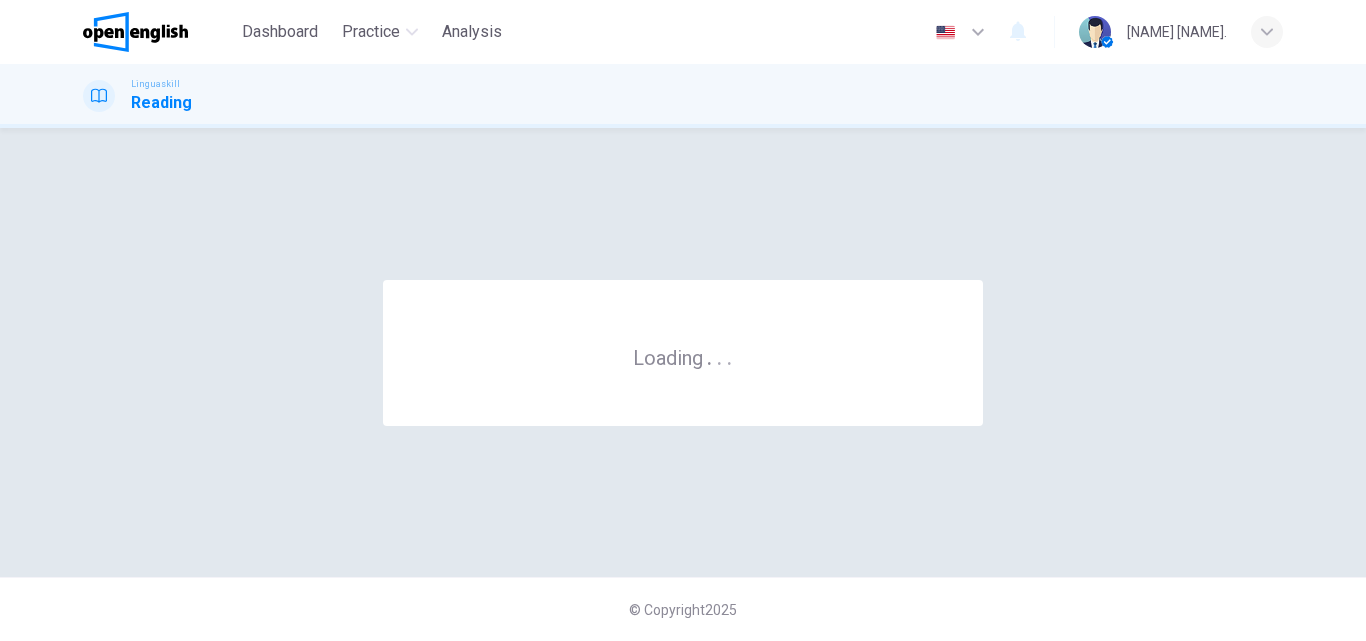 scroll, scrollTop: 0, scrollLeft: 0, axis: both 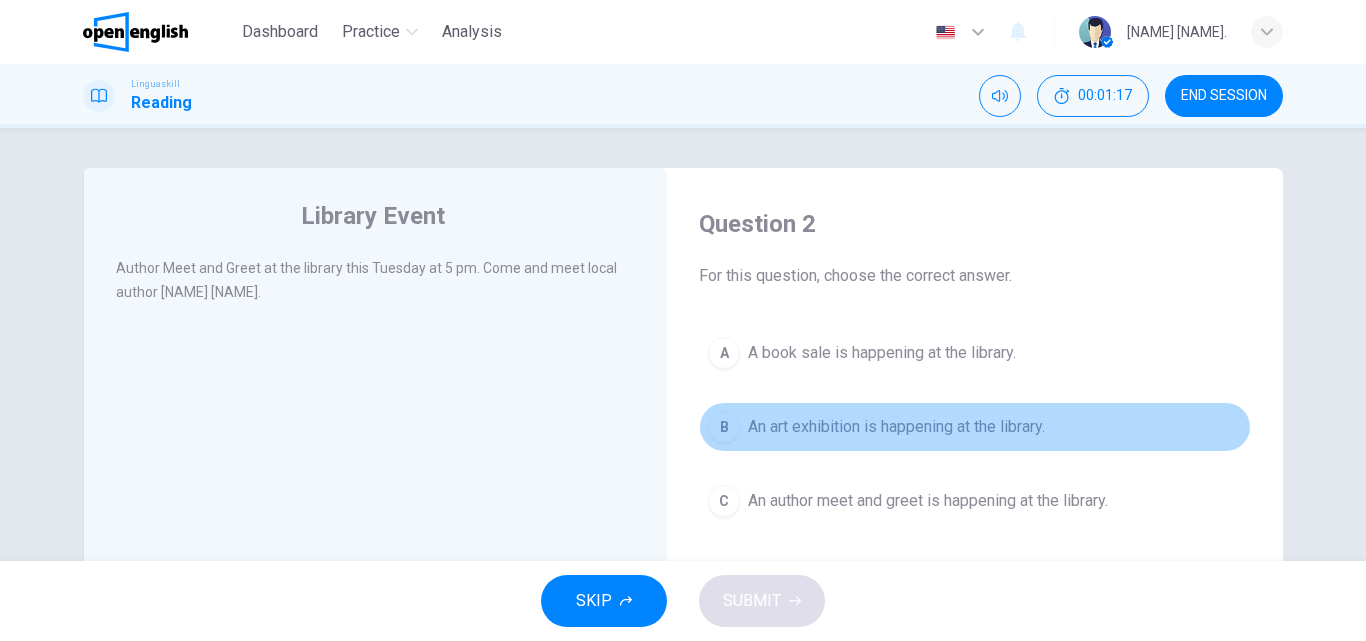 click on "An art exhibition is happening at the library." at bounding box center [896, 427] 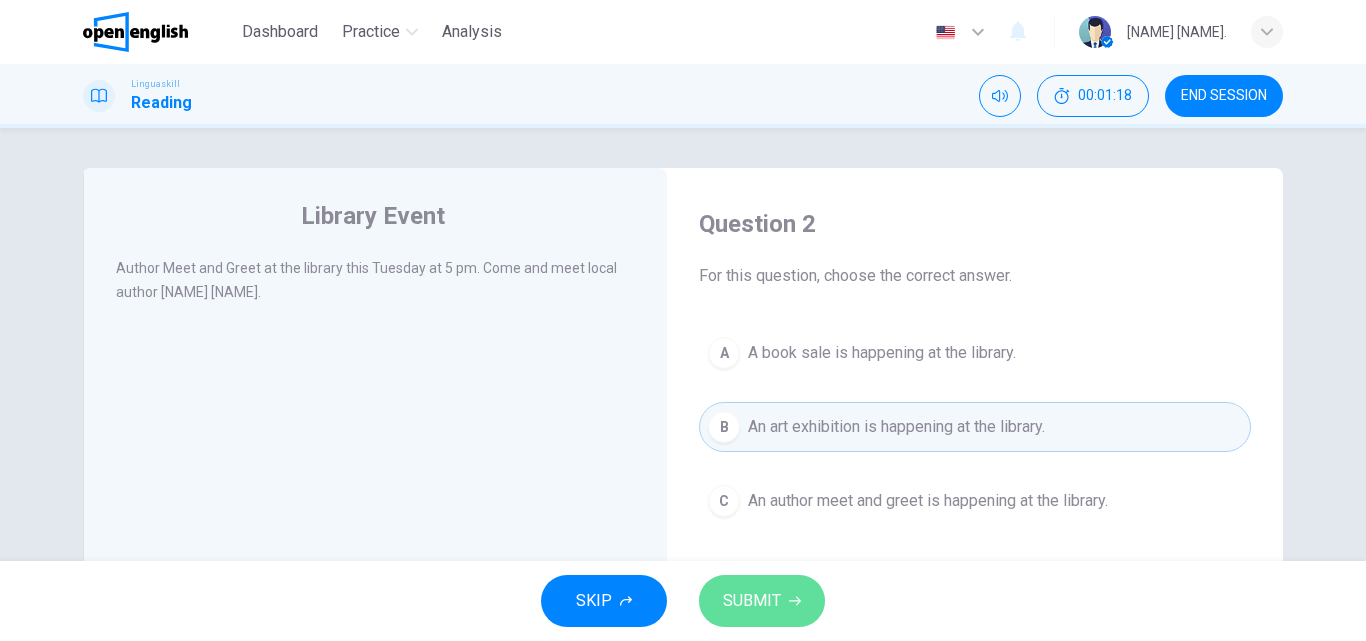 click 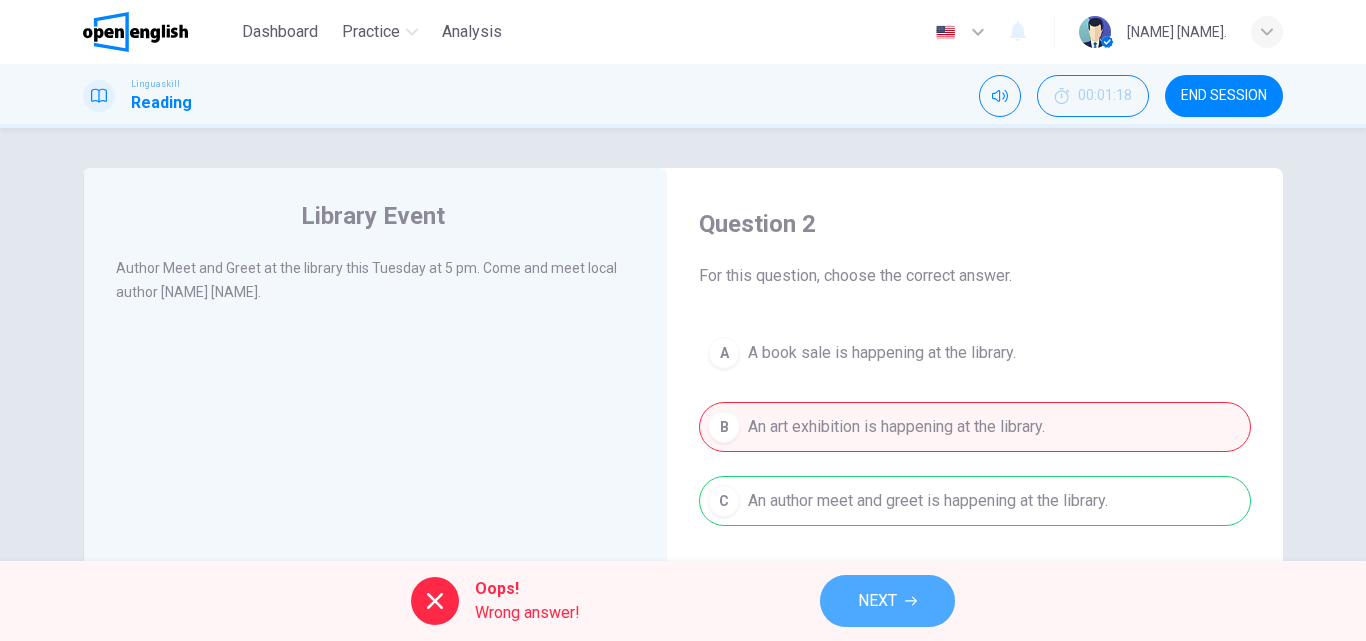 click on "NEXT" at bounding box center (887, 601) 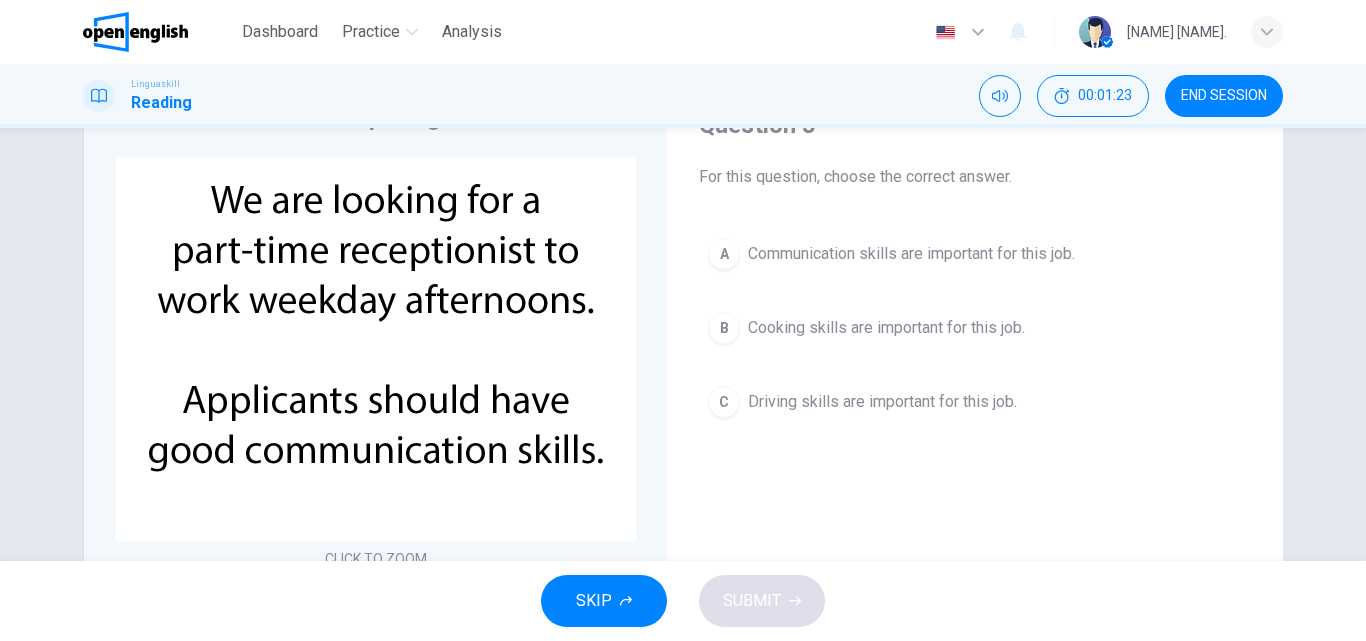 scroll, scrollTop: 100, scrollLeft: 0, axis: vertical 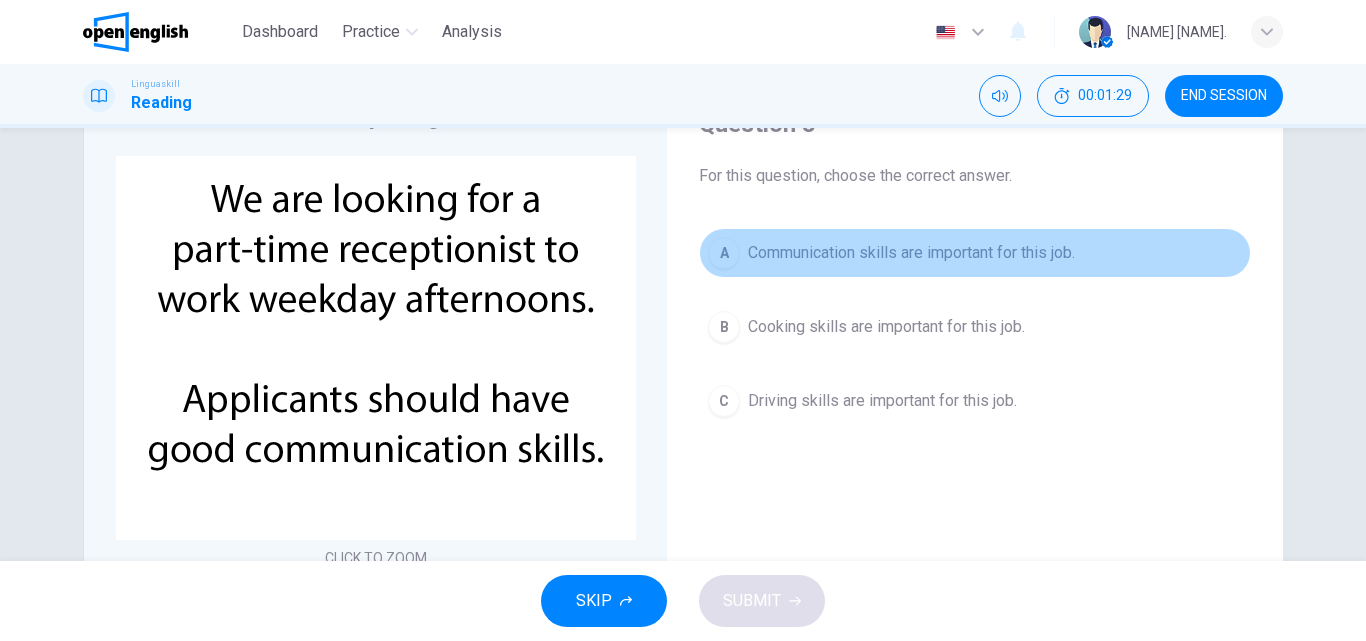 click on "Communication skills are important for this job." at bounding box center (911, 253) 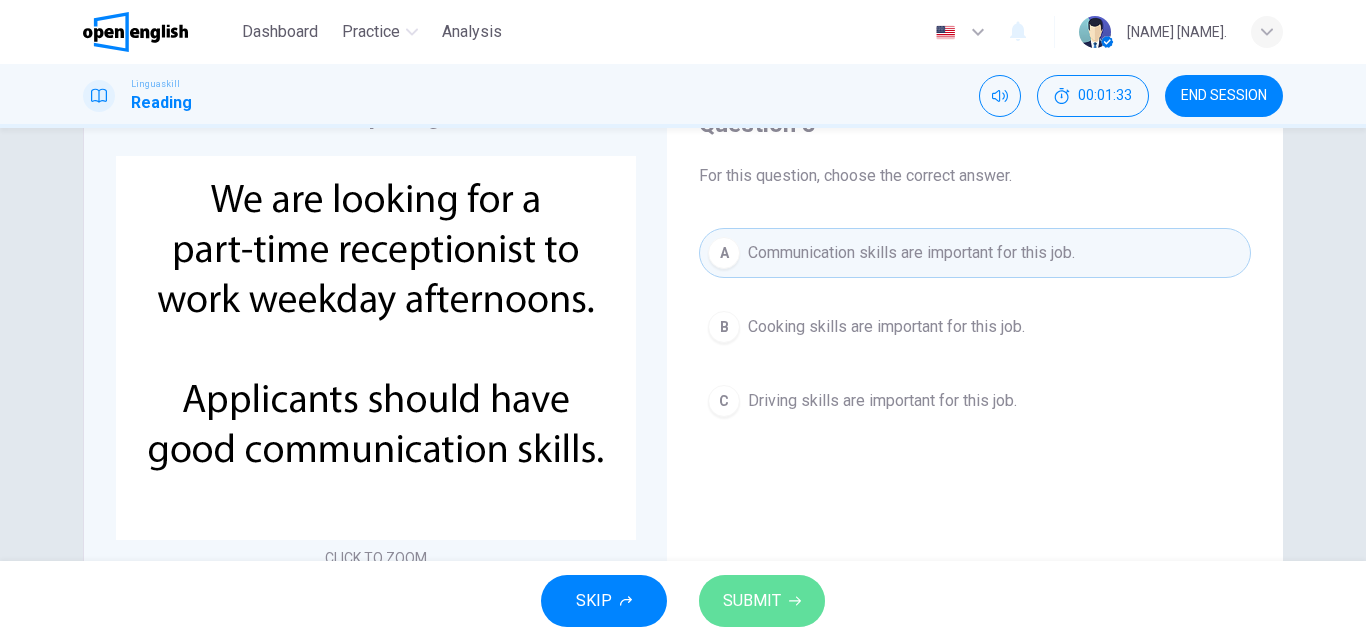 click on "SUBMIT" at bounding box center [762, 601] 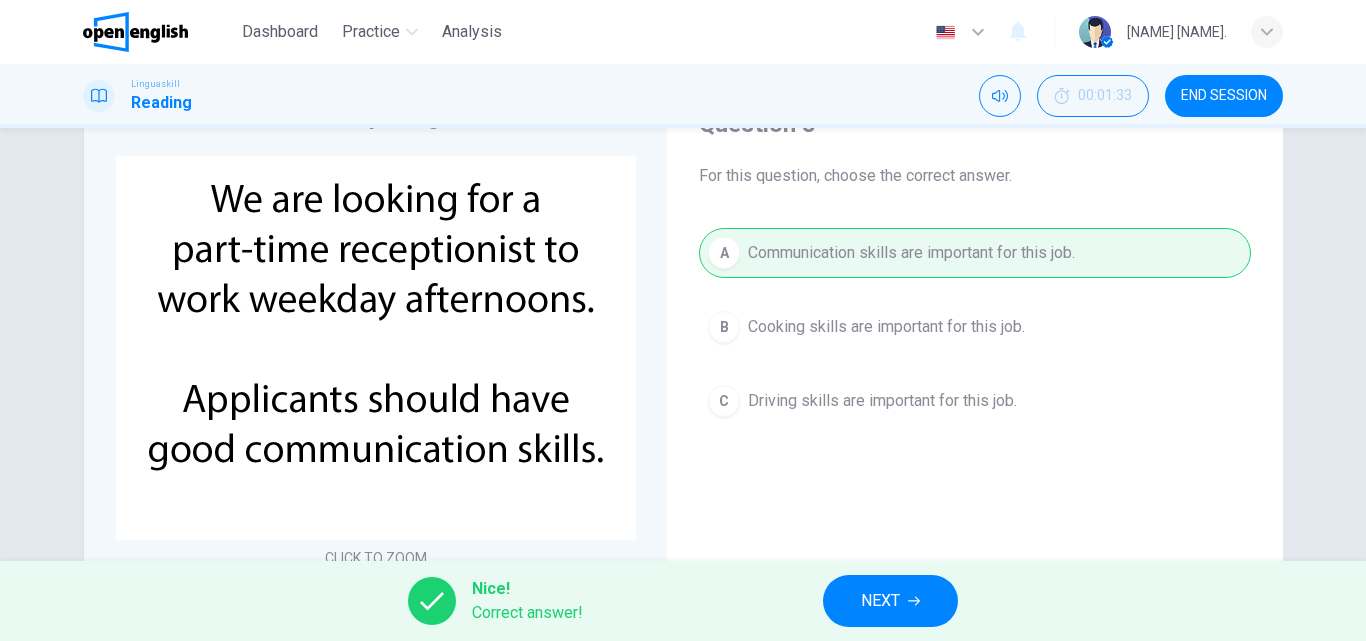 click on "NEXT" at bounding box center [890, 601] 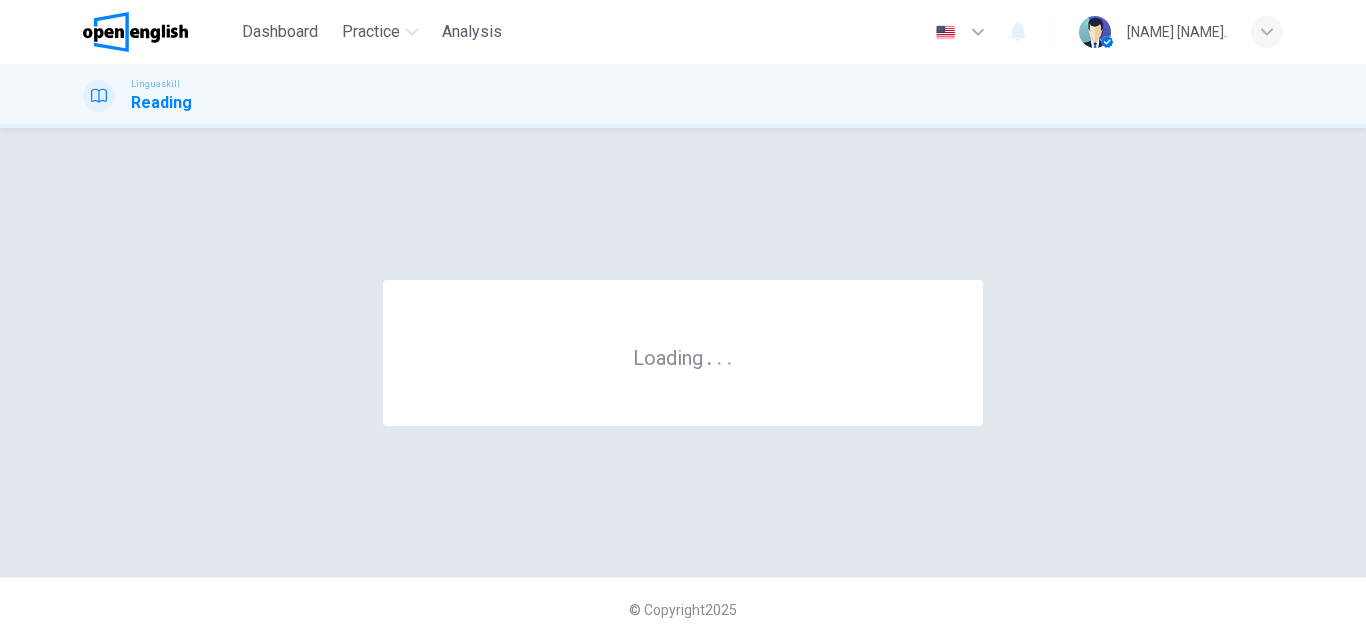 scroll, scrollTop: 0, scrollLeft: 0, axis: both 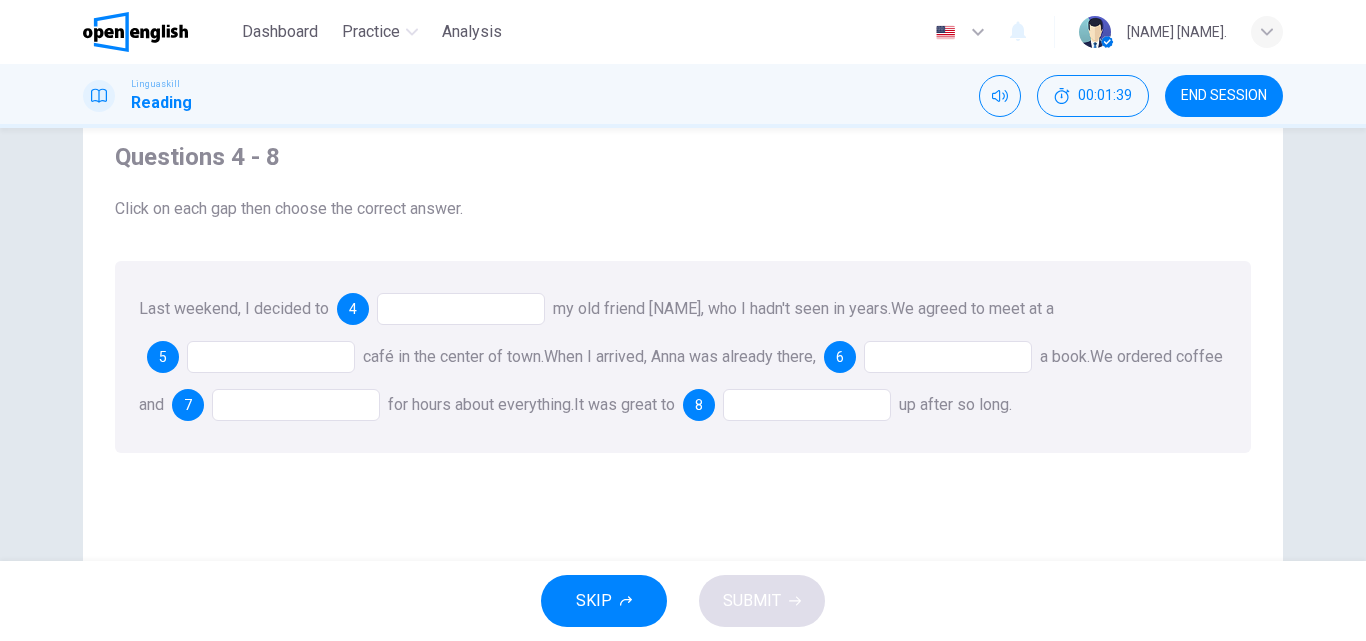 click at bounding box center (461, 309) 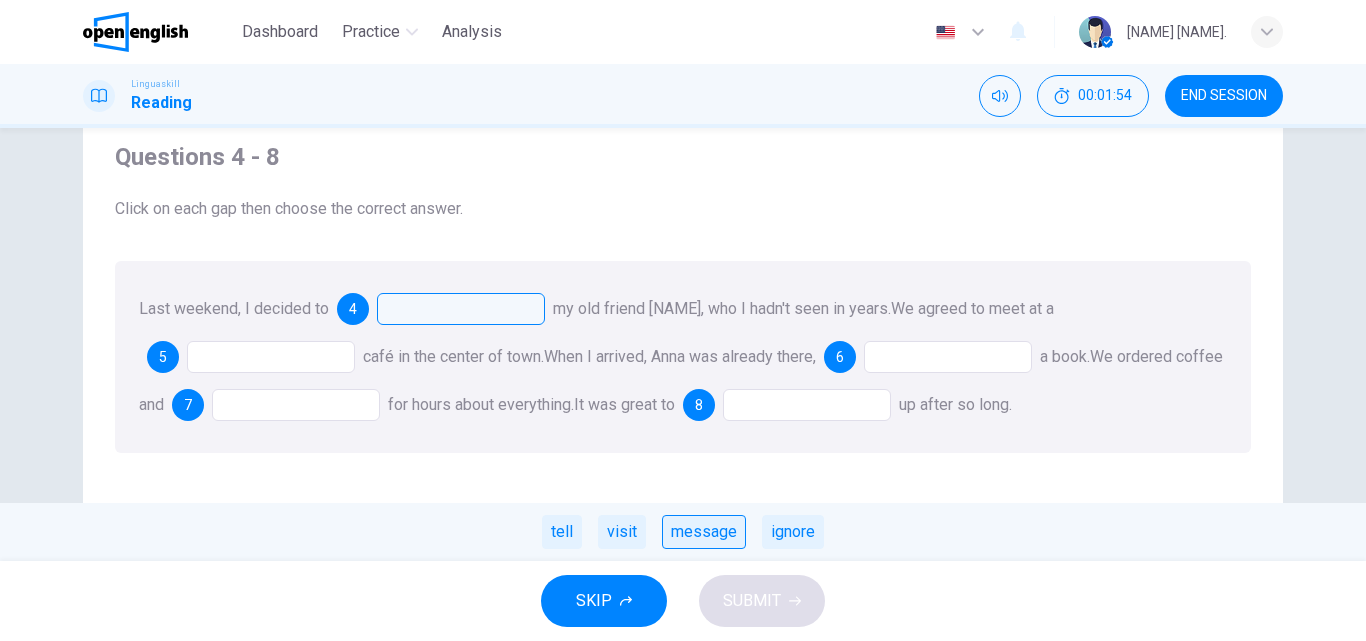 click on "message" at bounding box center [704, 532] 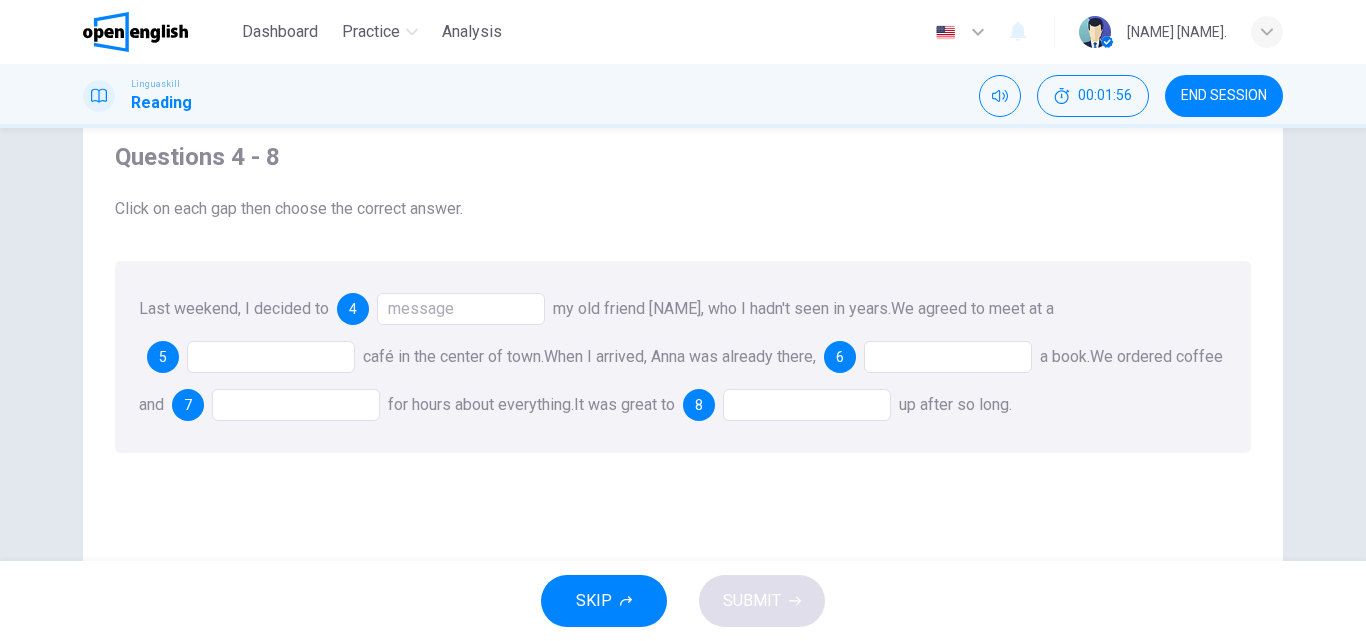 click at bounding box center (271, 357) 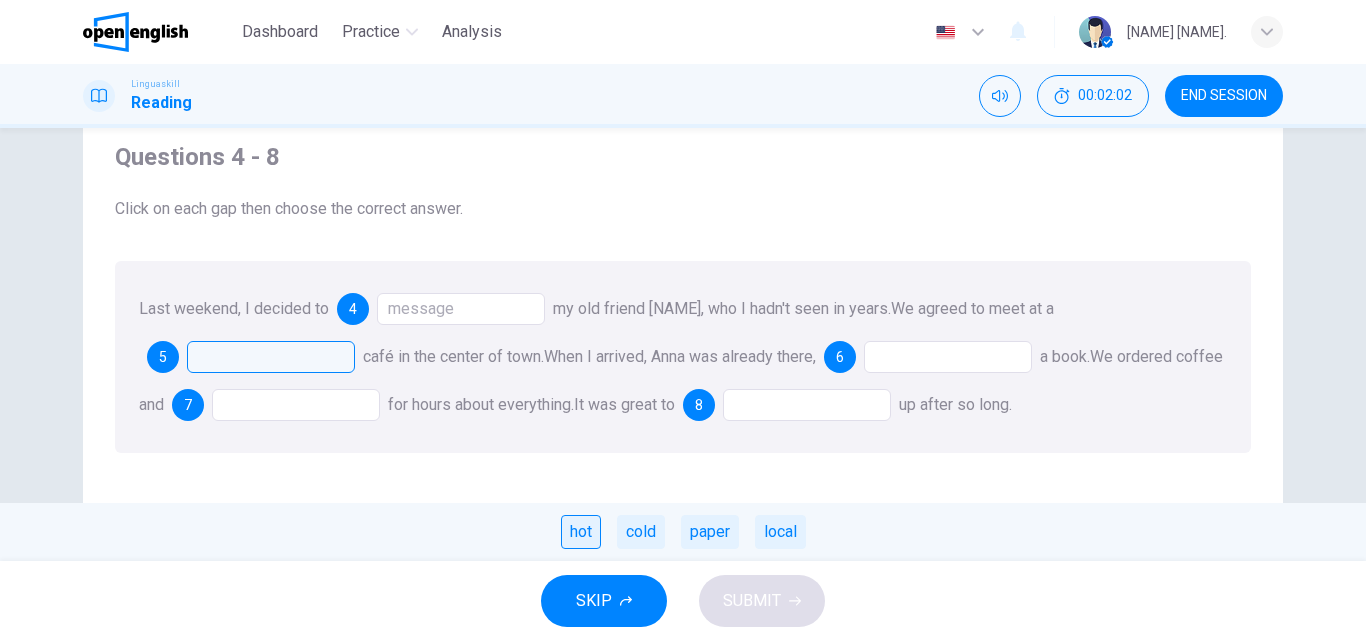 click on "hot" at bounding box center (581, 532) 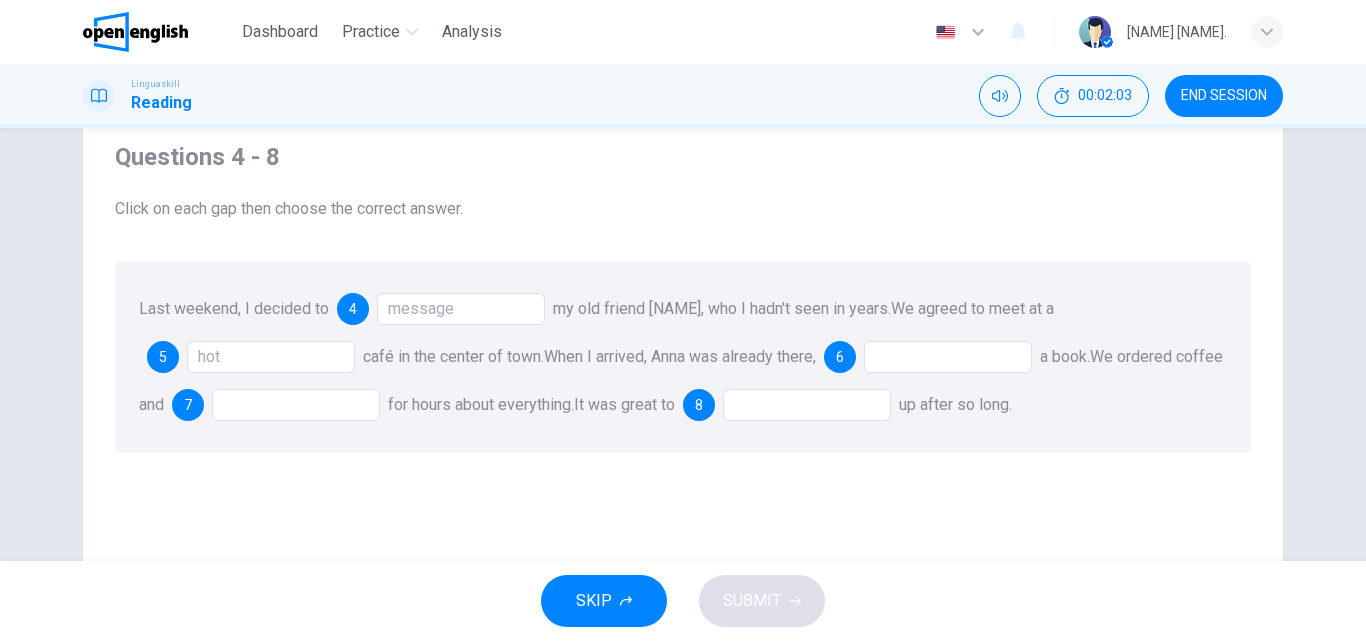 click on "Last weekend, I decided to  4 message  my old friend [NAME], who I hadn't seen in years. We agreed to meet at a  5 hot  café in the center of town. When I arrived, [NAME] was already there,  6  a book. We ordered coffee and  7  for hours about everything. It was great to  8  up after so long." at bounding box center (683, 357) 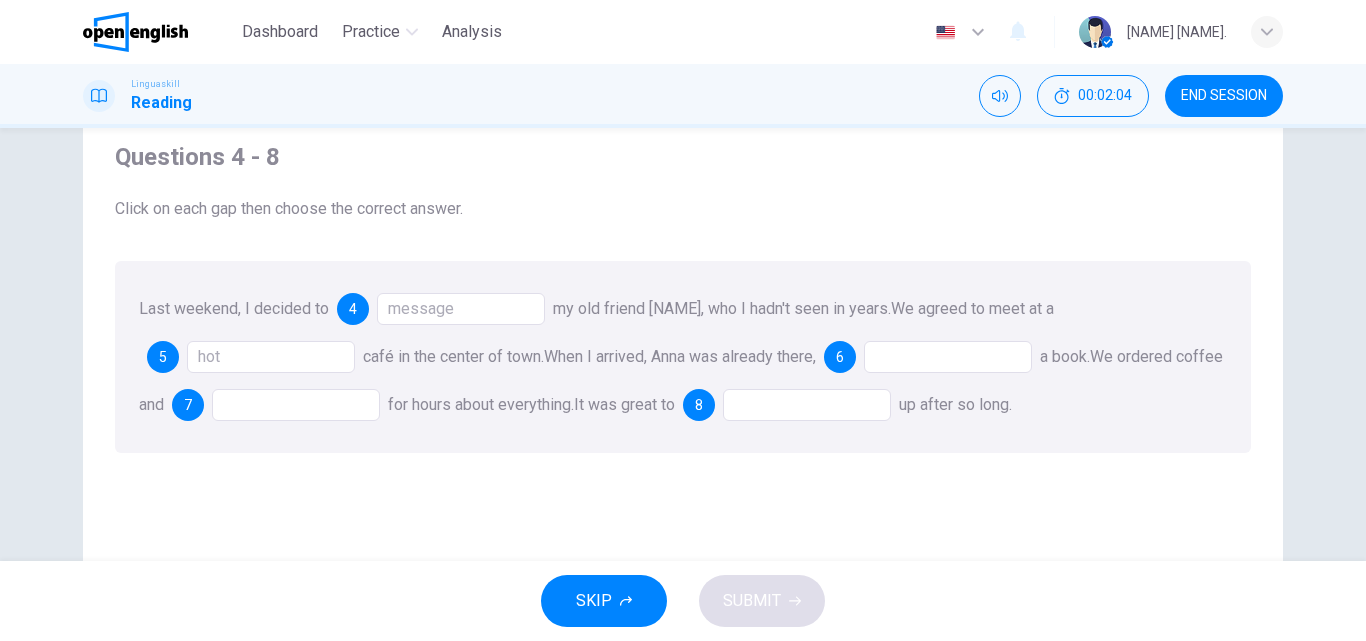 click at bounding box center [948, 357] 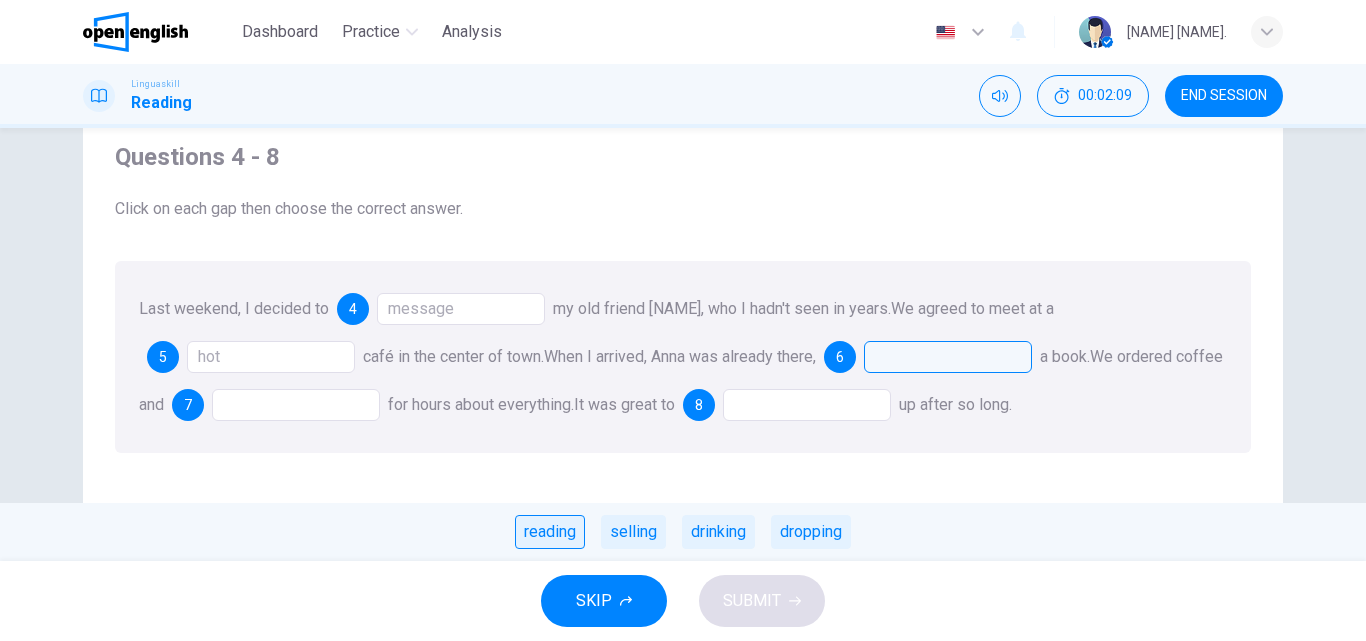 click on "reading" at bounding box center [550, 532] 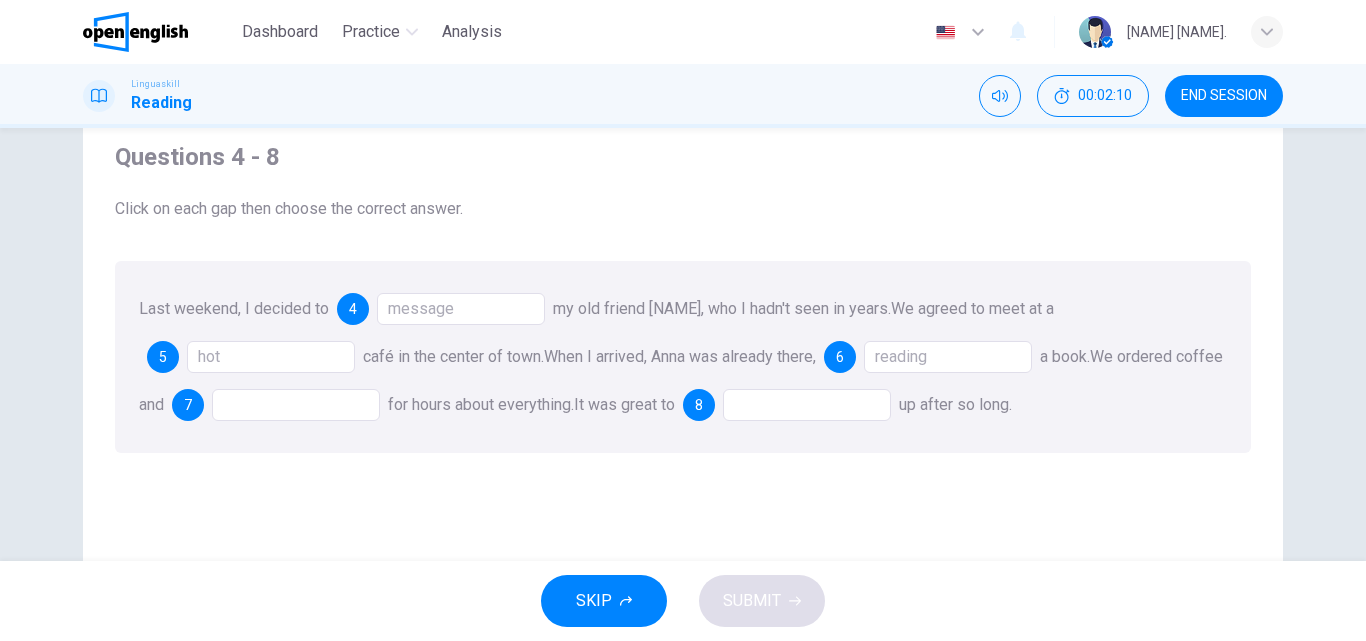 click at bounding box center [296, 405] 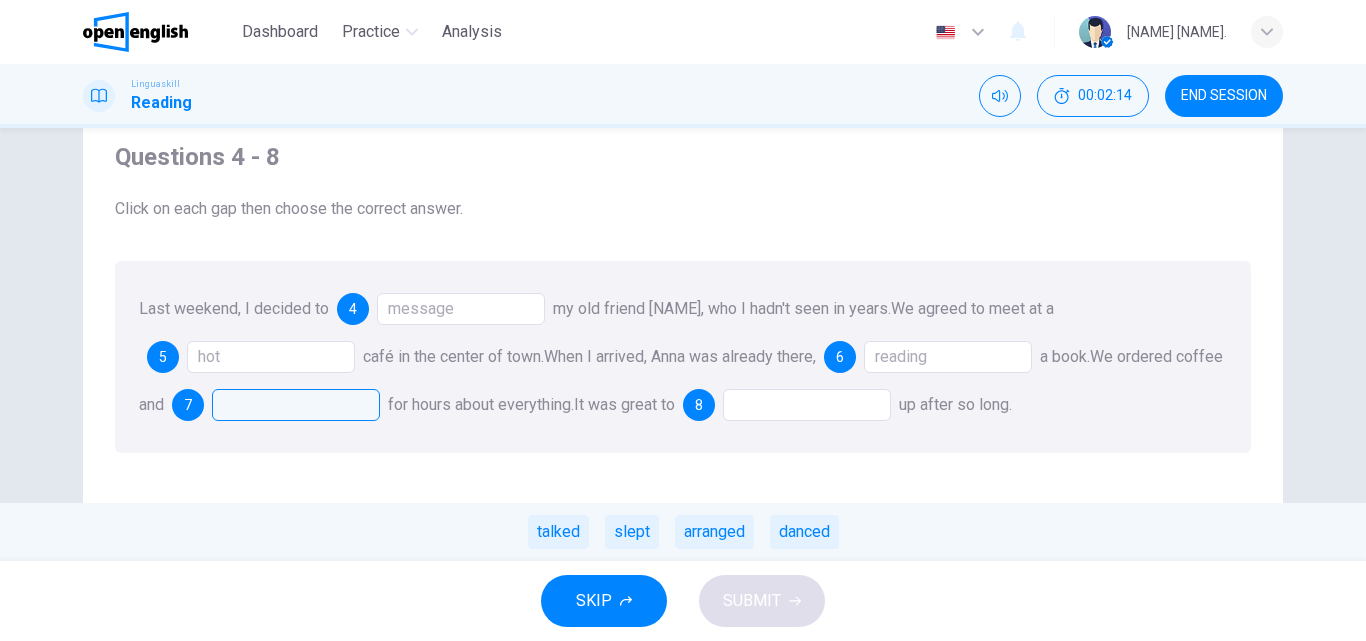 click at bounding box center (807, 405) 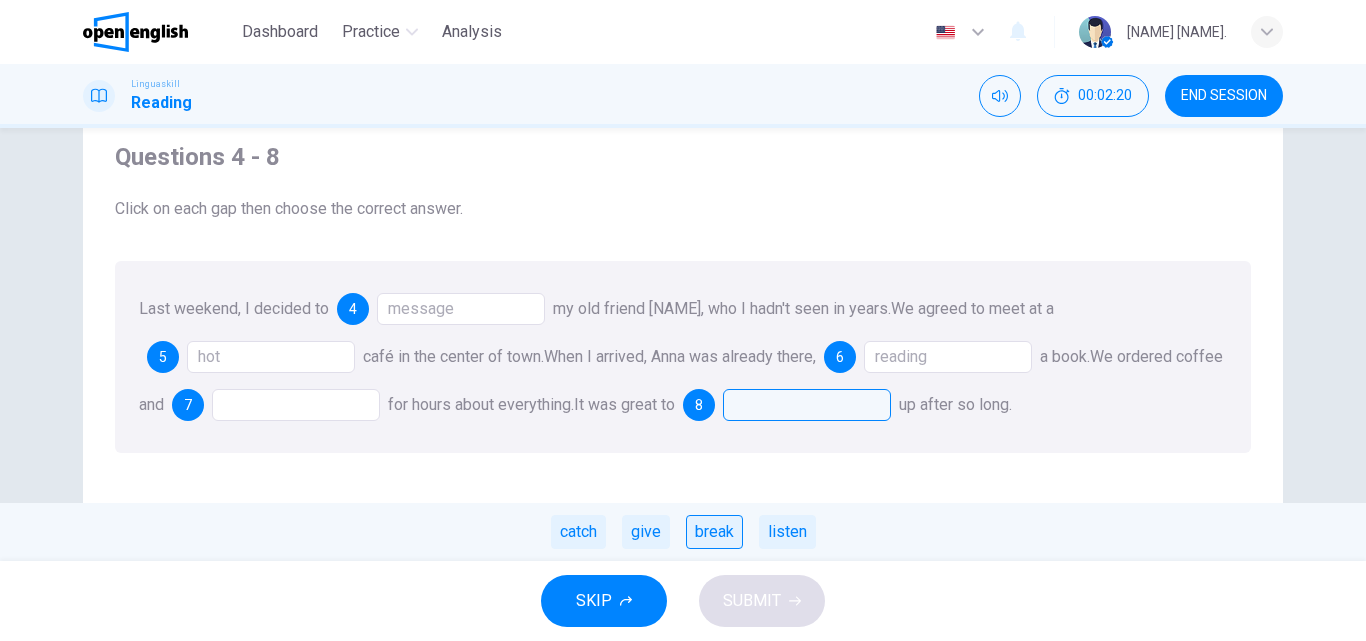 click on "break" at bounding box center [714, 532] 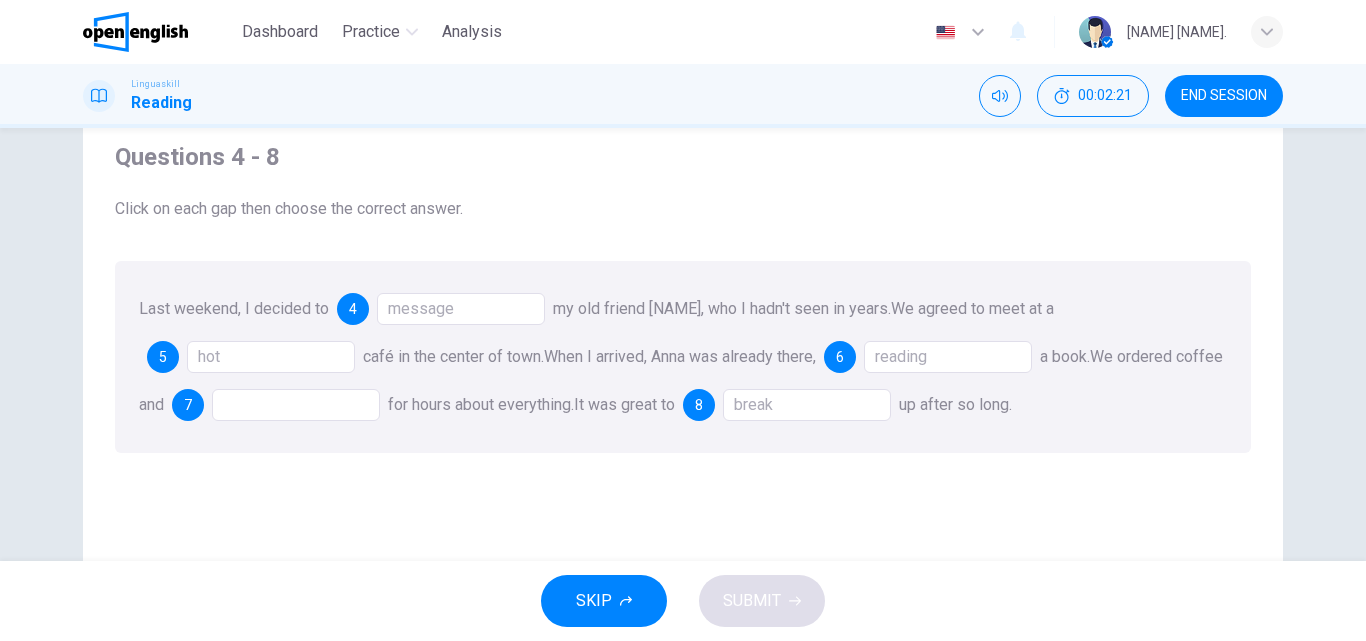click at bounding box center [296, 405] 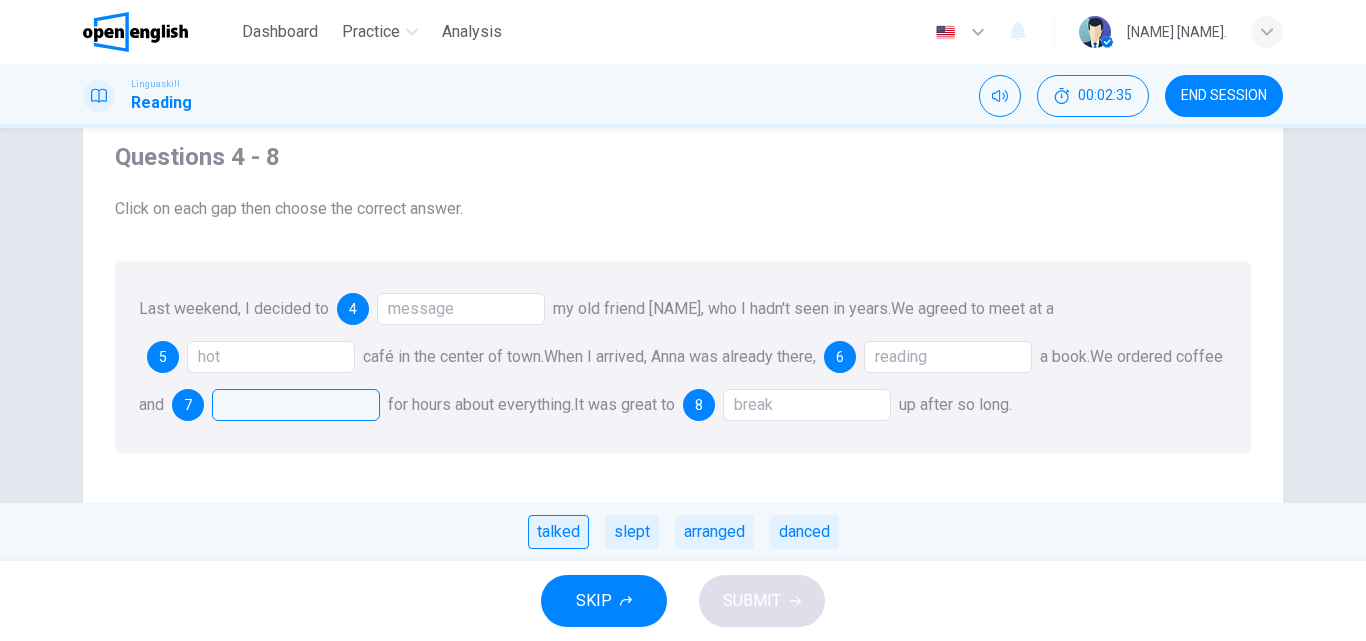 click on "talked" at bounding box center (558, 532) 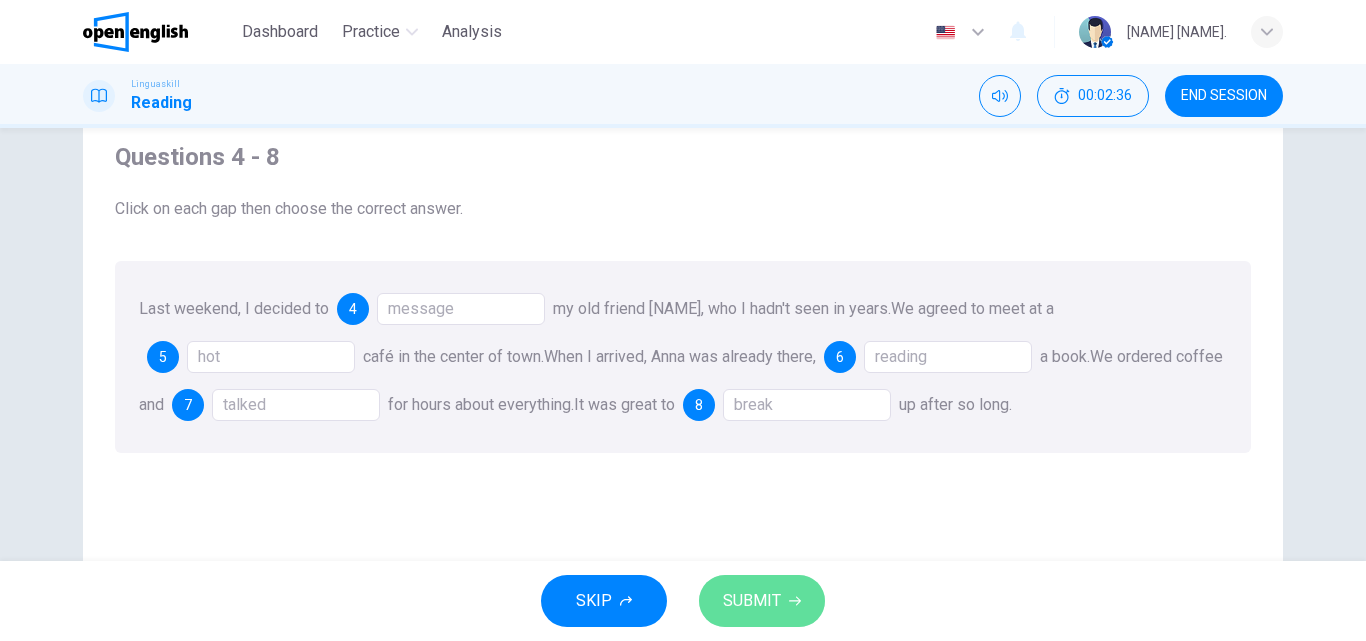 click on "SUBMIT" at bounding box center [762, 601] 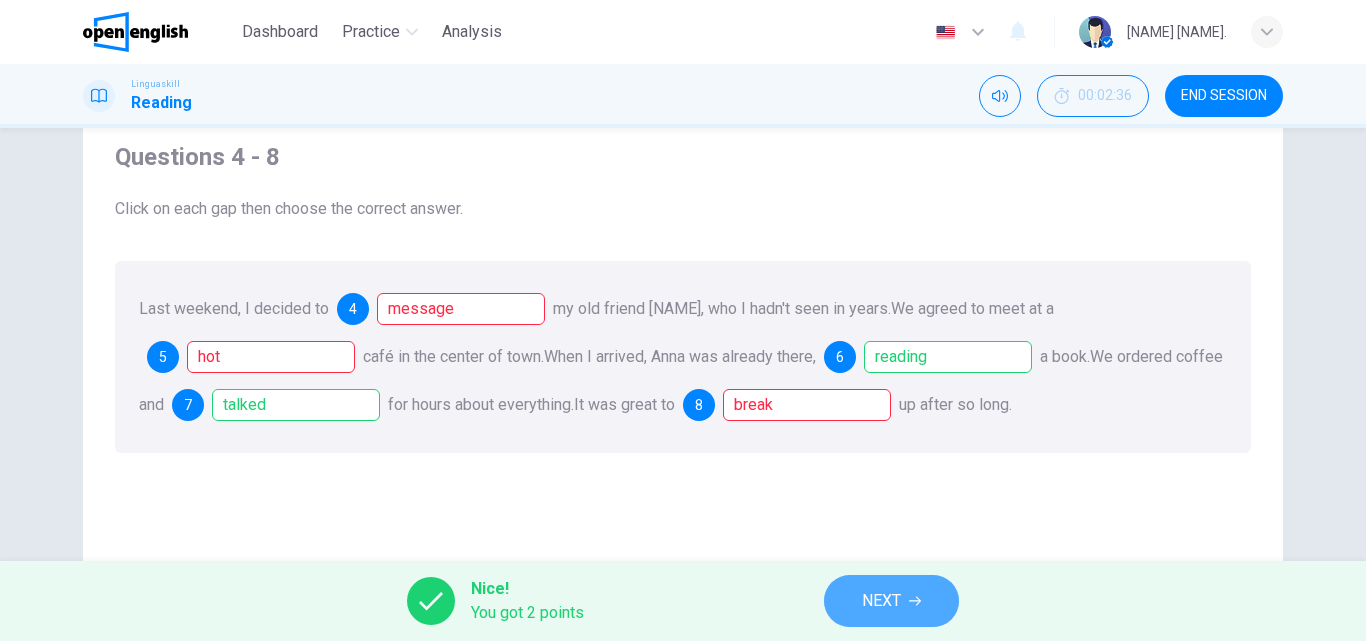click on "NEXT" at bounding box center (881, 601) 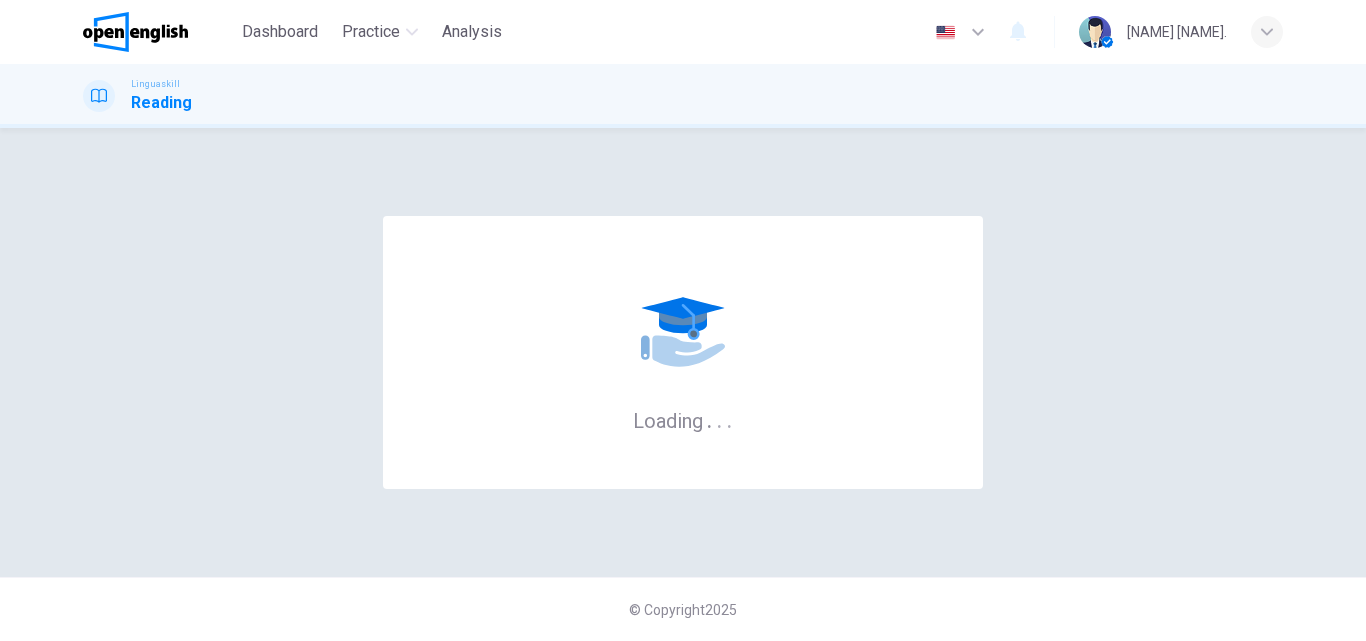 scroll, scrollTop: 0, scrollLeft: 0, axis: both 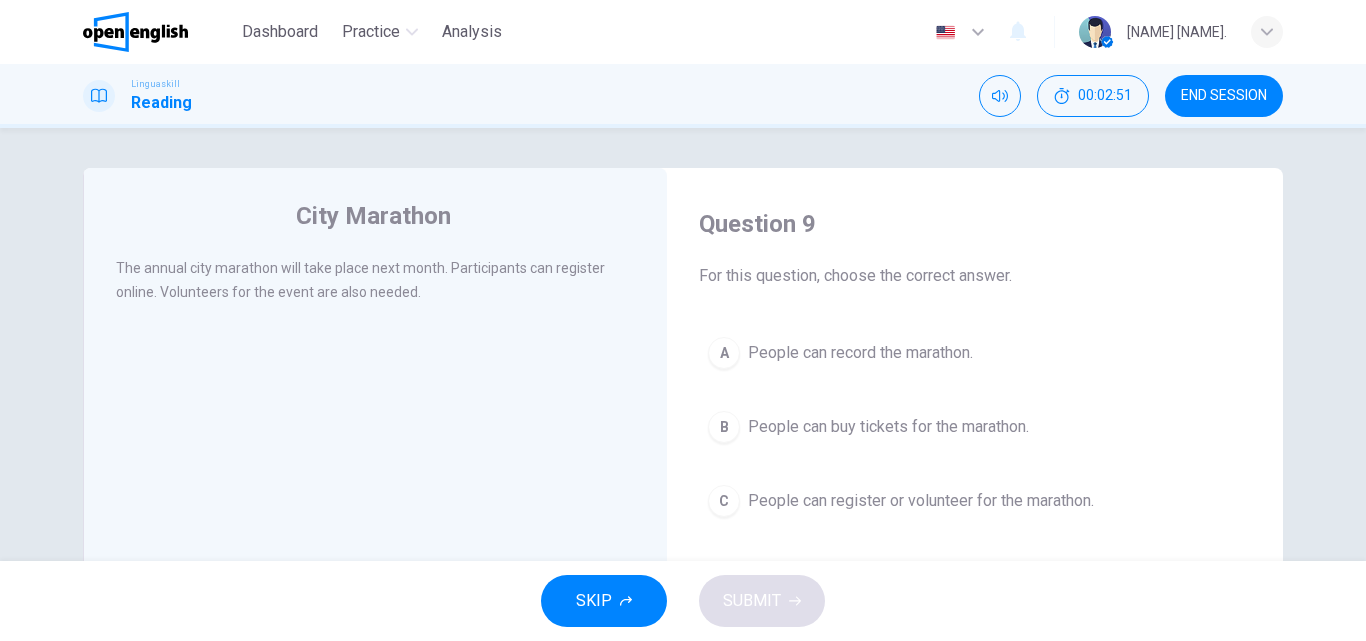 click on "People can record the marathon." at bounding box center (860, 353) 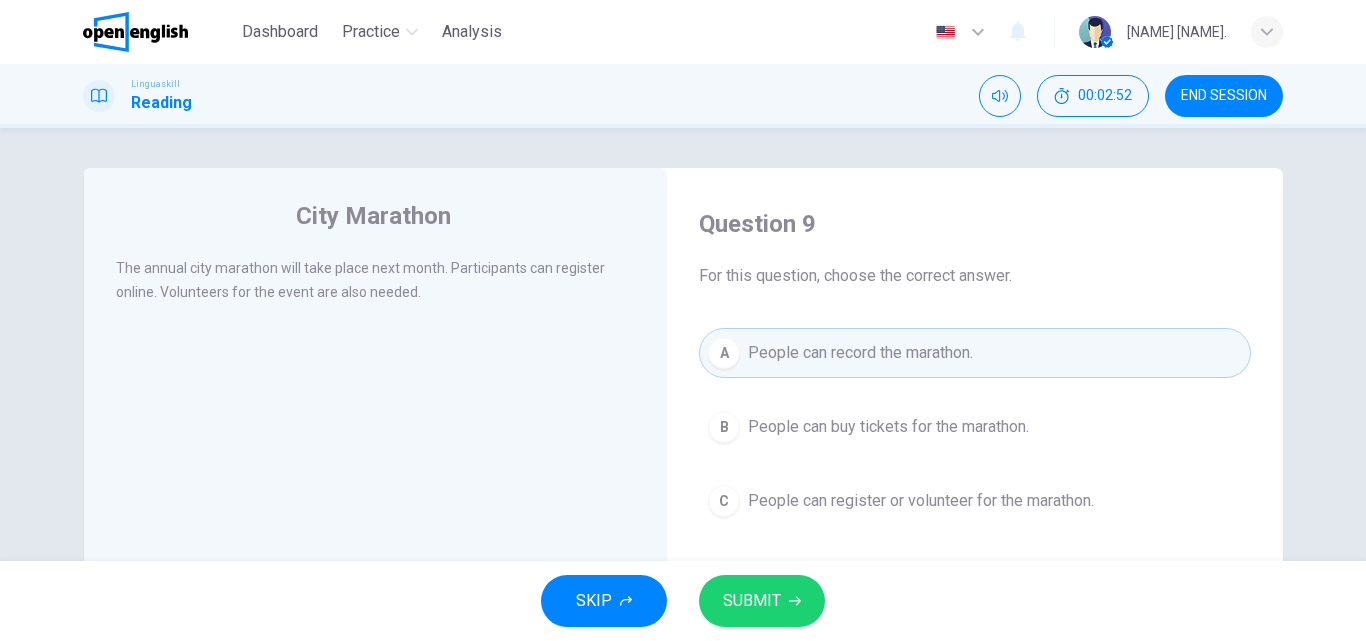 click 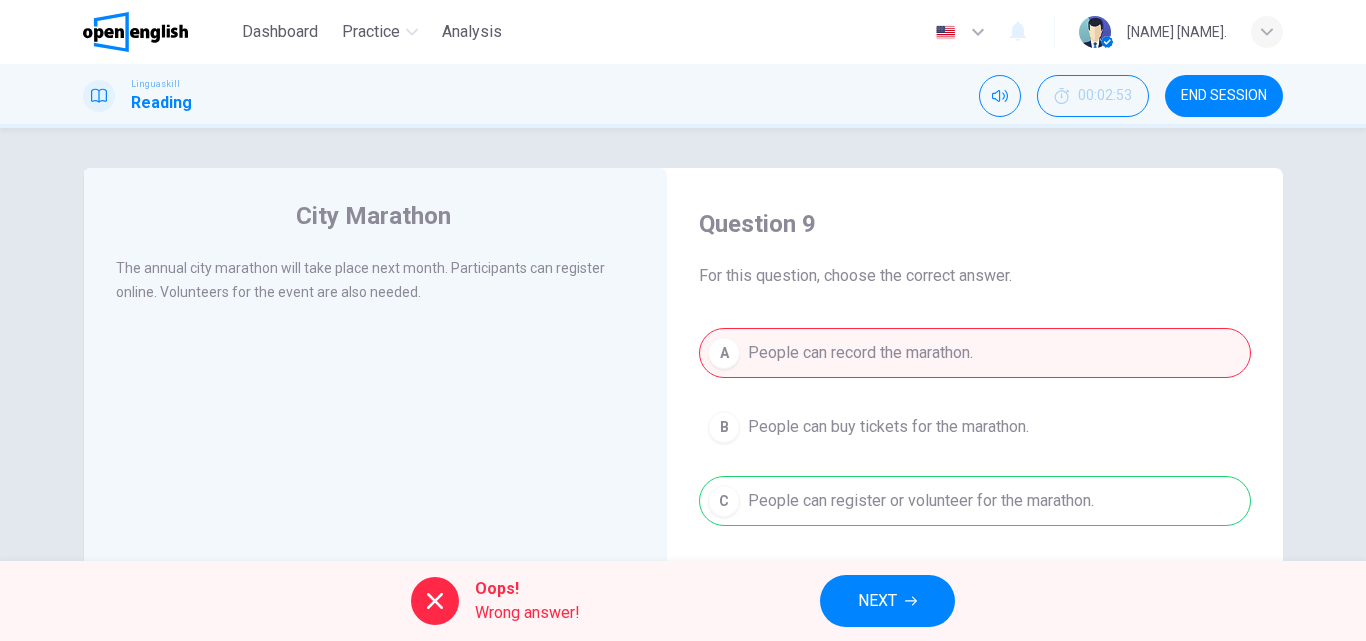 click on "NEXT" at bounding box center (887, 601) 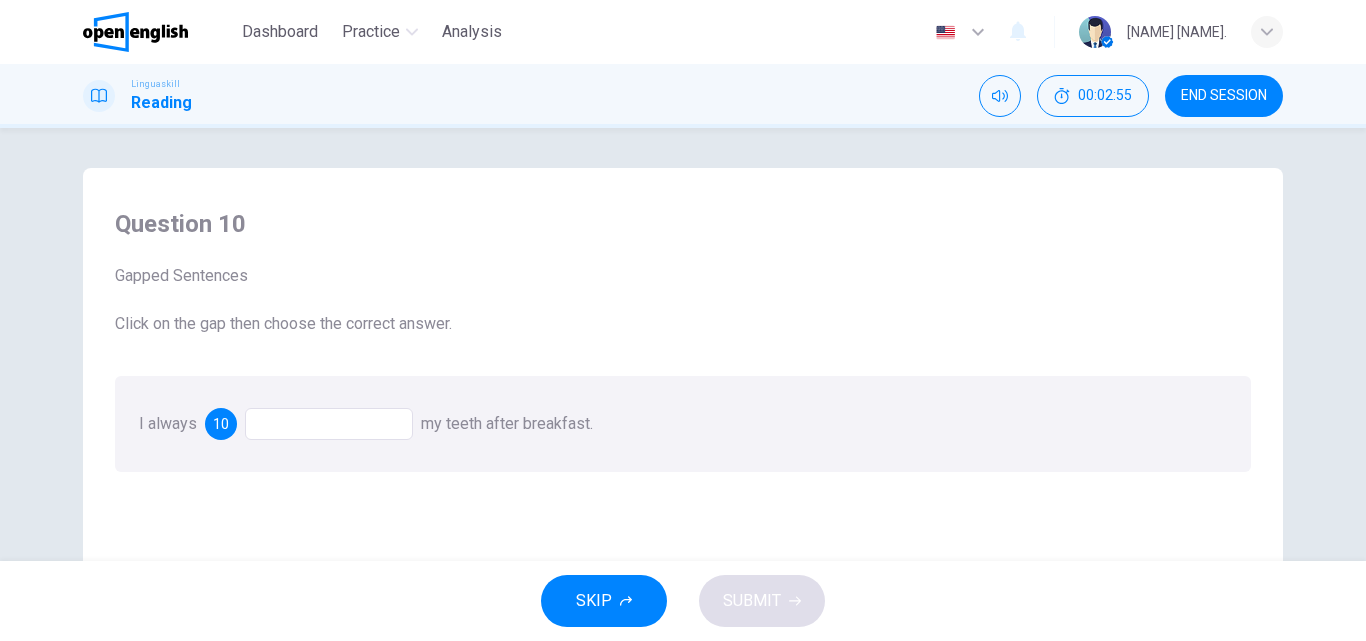 click at bounding box center (329, 424) 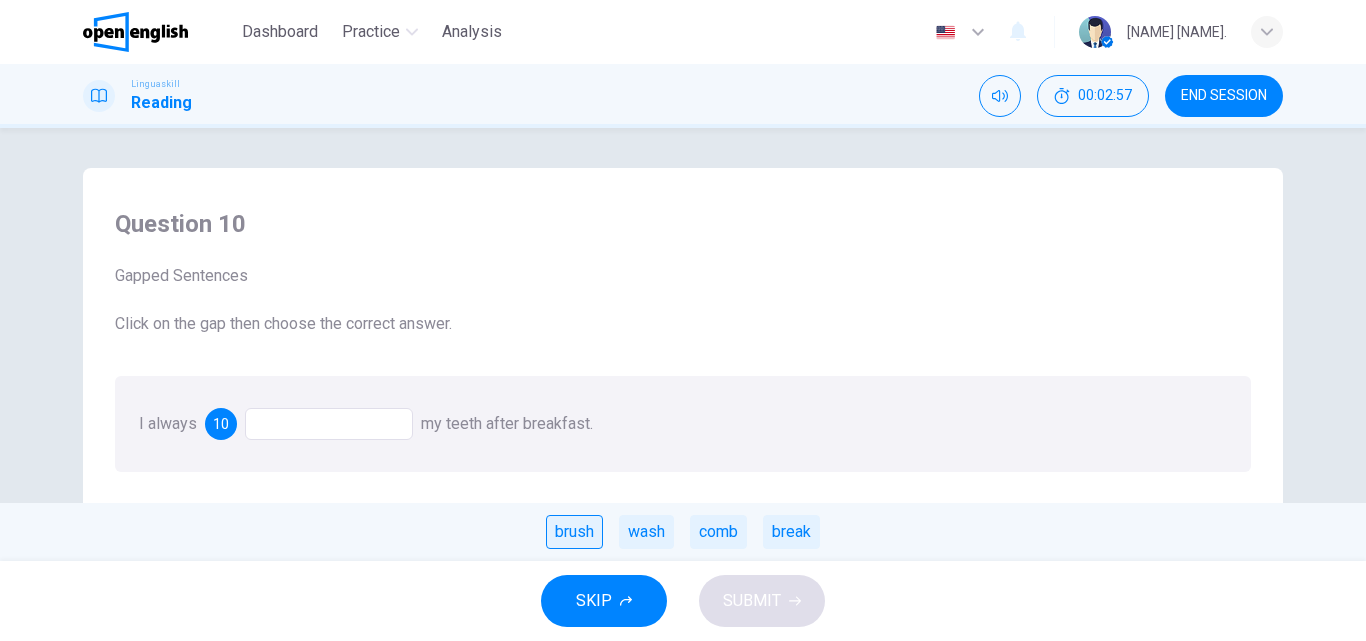 click on "brush" at bounding box center (574, 532) 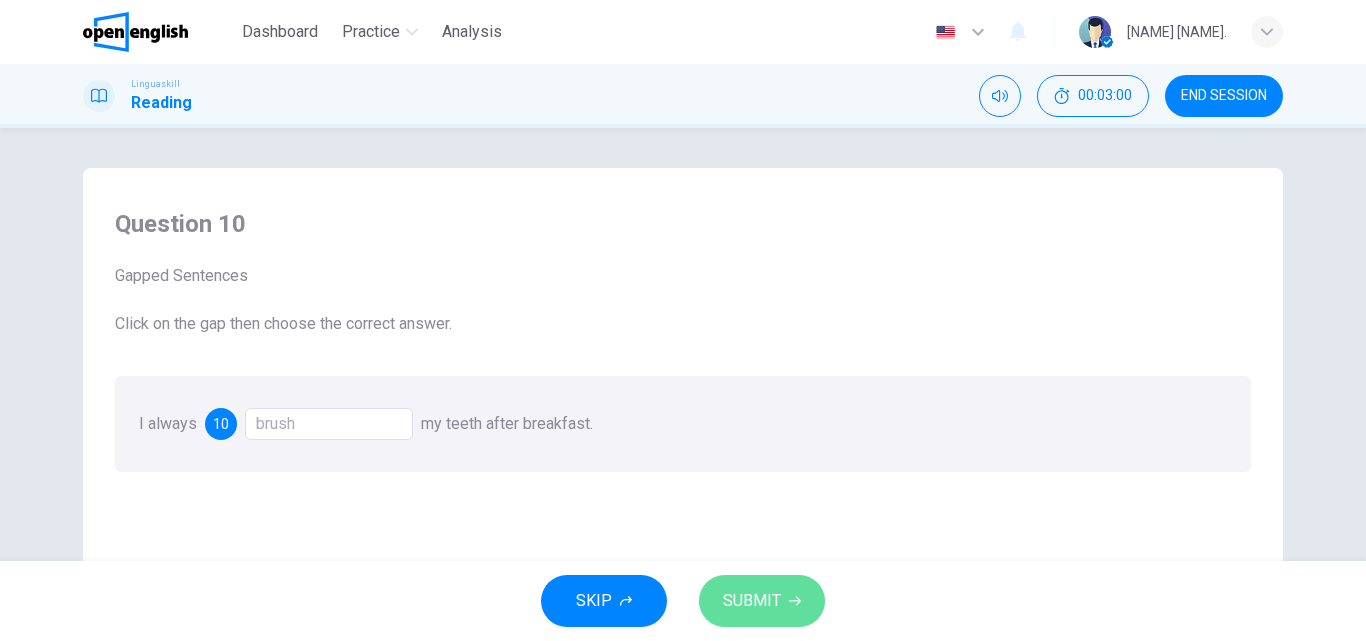 click on "SUBMIT" at bounding box center (752, 601) 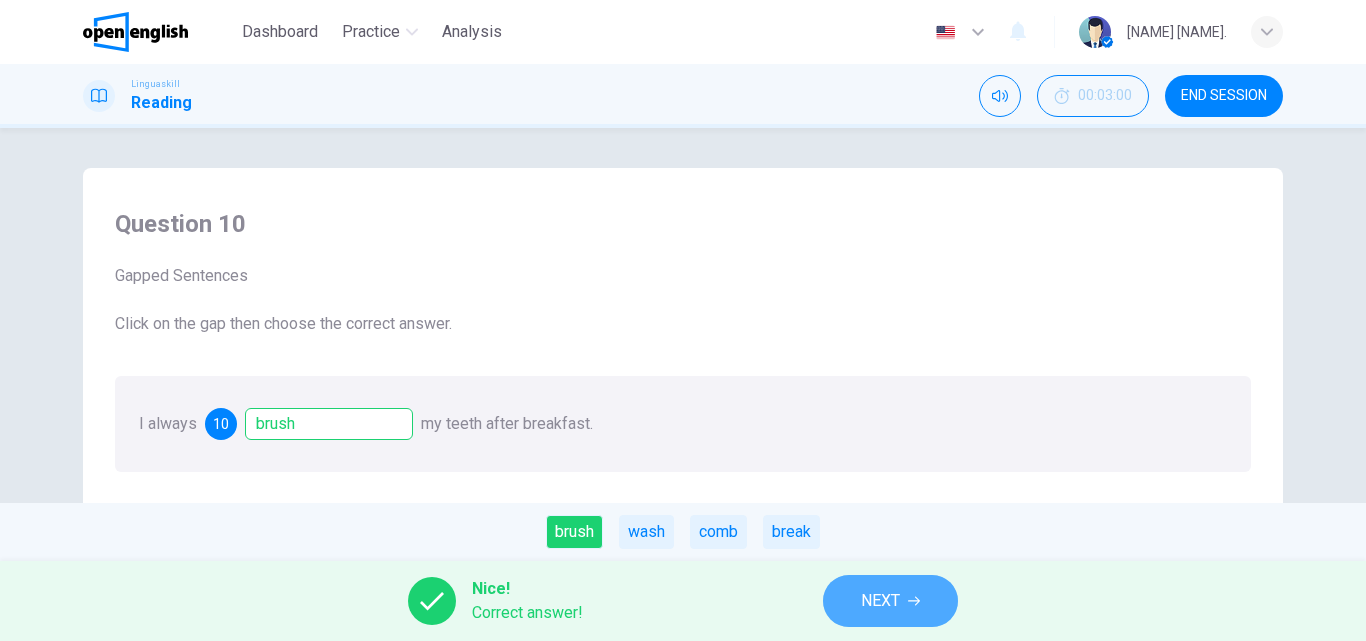 click on "NEXT" at bounding box center (890, 601) 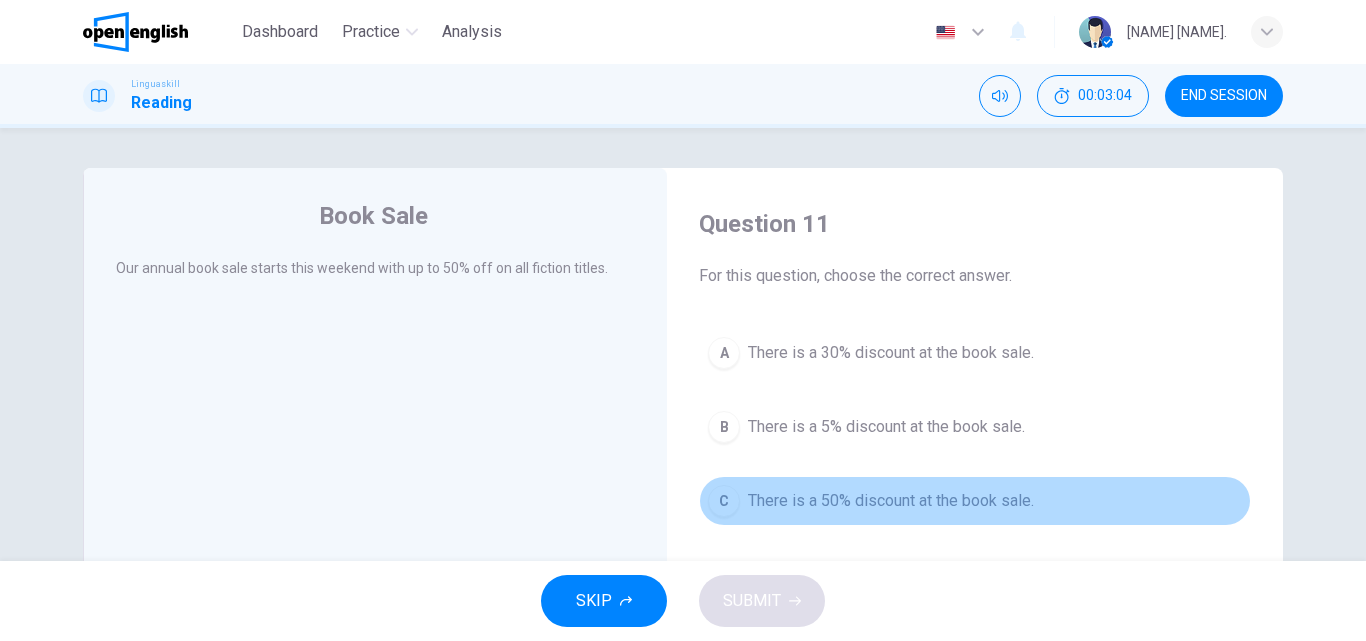 click on "There is a 50% discount at the book sale." at bounding box center (891, 501) 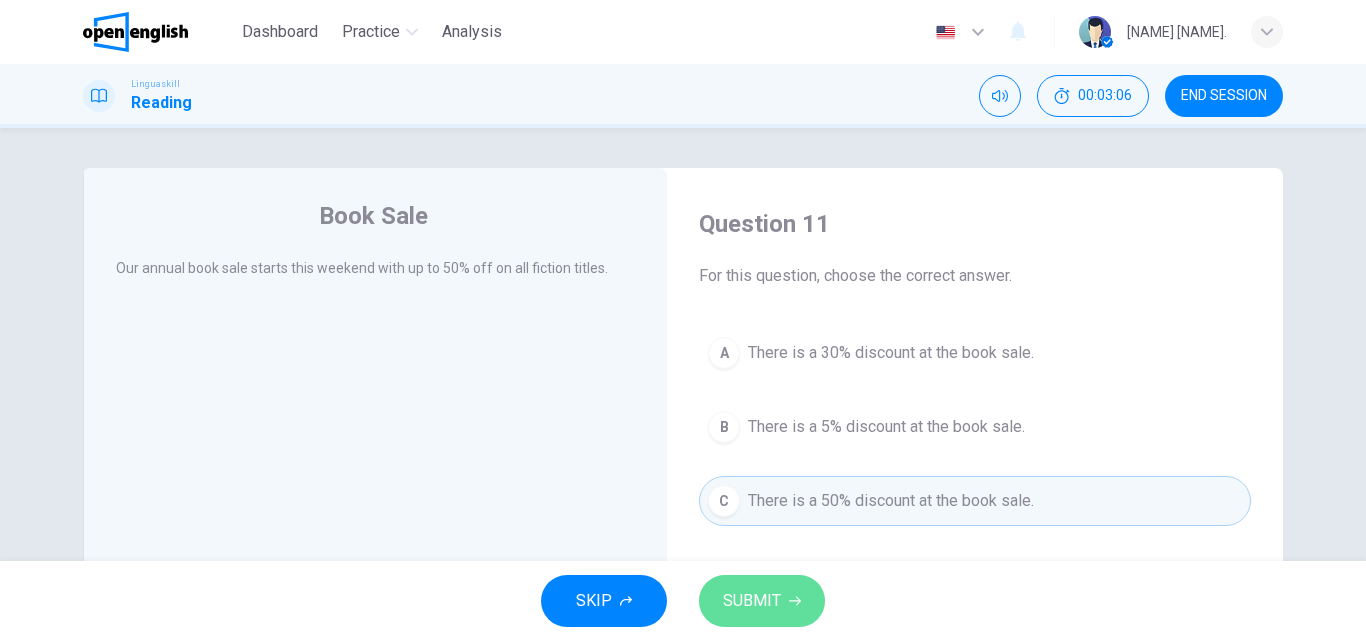 click on "SUBMIT" at bounding box center (762, 601) 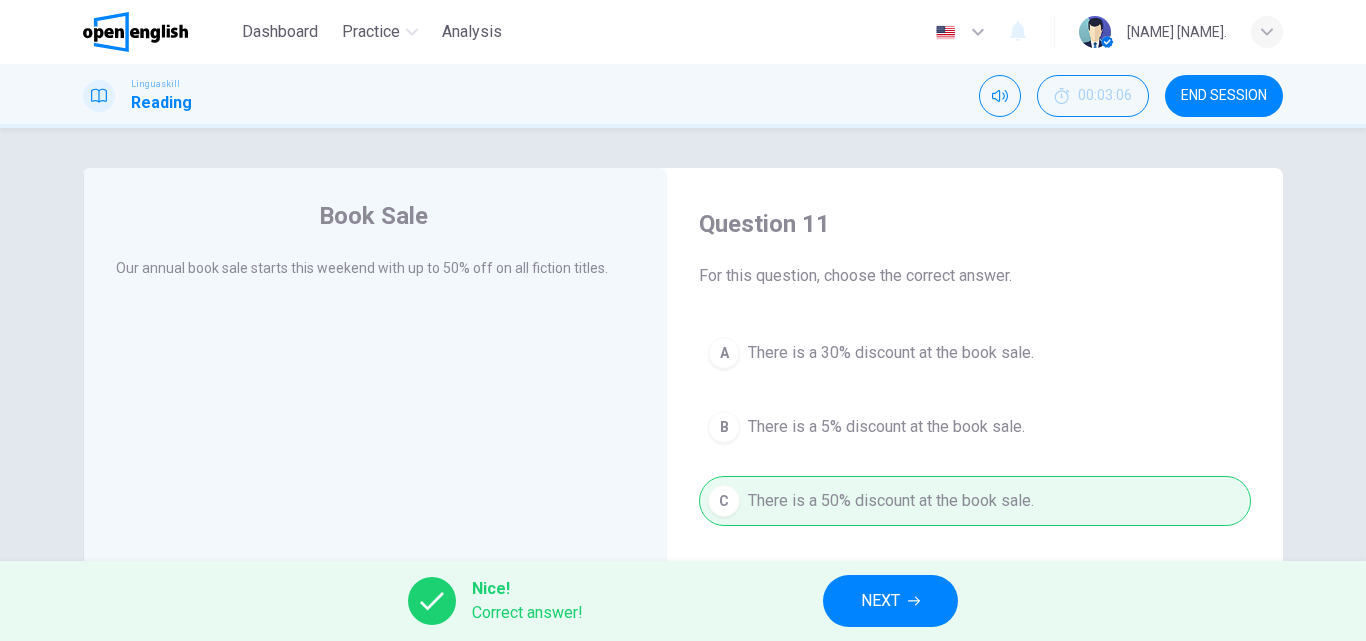 click on "NEXT" at bounding box center [890, 601] 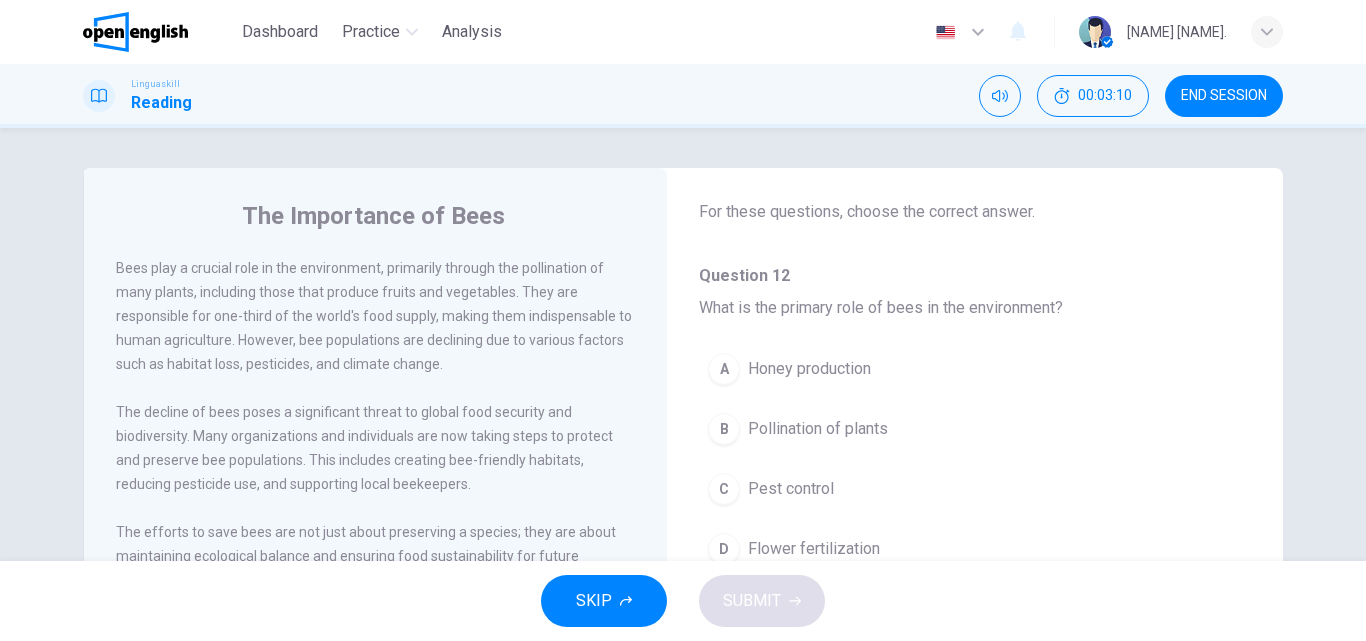 scroll, scrollTop: 68, scrollLeft: 0, axis: vertical 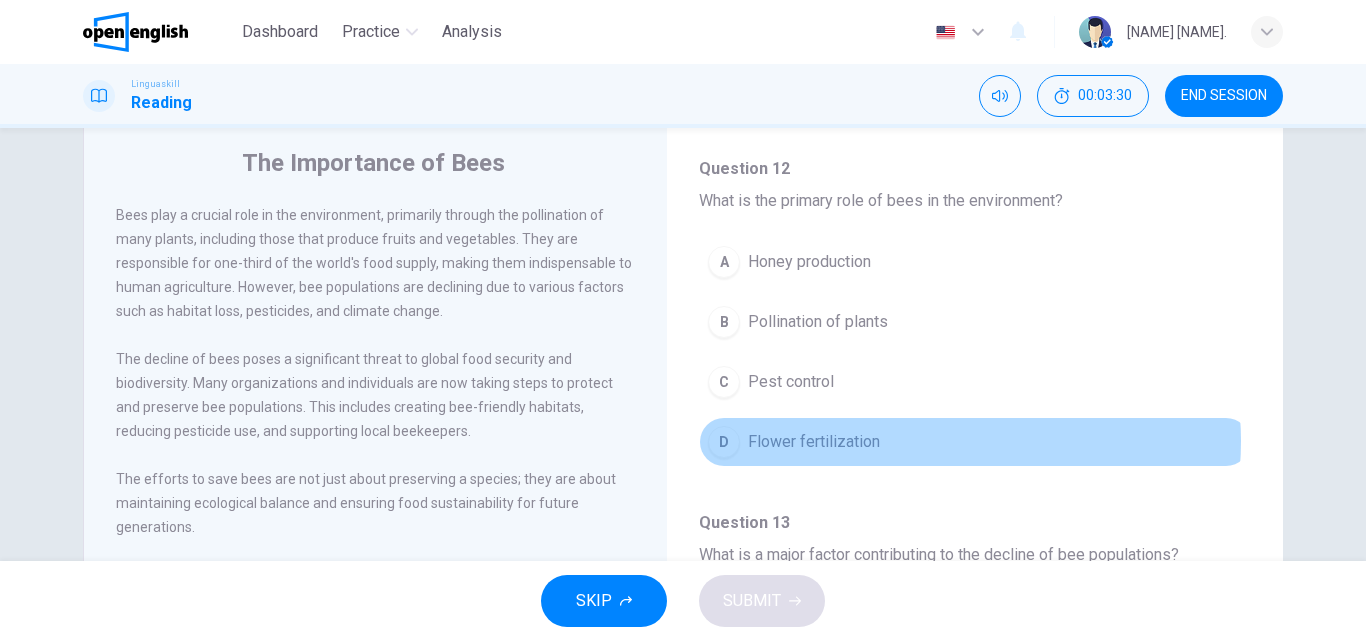click on "D Flower fertilization" at bounding box center [975, 442] 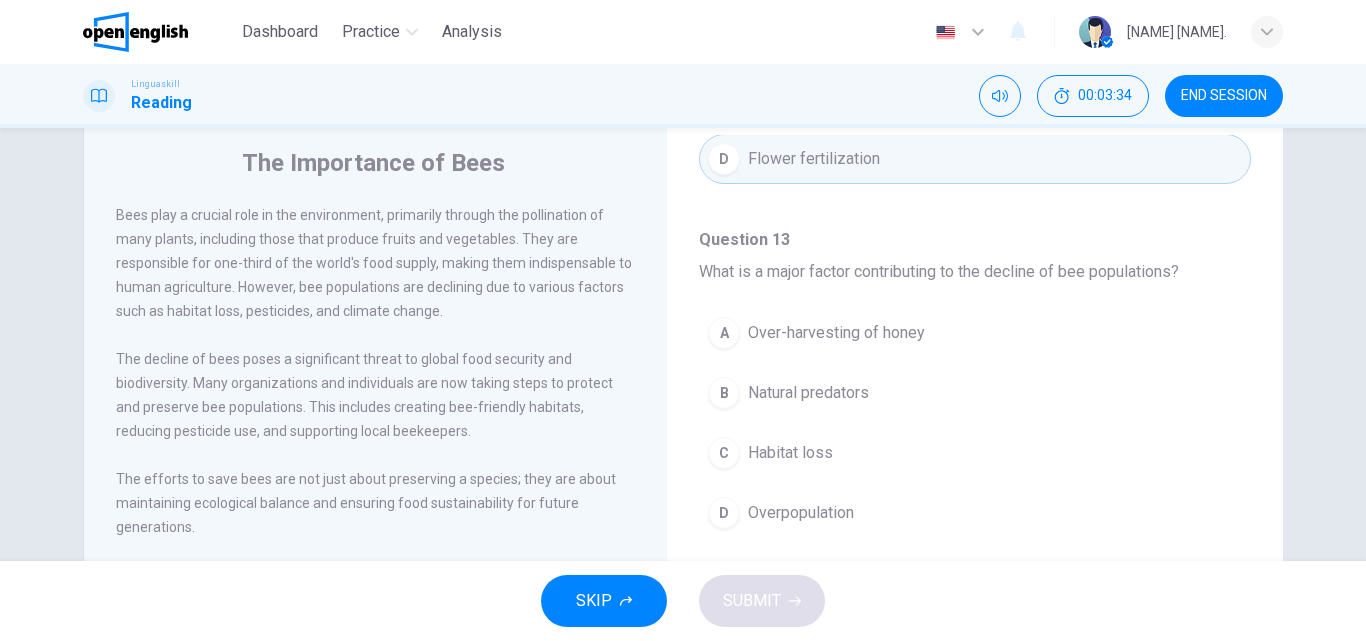 scroll, scrollTop: 407, scrollLeft: 0, axis: vertical 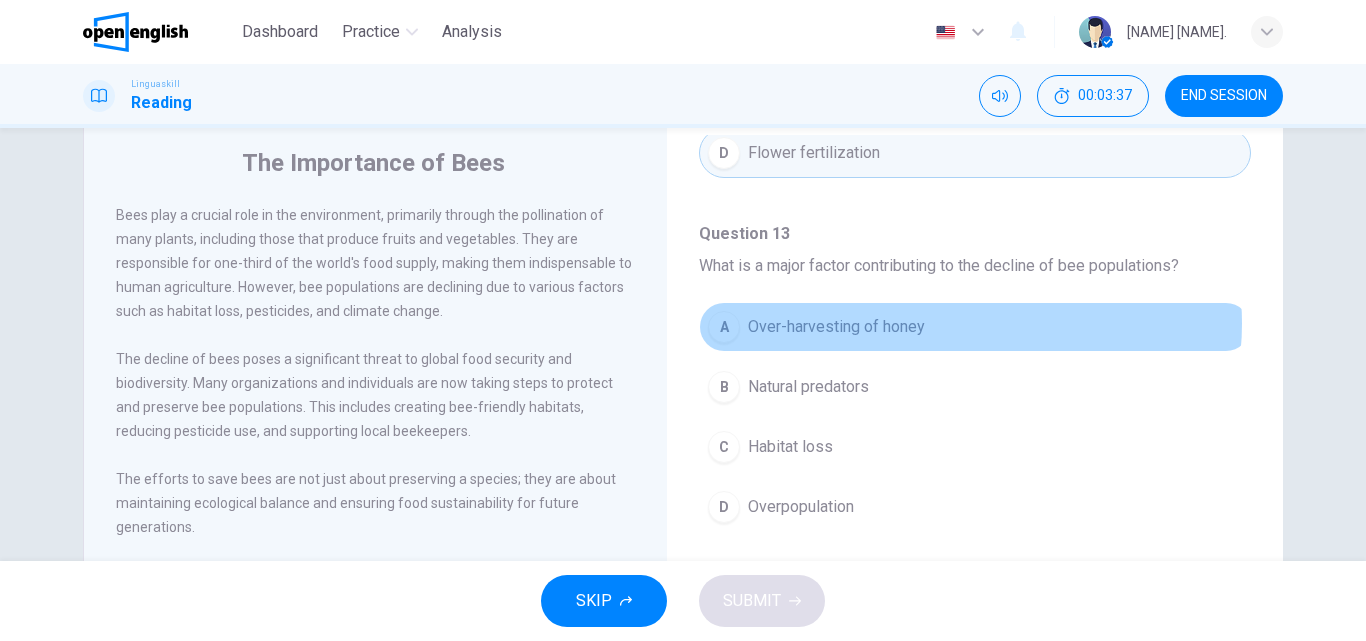 click on "A Over-harvesting of honey" at bounding box center [975, 327] 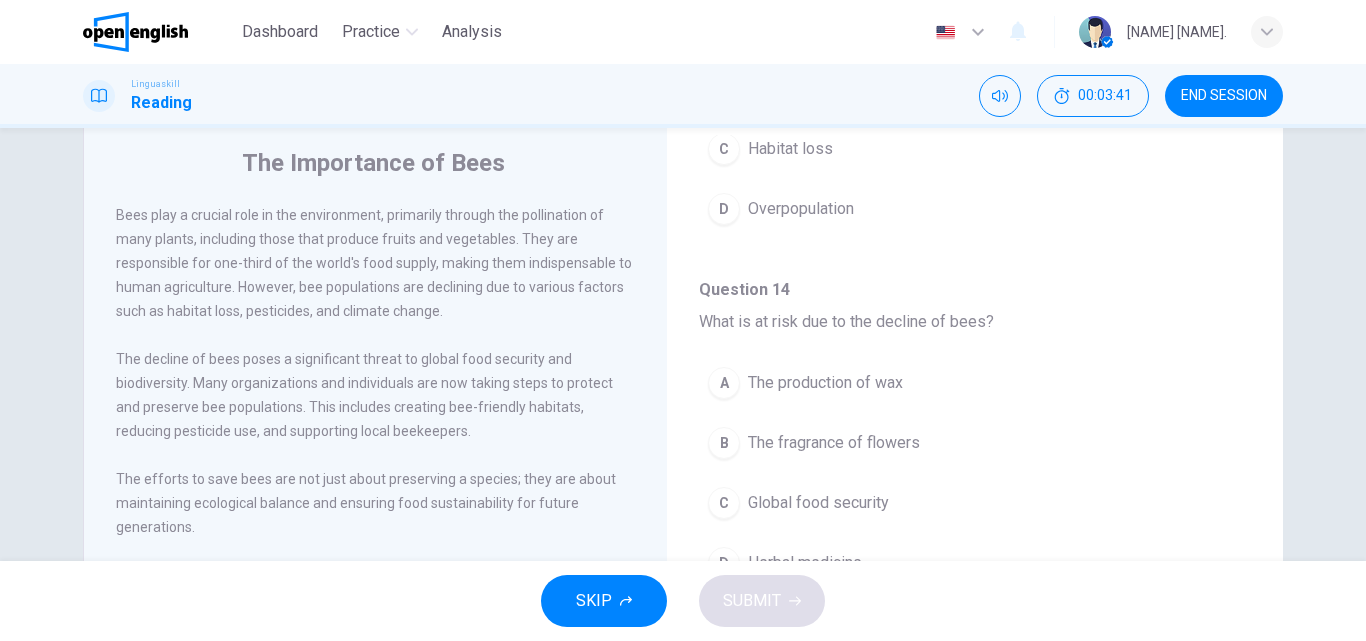 scroll, scrollTop: 714, scrollLeft: 0, axis: vertical 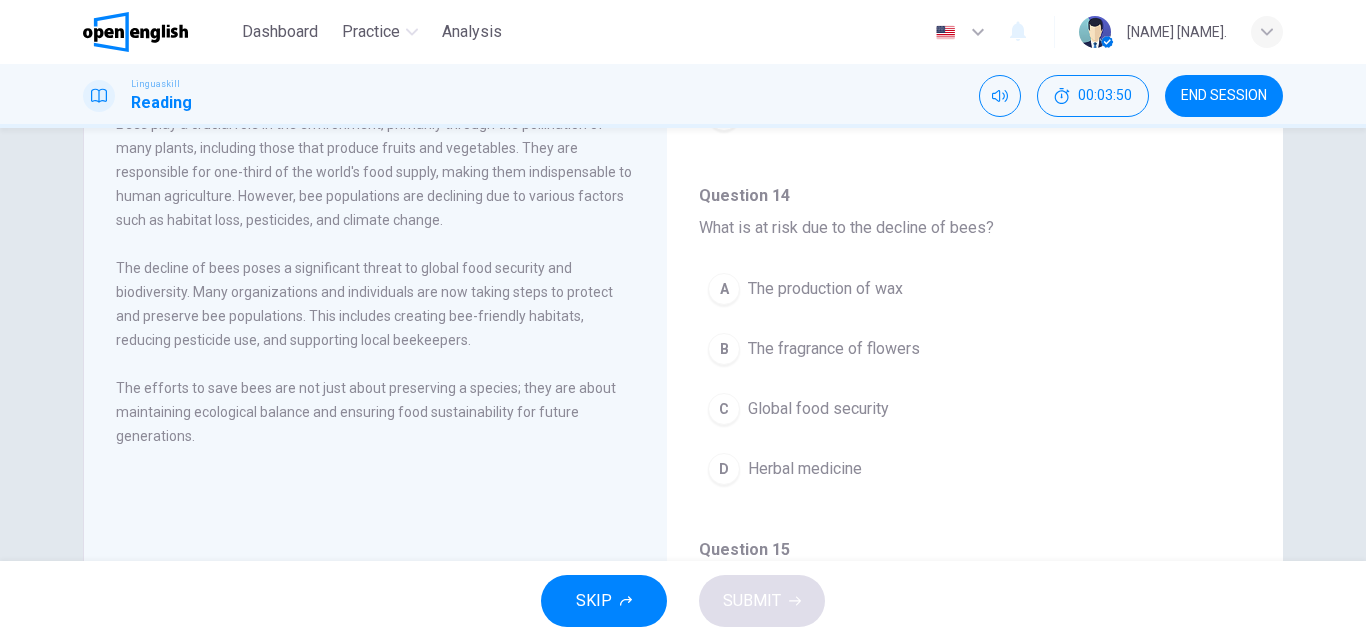 click on "B The fragrance of flowers" at bounding box center [975, 349] 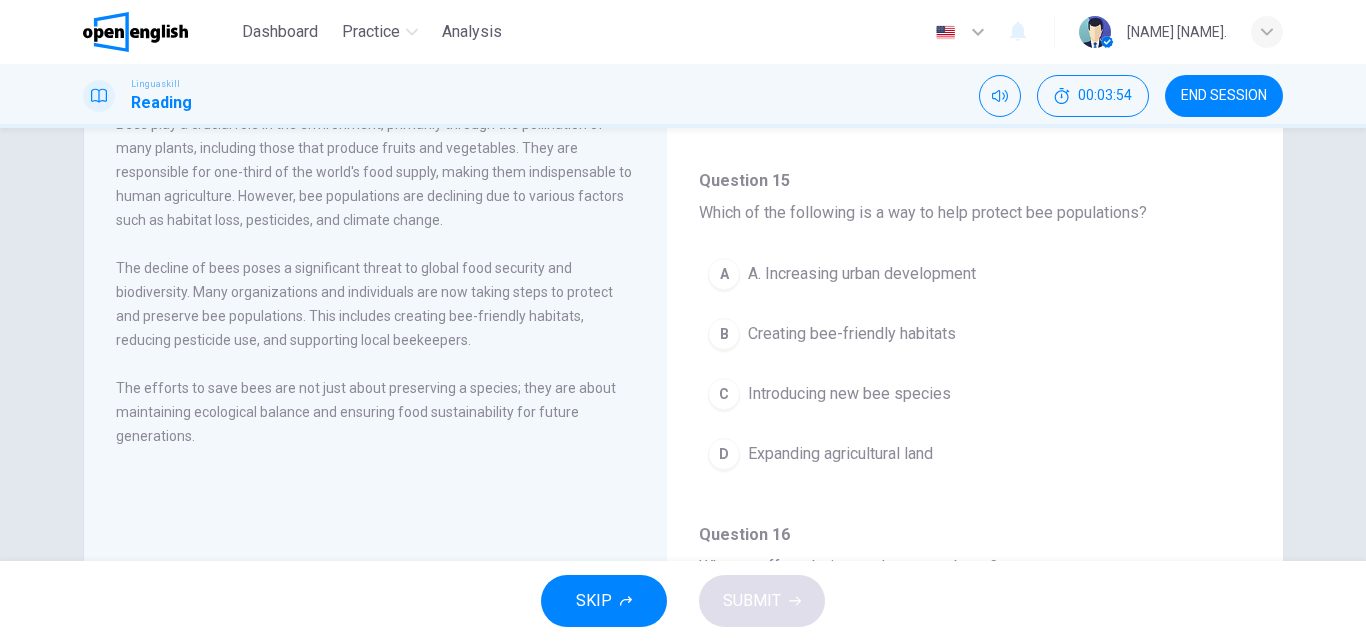 scroll, scrollTop: 1071, scrollLeft: 0, axis: vertical 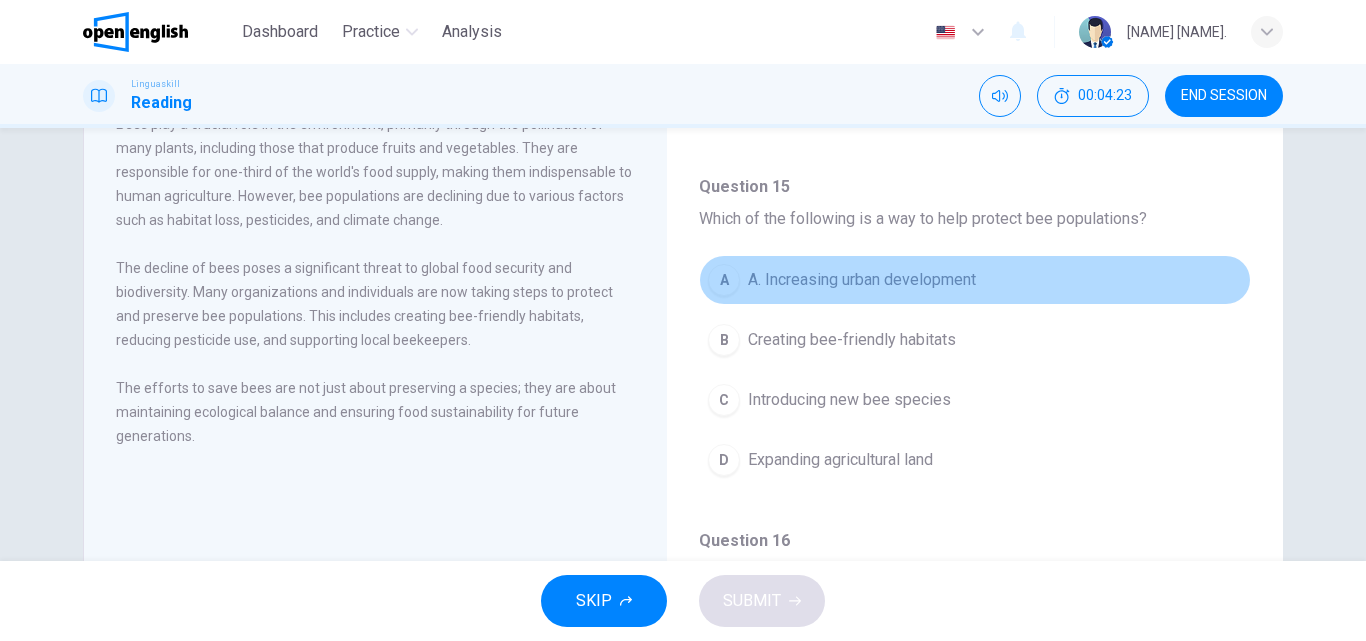 click on "A A. Increasing urban development" at bounding box center [975, 280] 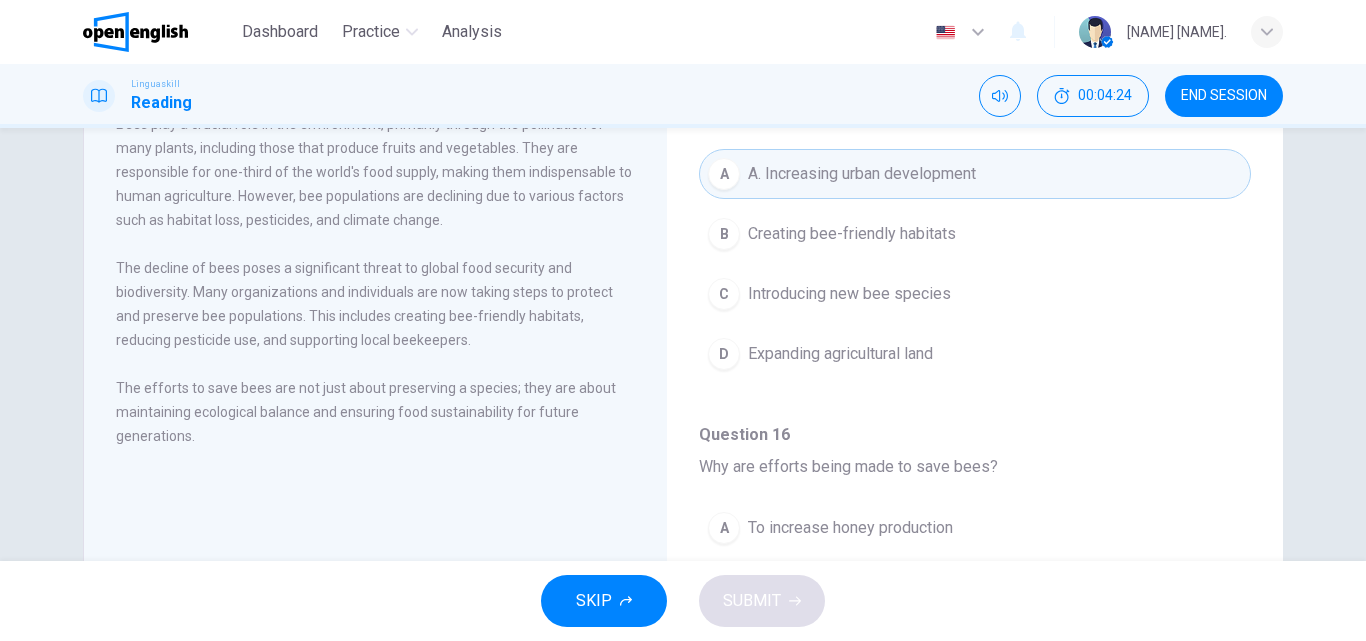 scroll, scrollTop: 1251, scrollLeft: 0, axis: vertical 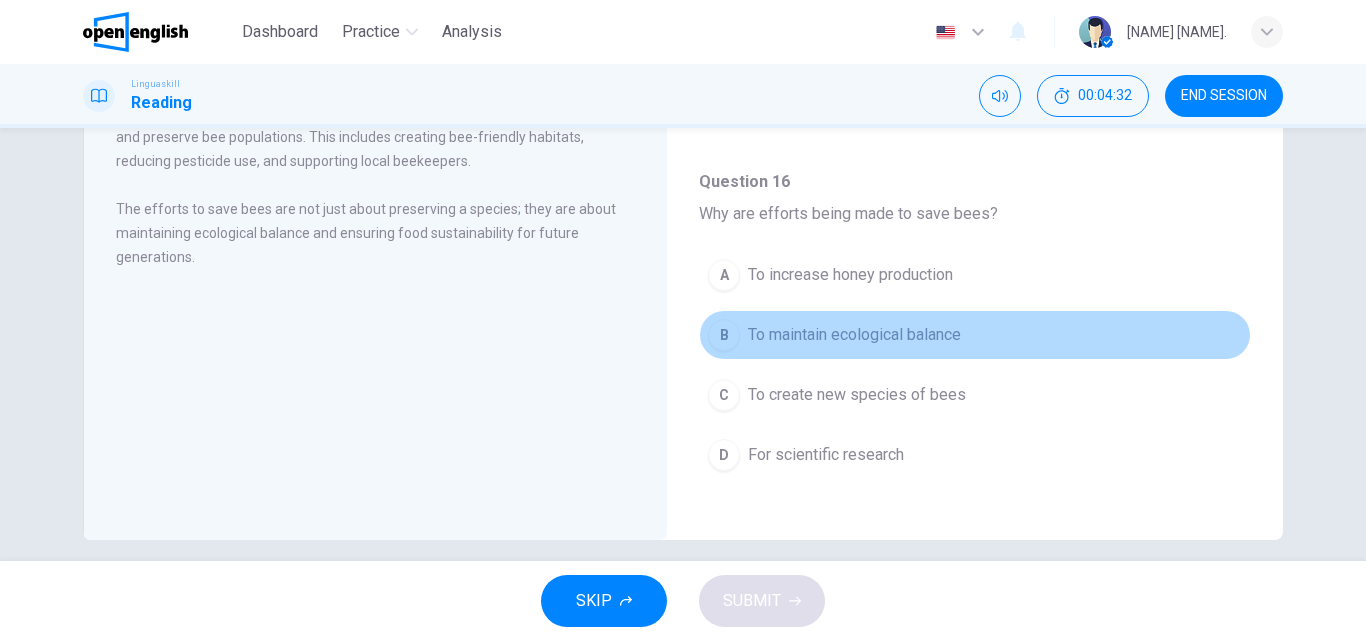 click on "B To maintain ecological balance" at bounding box center [975, 335] 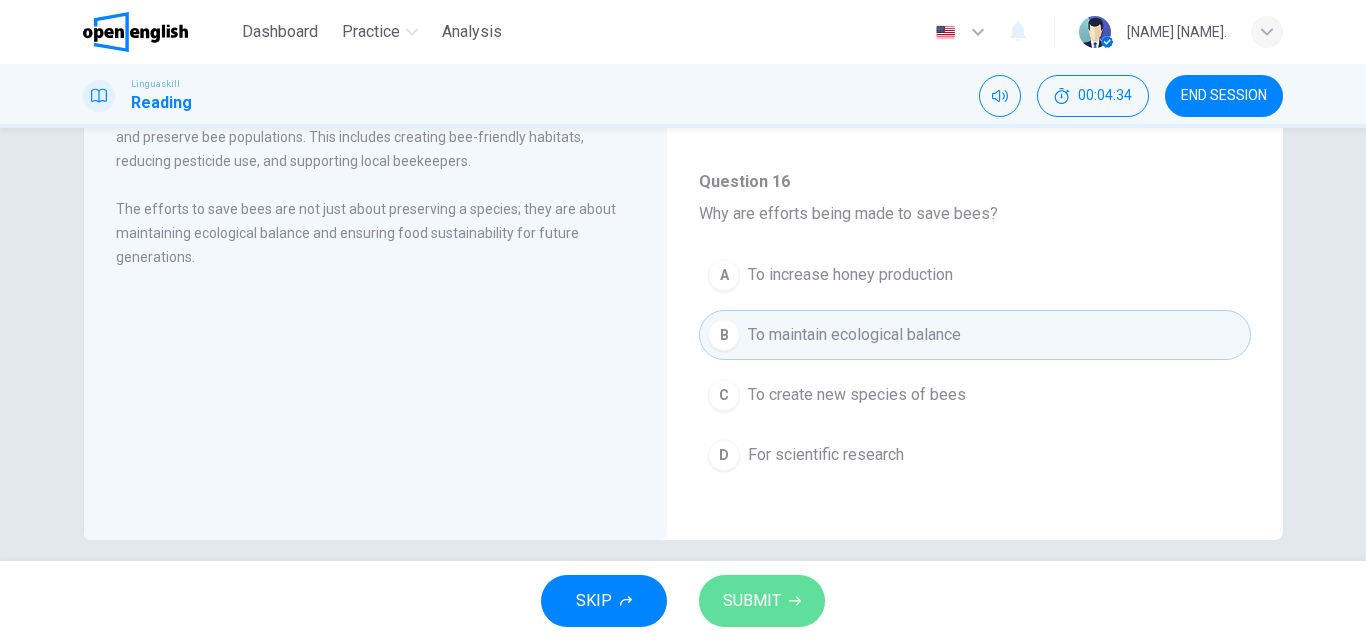 click on "SUBMIT" at bounding box center [752, 601] 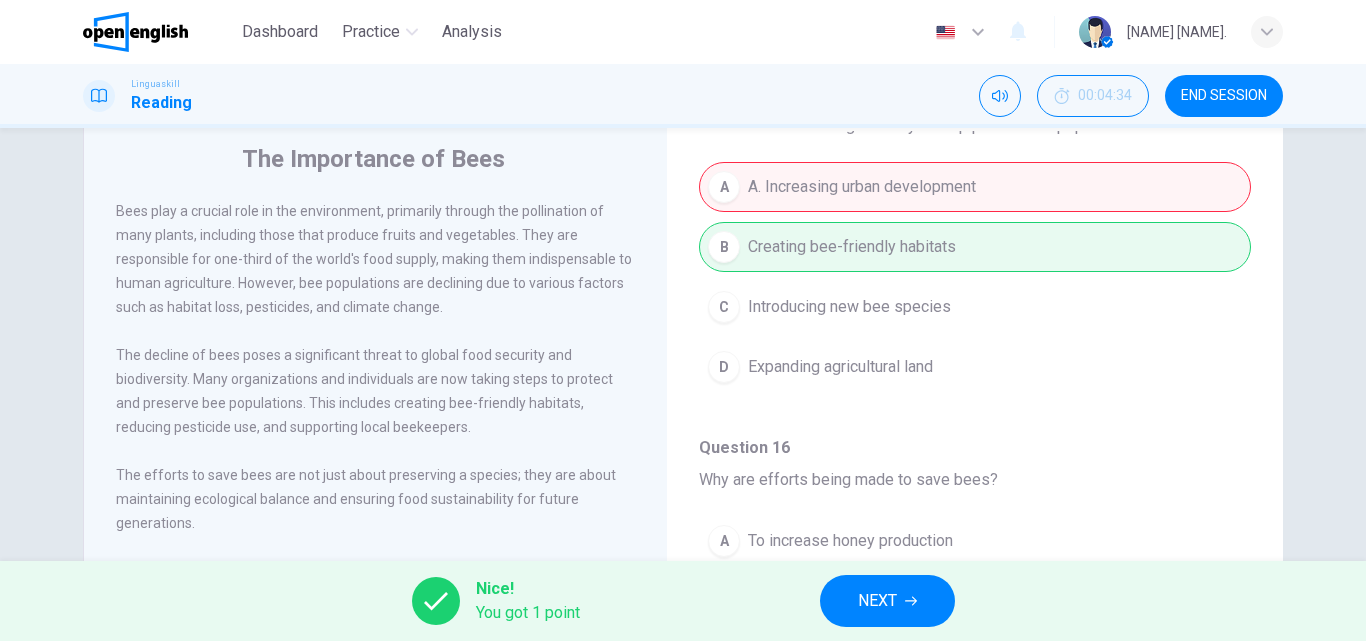 scroll, scrollTop: 0, scrollLeft: 0, axis: both 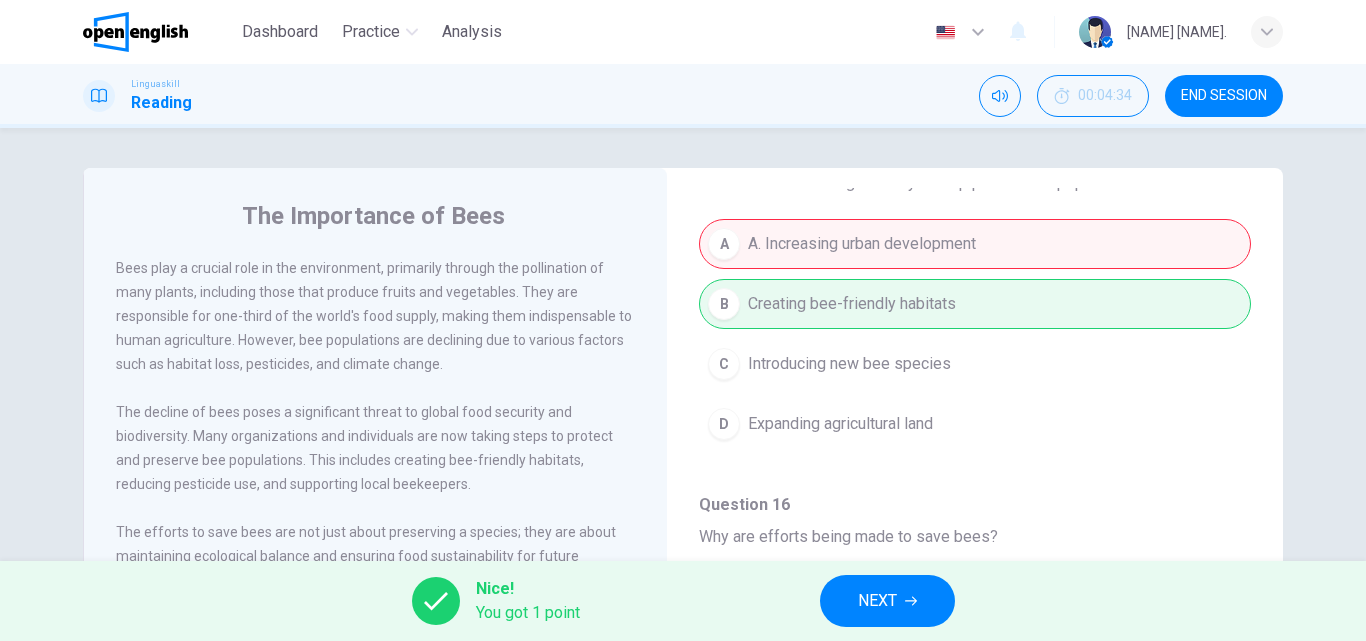 click on "NEXT" at bounding box center [887, 601] 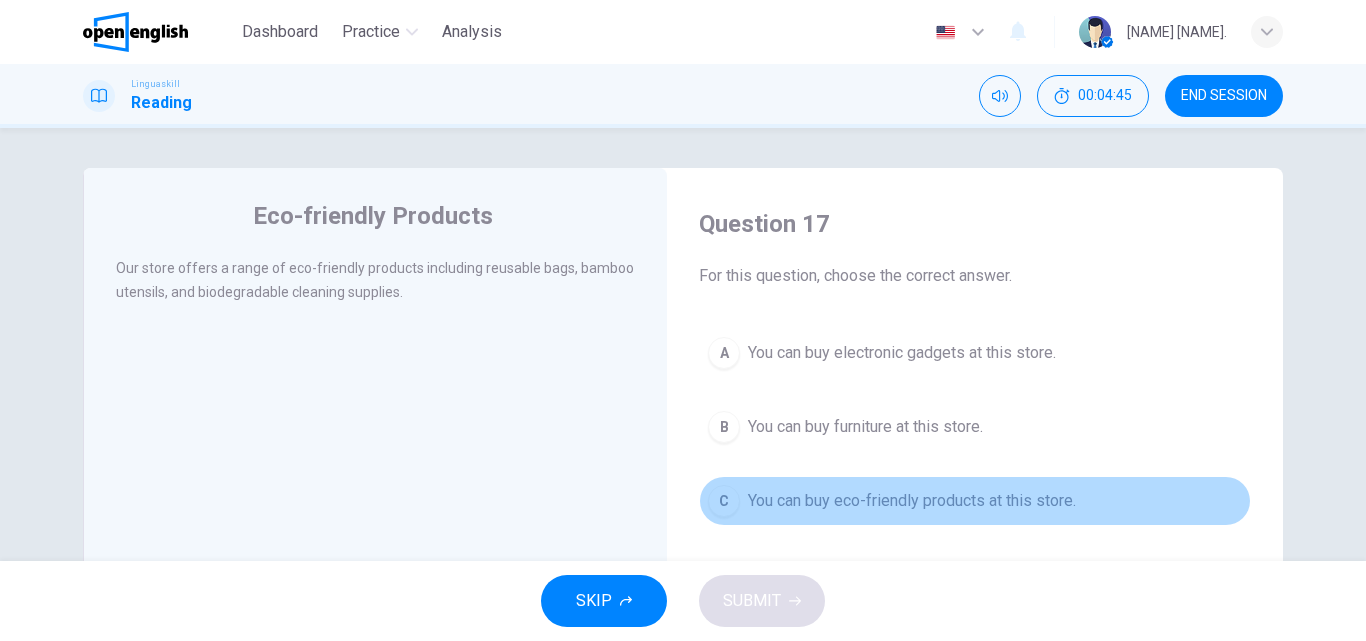 click on "You can buy eco-friendly products at this store." at bounding box center [912, 501] 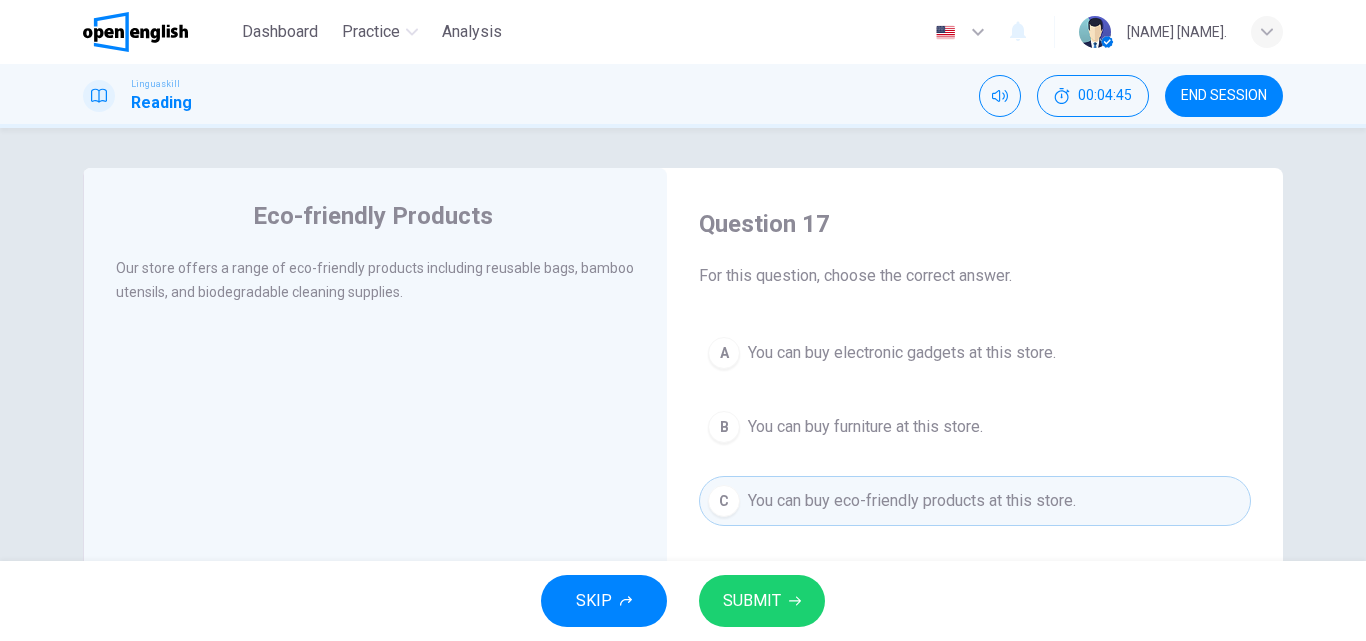 click on "SUBMIT" at bounding box center [762, 601] 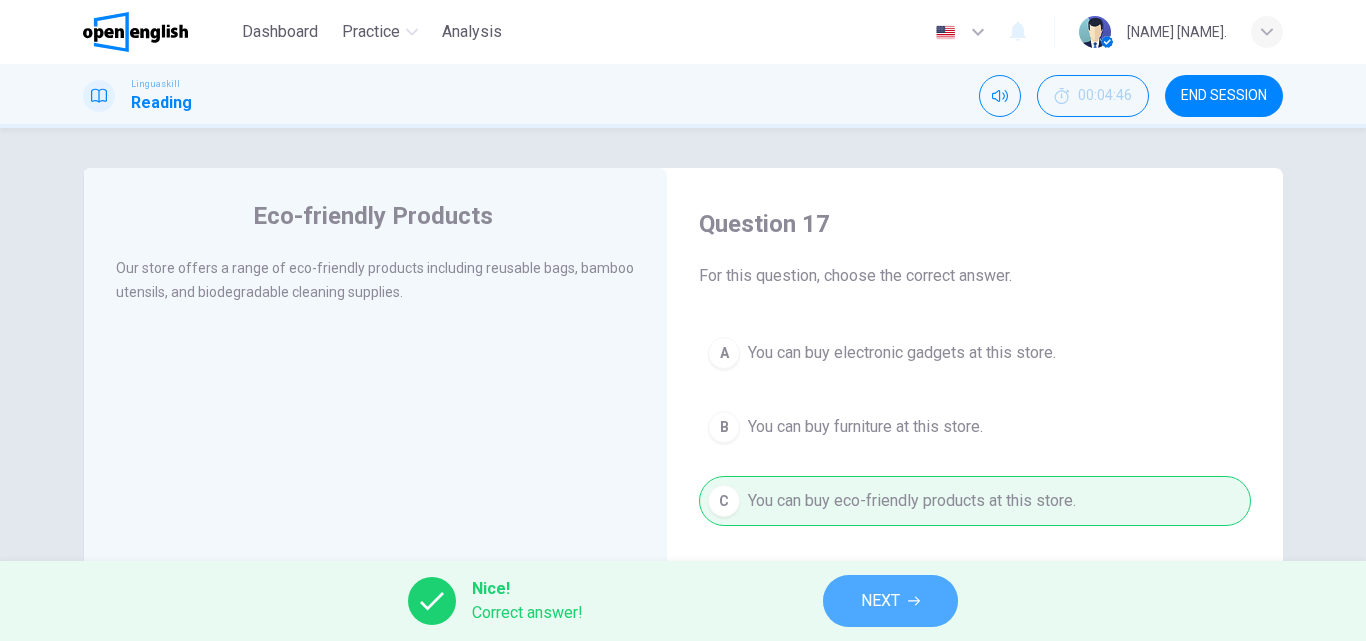 click on "NEXT" at bounding box center (890, 601) 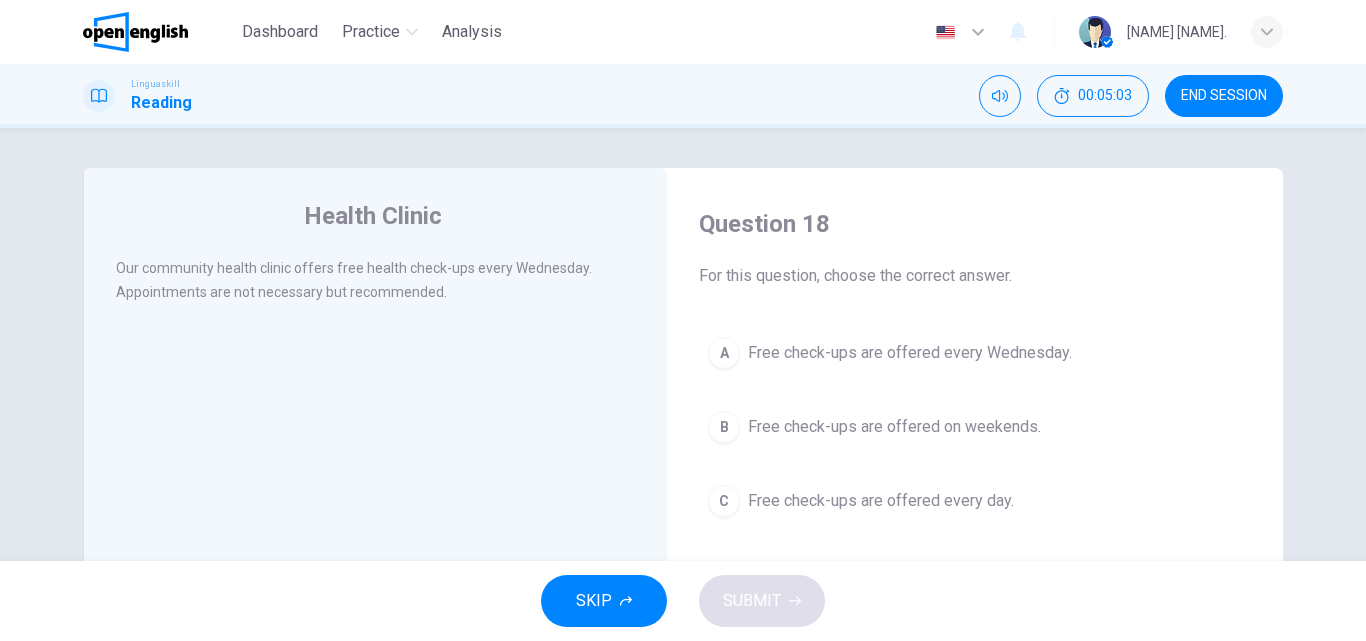 click on "Free check-ups are offered every Wednesday." at bounding box center (910, 353) 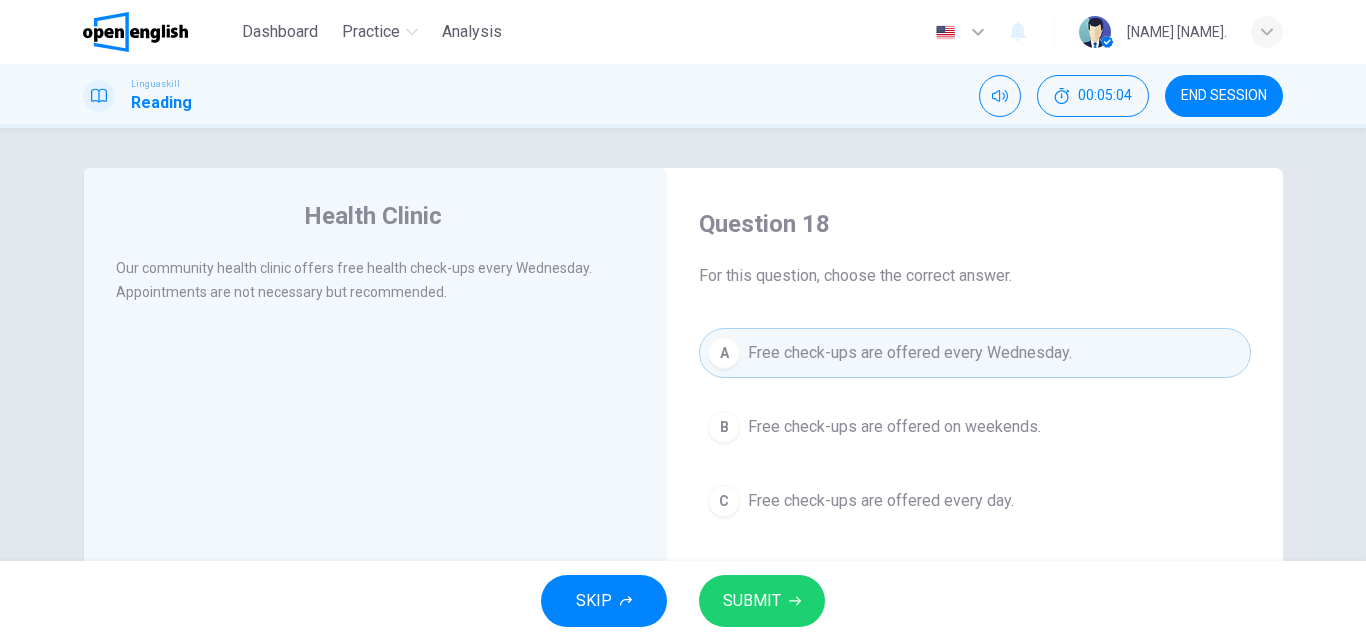 click on "SUBMIT" at bounding box center [762, 601] 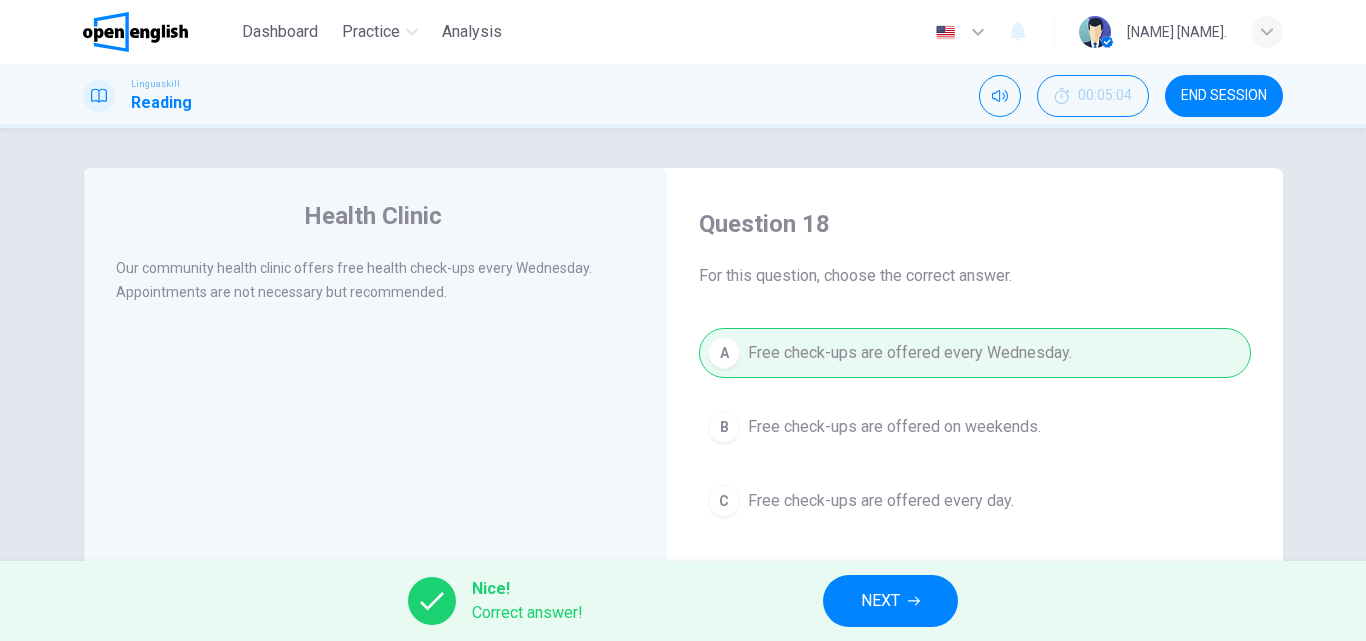 click on "NEXT" at bounding box center [890, 601] 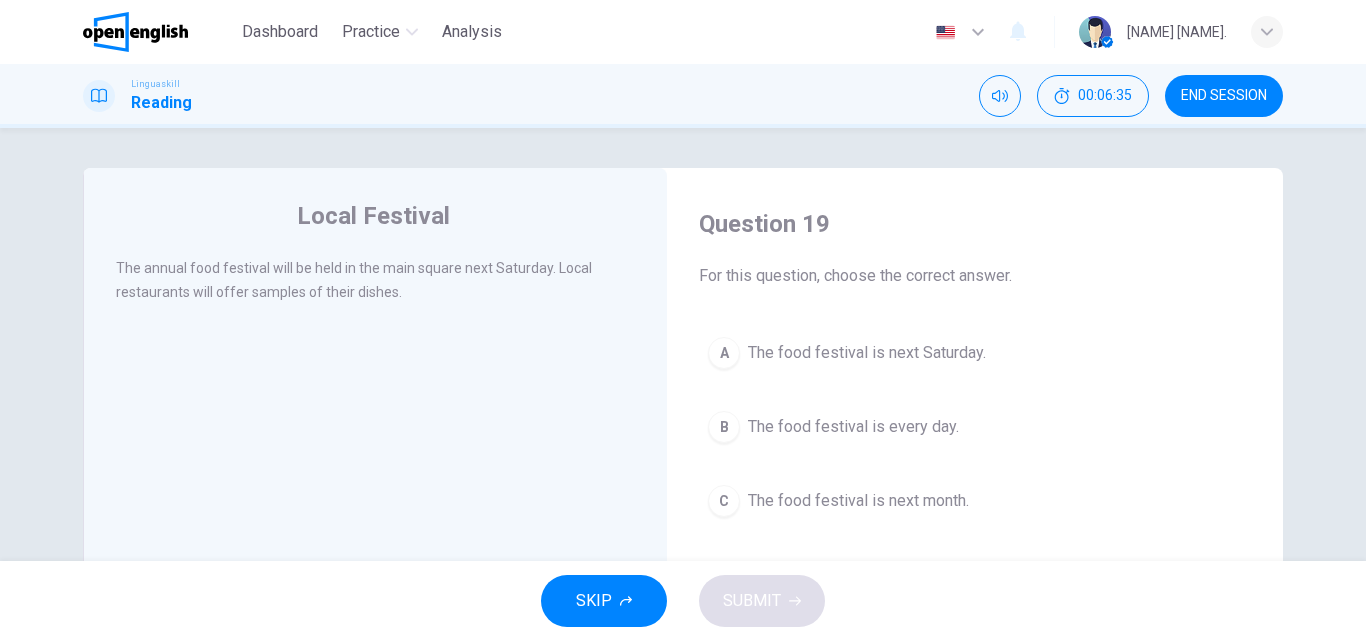 click on "A The food festival is next Saturday. B The food festival is every day. C The food festival is next month." at bounding box center [975, 427] 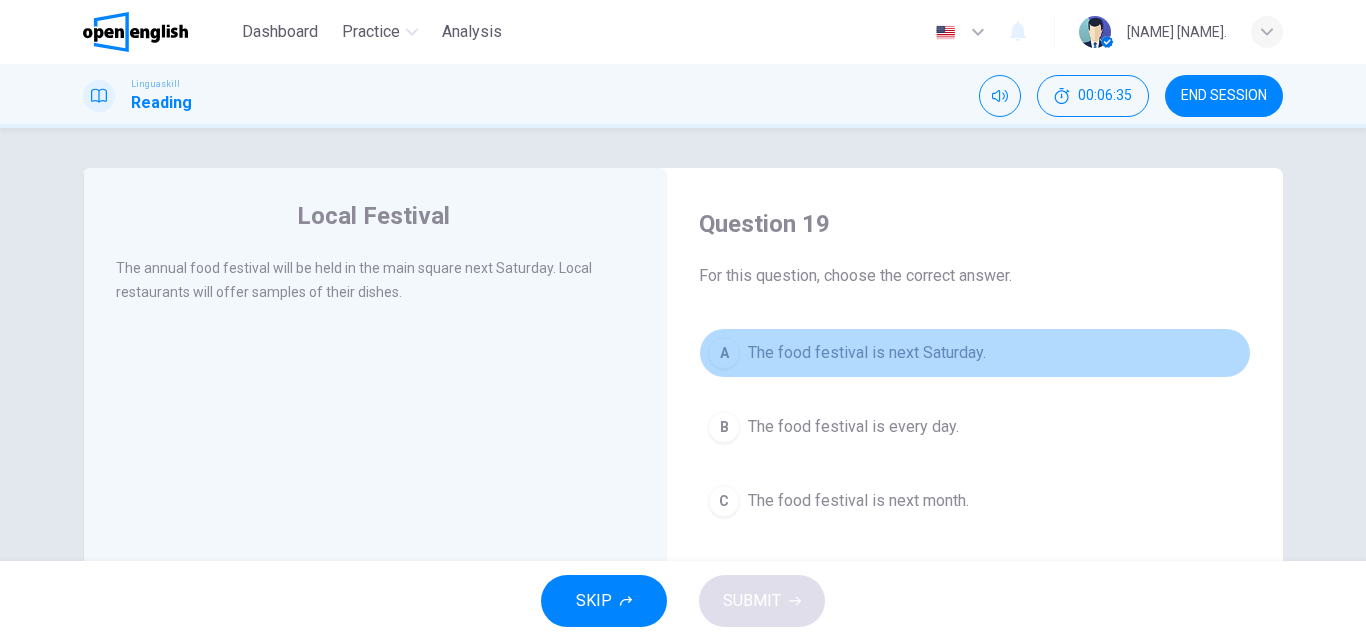 click on "The food festival is next Saturday." at bounding box center (867, 353) 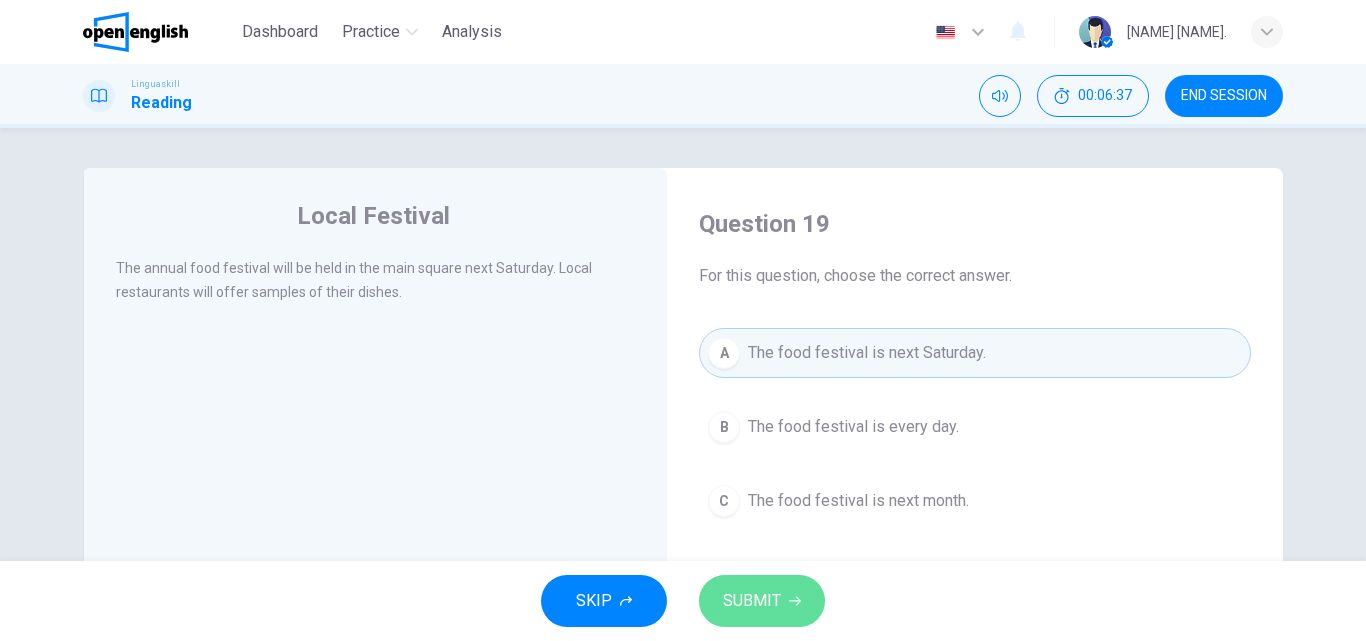 click on "SUBMIT" at bounding box center [762, 601] 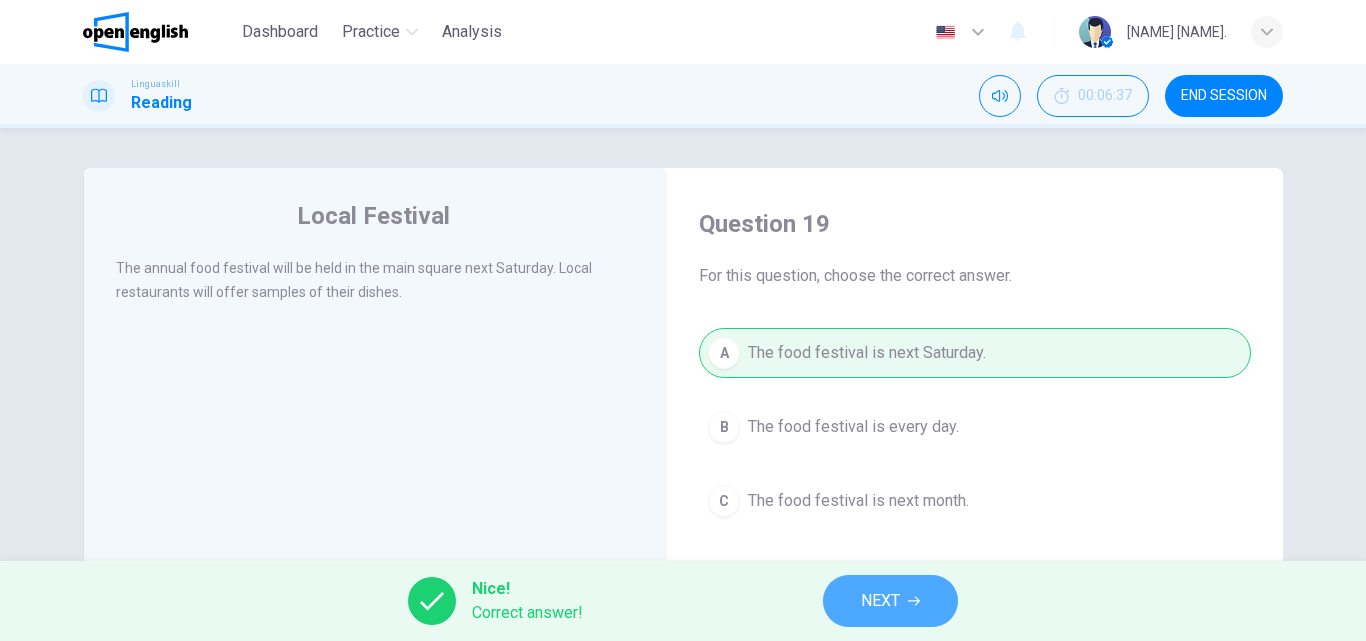 click on "NEXT" at bounding box center (890, 601) 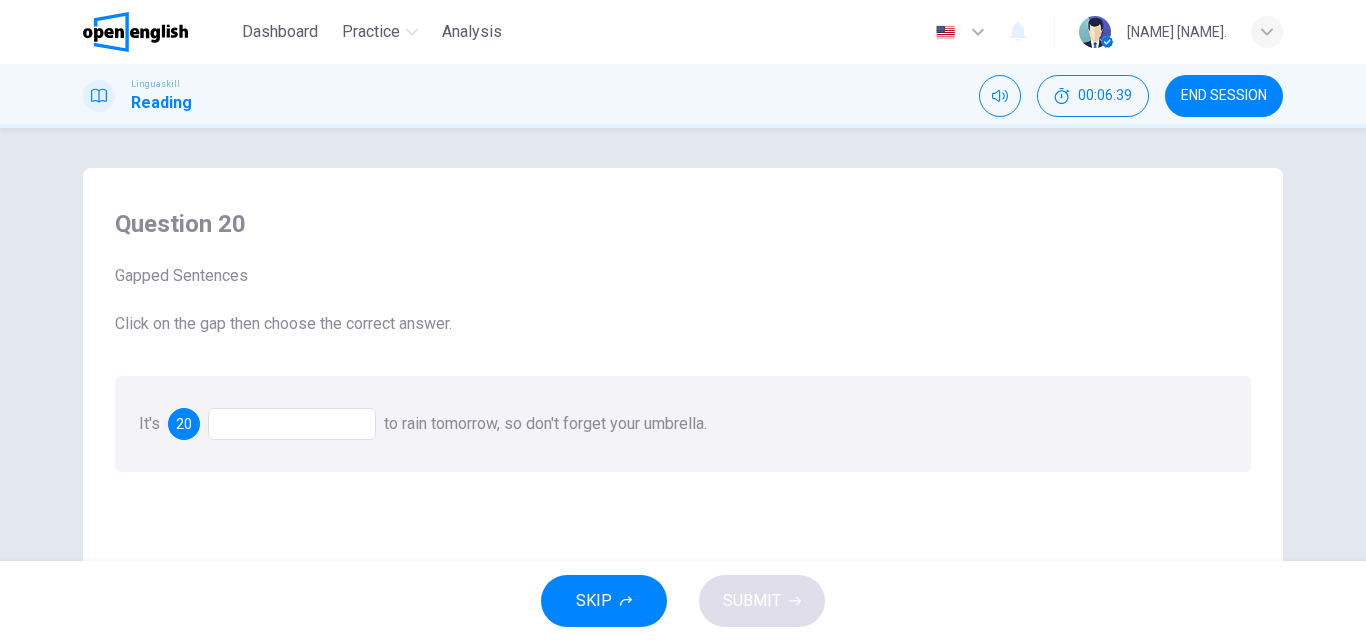 click at bounding box center (292, 424) 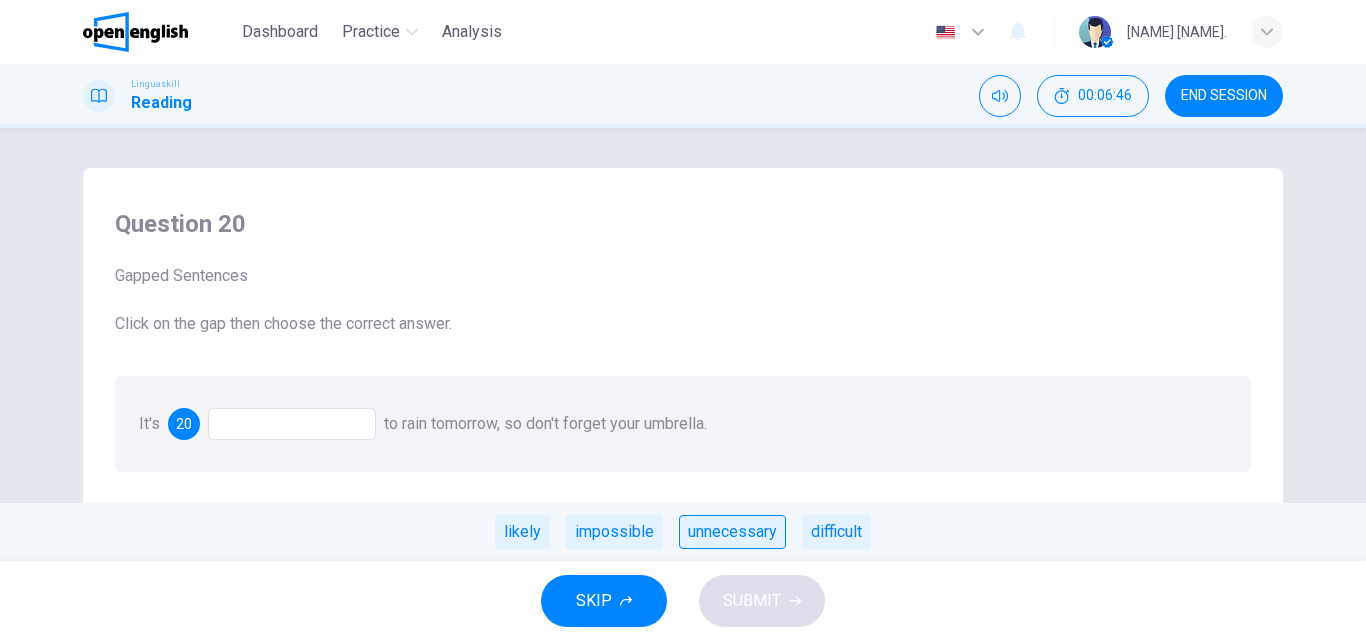 click on "unnecessary" at bounding box center (732, 532) 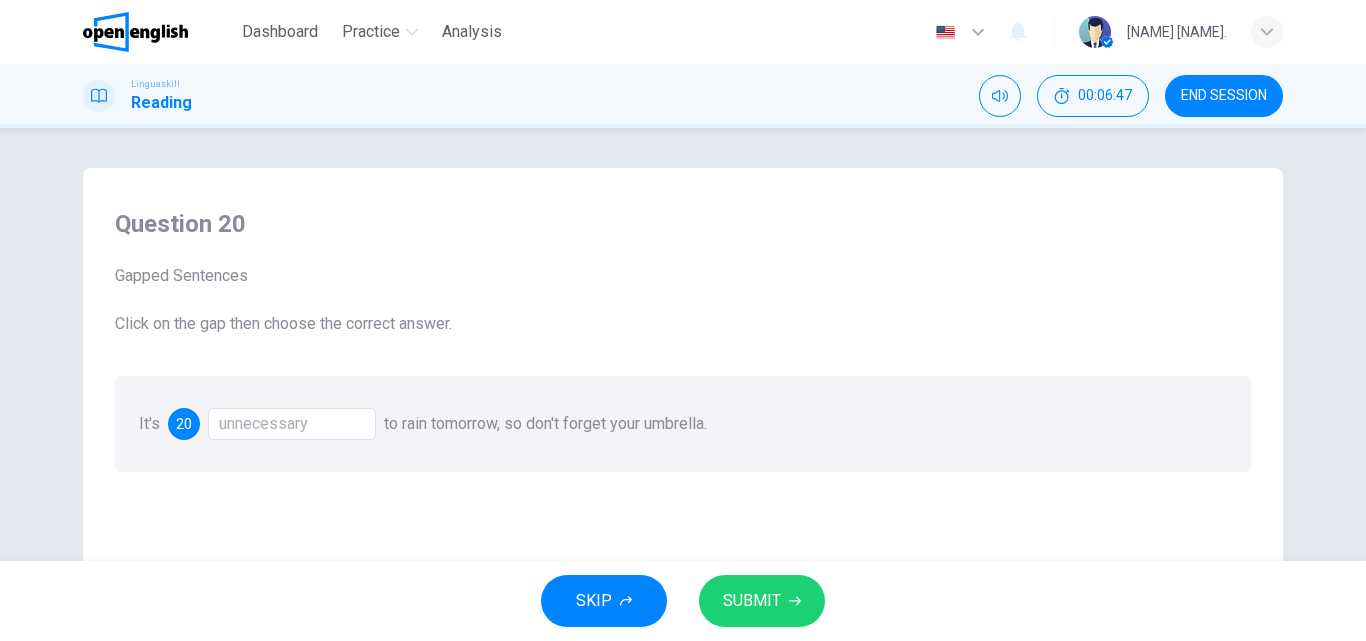 click on "SUBMIT" at bounding box center (762, 601) 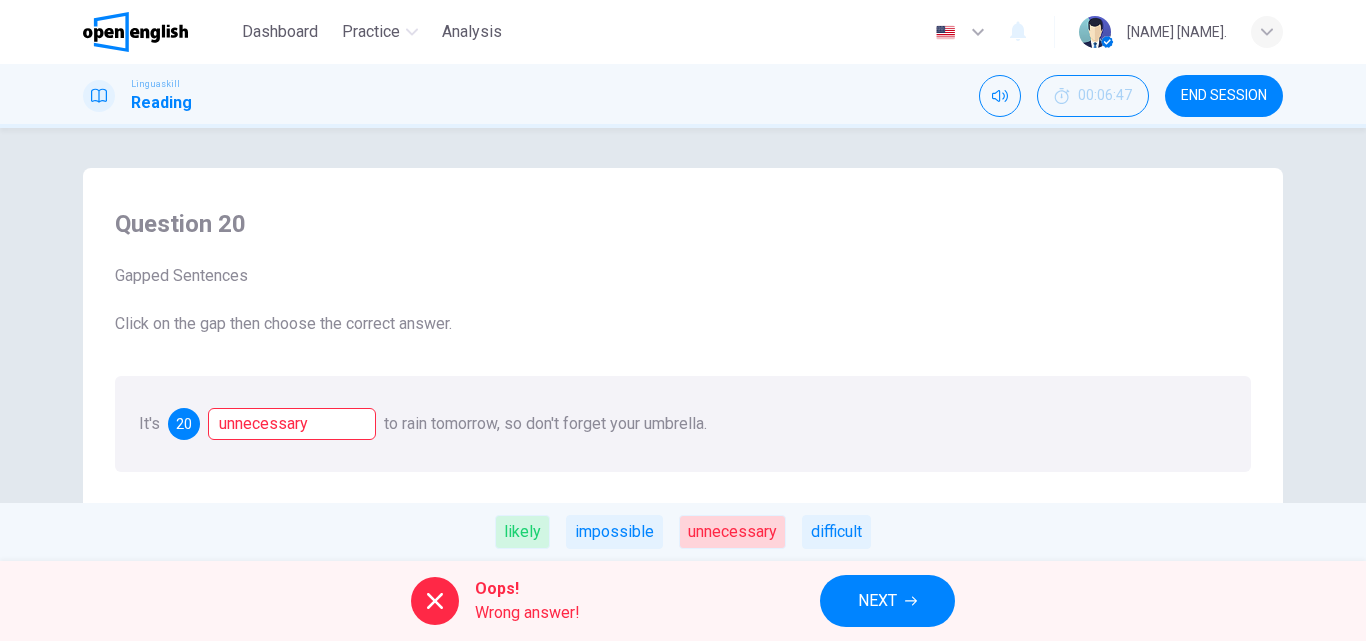 click on "NEXT" at bounding box center [877, 601] 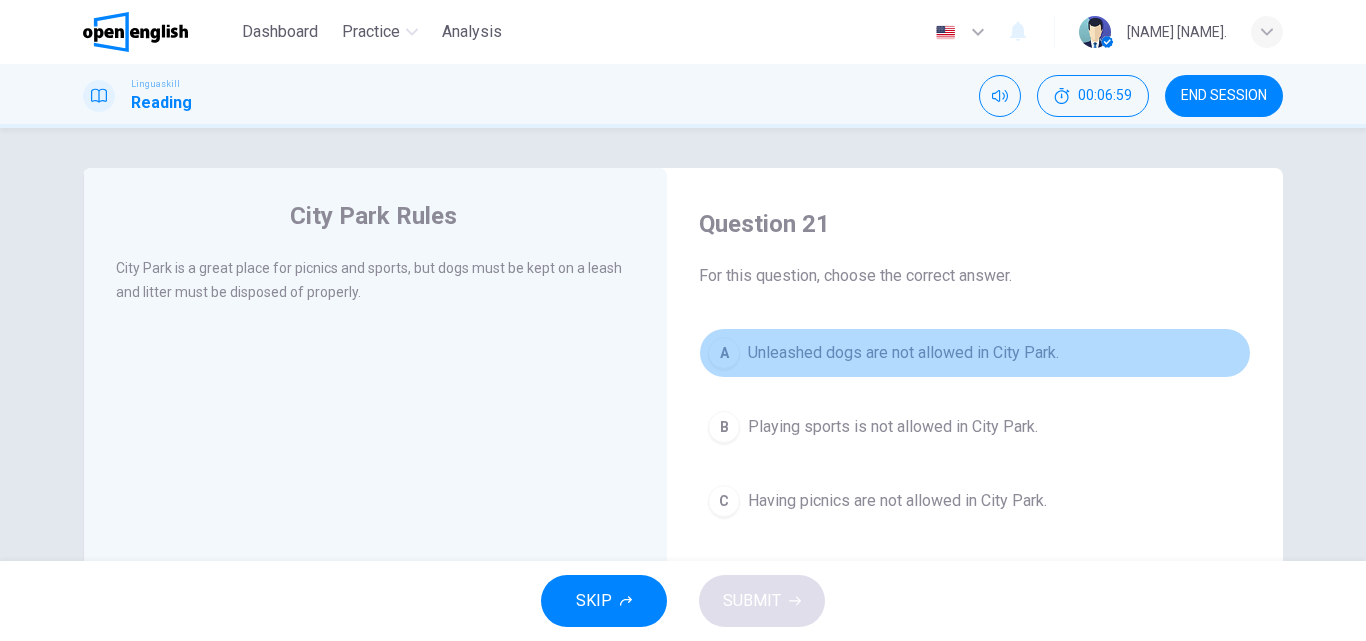 click on "Unleashed dogs are not allowed in City Park." at bounding box center (903, 353) 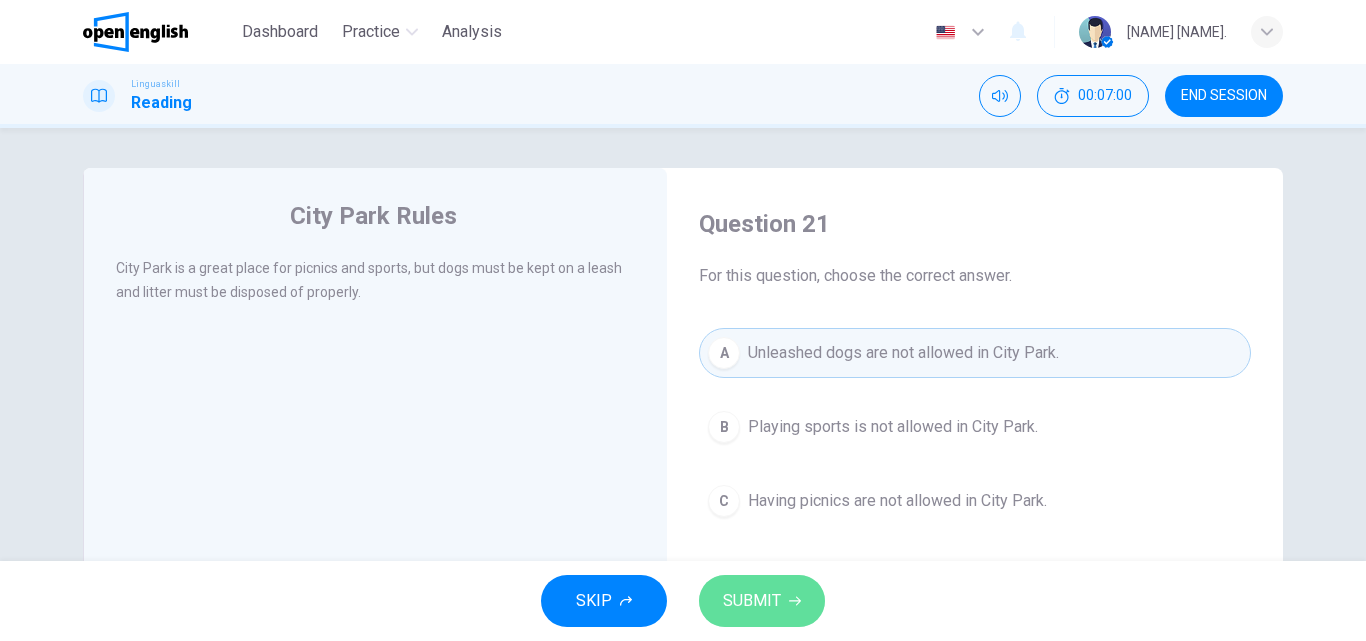 click on "SUBMIT" at bounding box center (752, 601) 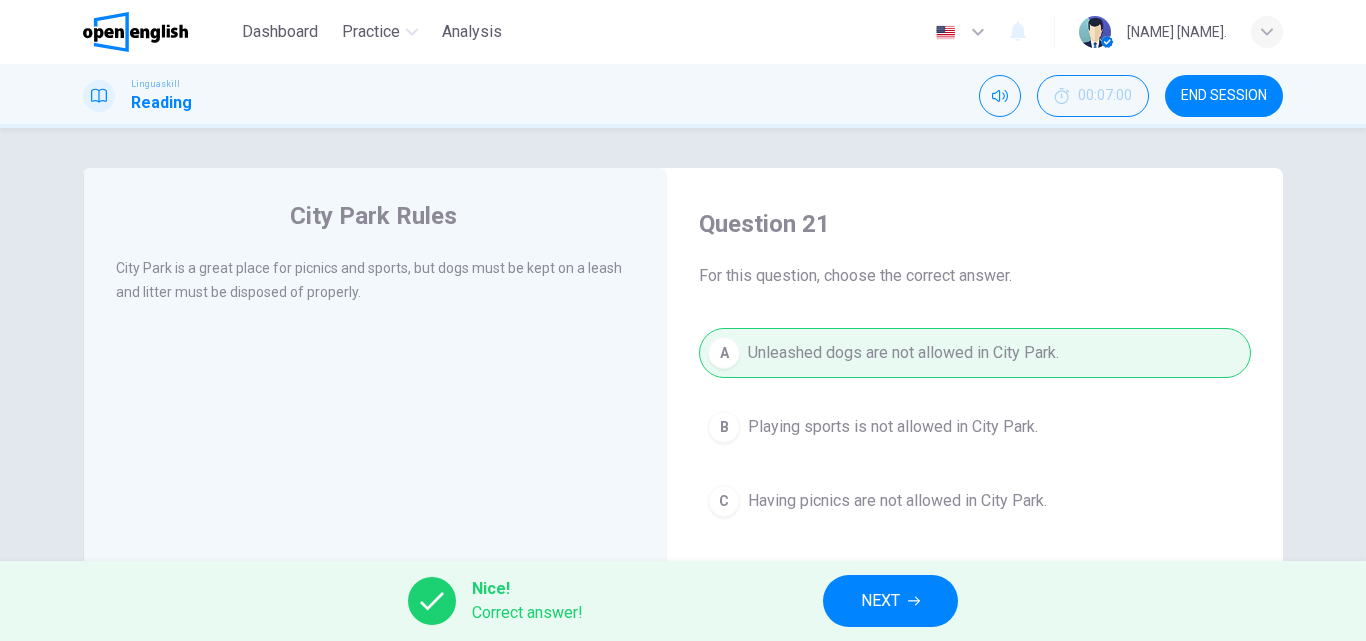 click on "Nice! Correct answer! NEXT" at bounding box center [683, 601] 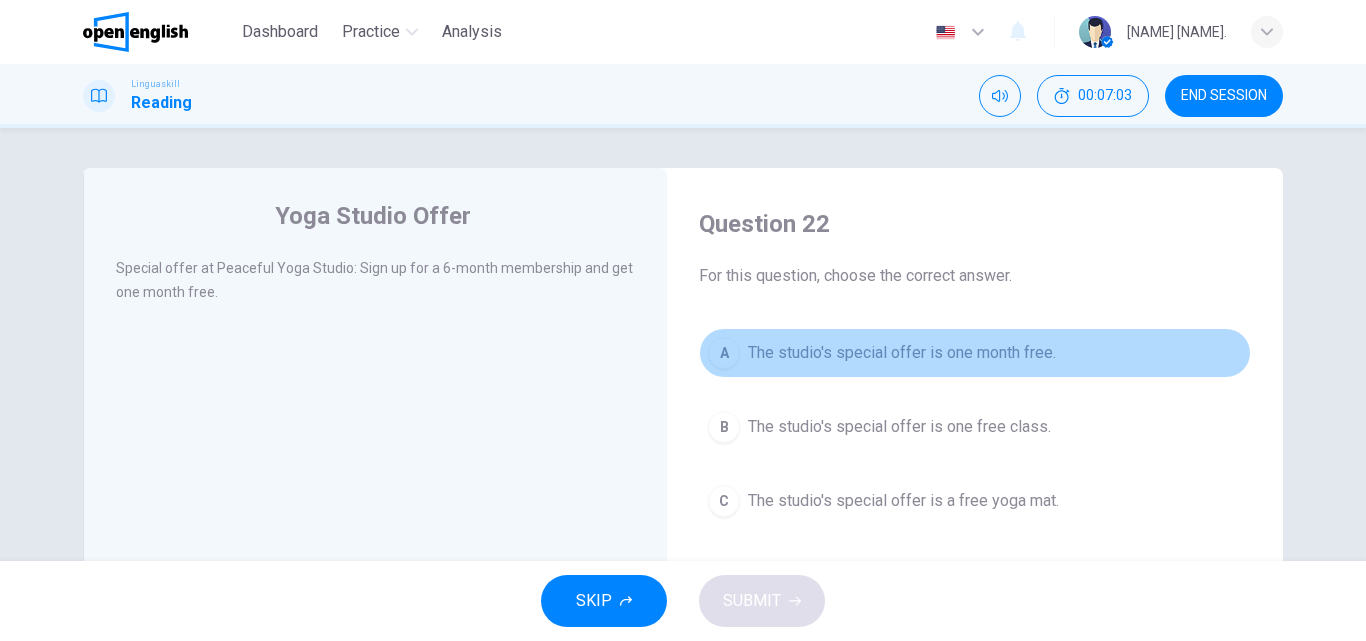 click on "A The studio's special offer is one month free." at bounding box center [975, 353] 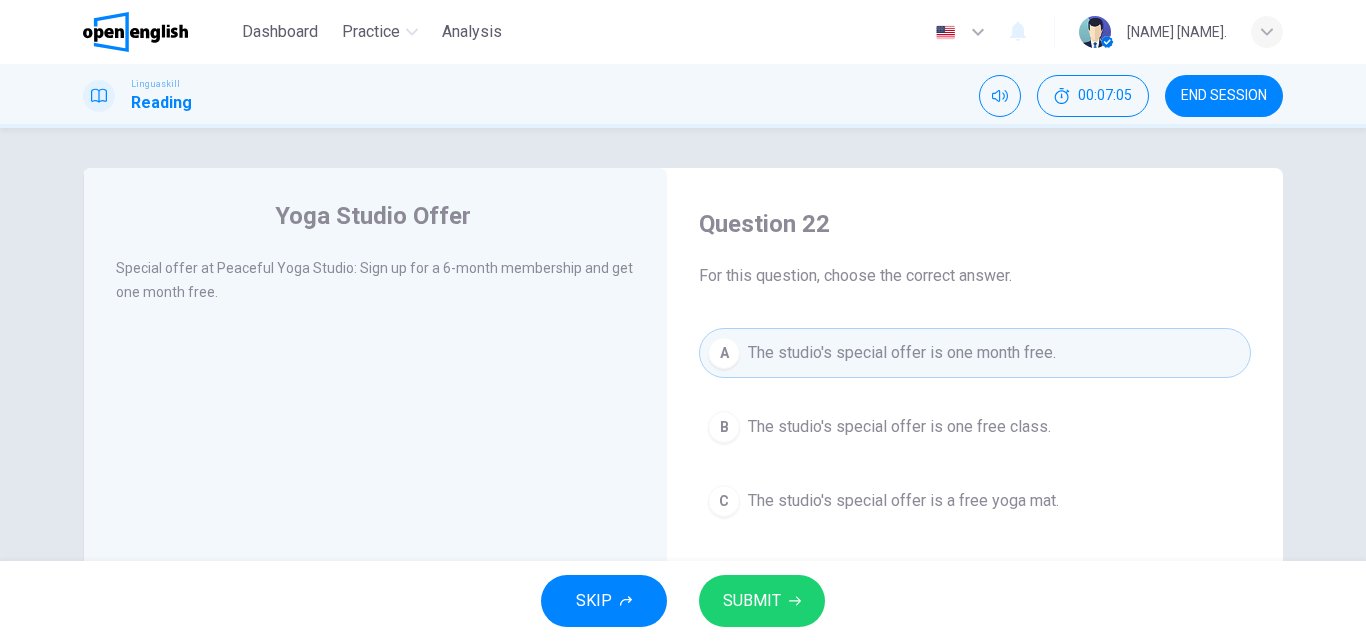 click on "SUBMIT" at bounding box center [762, 601] 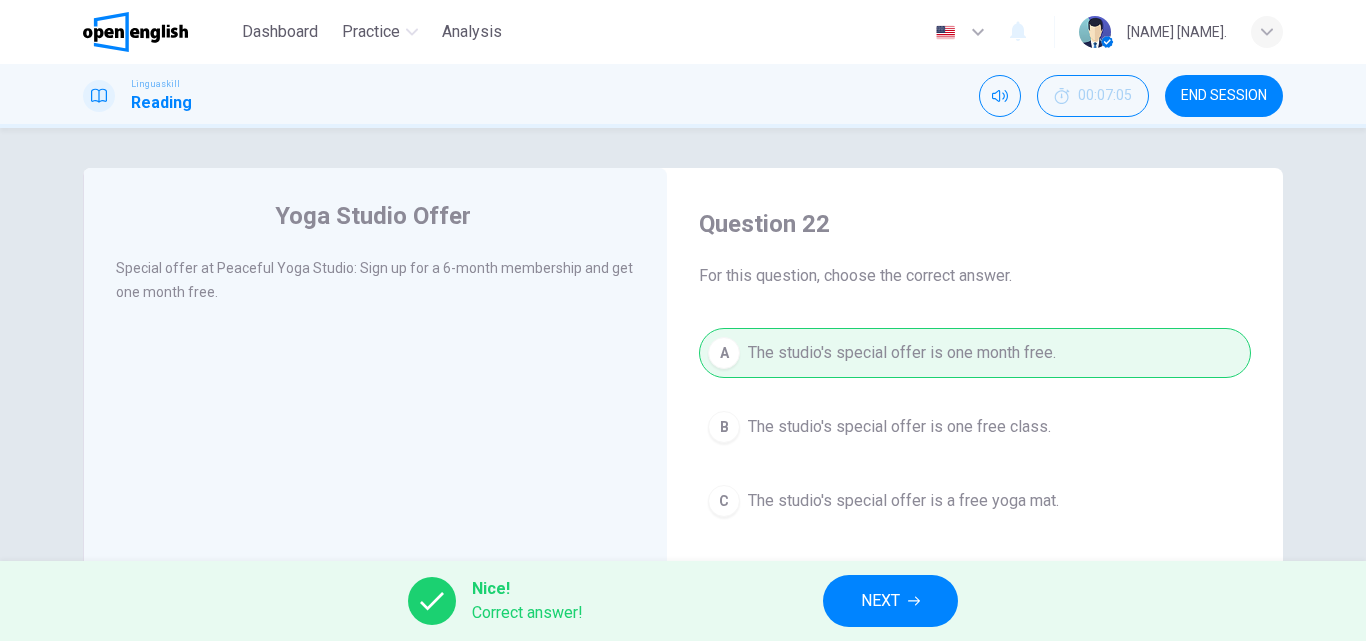 click on "NEXT" at bounding box center (890, 601) 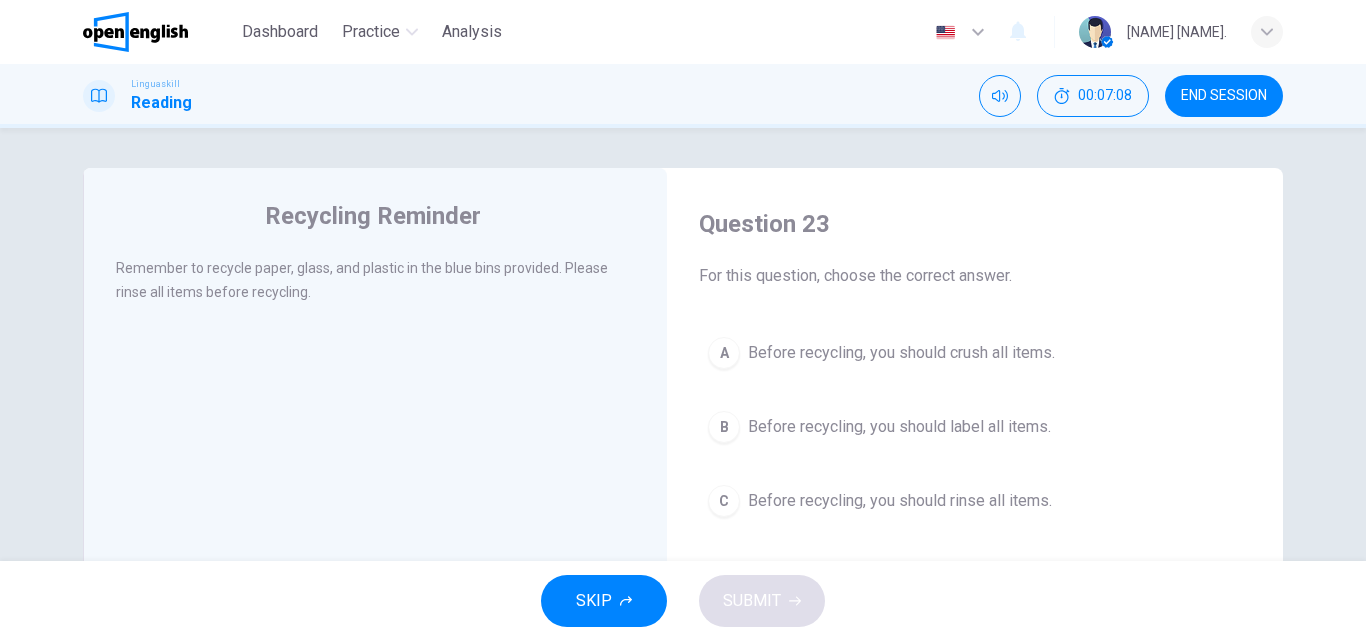 click on "A Before recycling, you should crush all items." at bounding box center (975, 353) 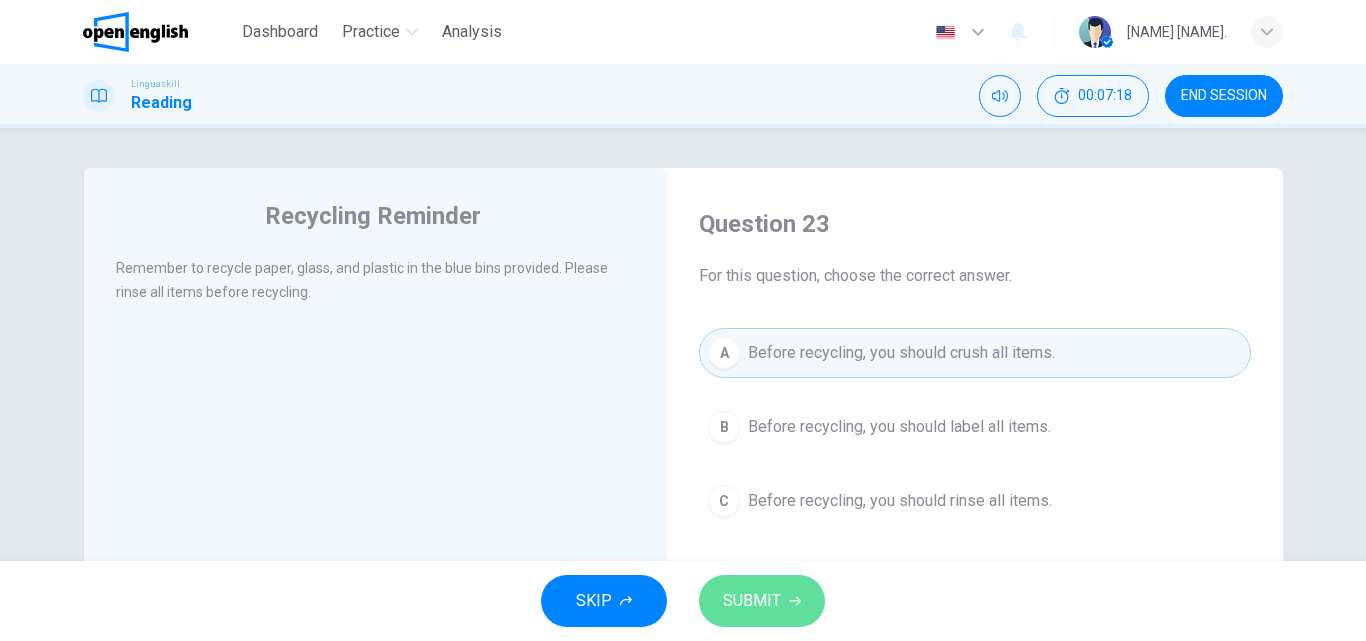 click 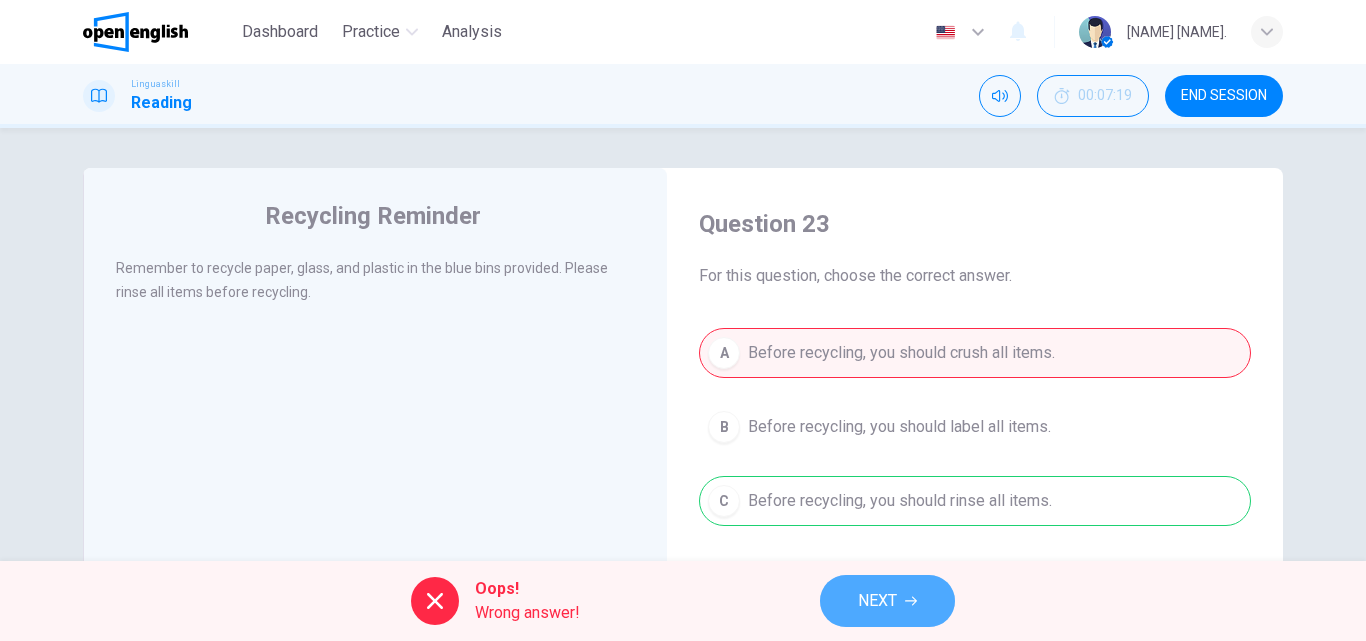 click on "NEXT" at bounding box center [887, 601] 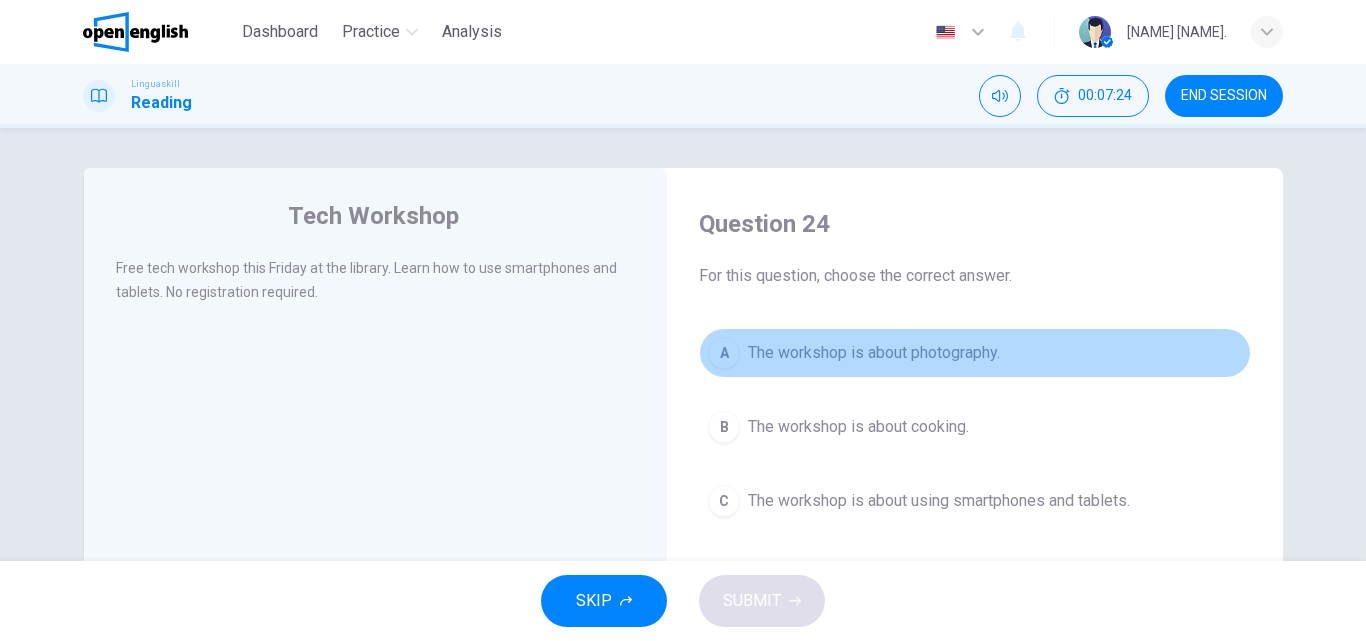 click on "A The workshop is about photography." at bounding box center [975, 353] 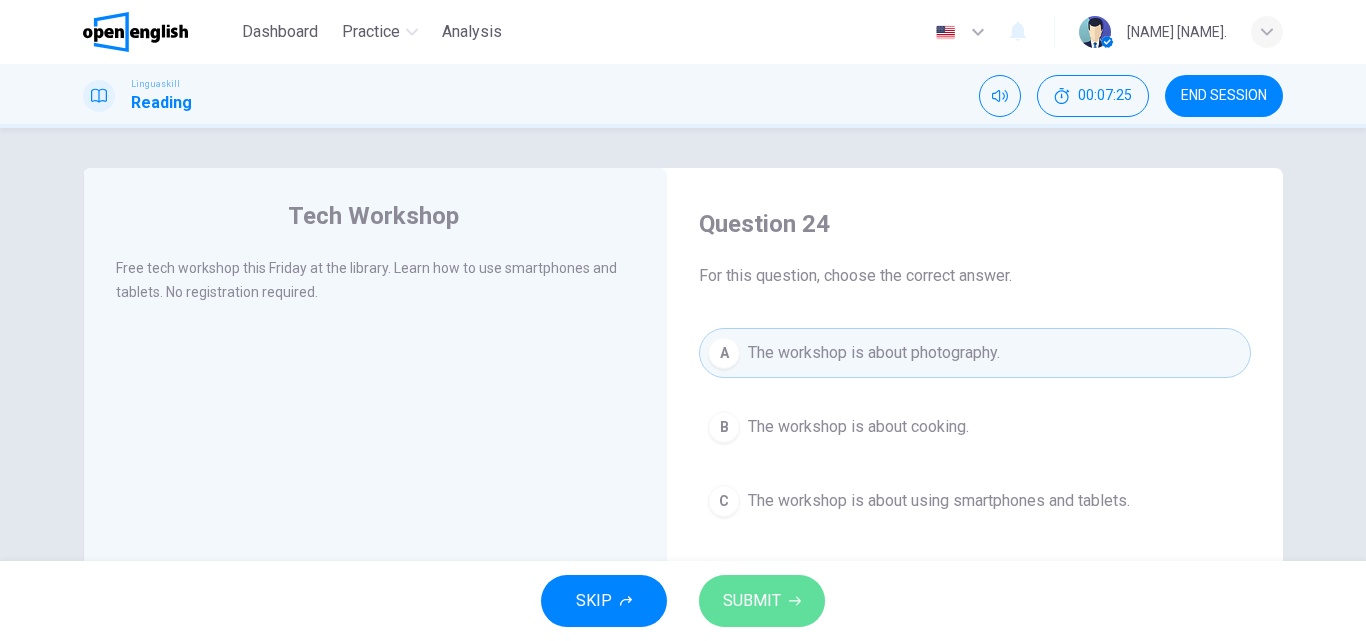 click on "SUBMIT" at bounding box center [762, 601] 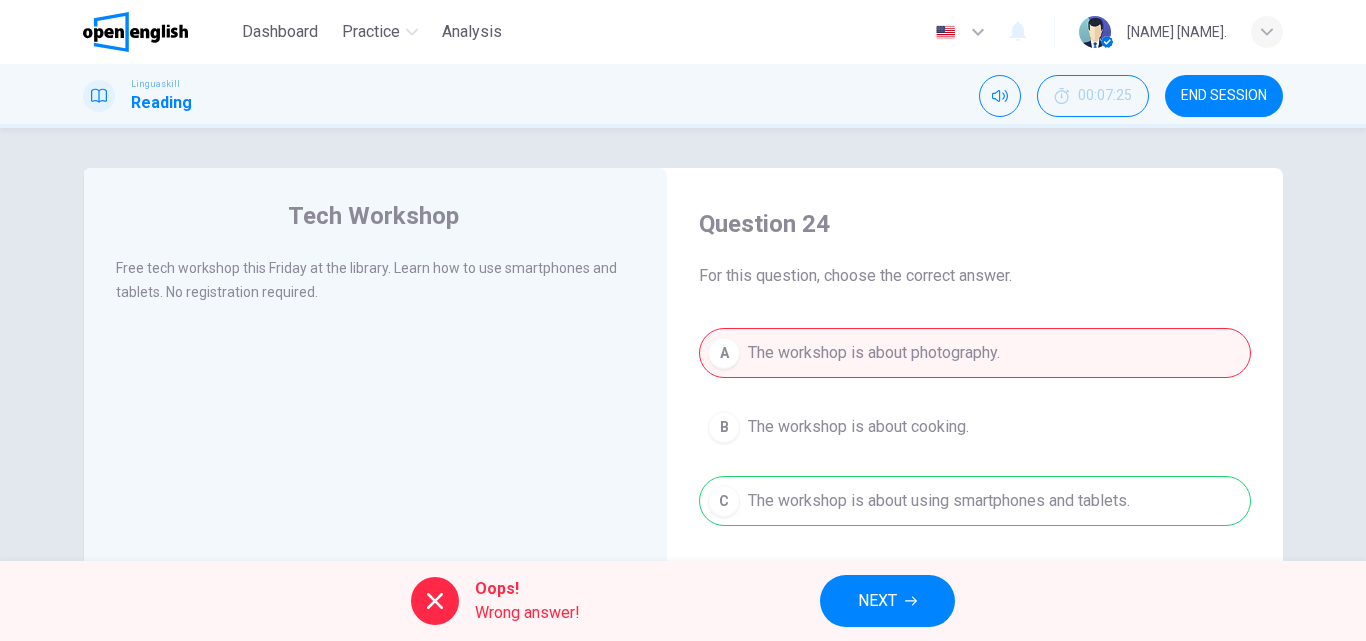 click on "NEXT" at bounding box center (887, 601) 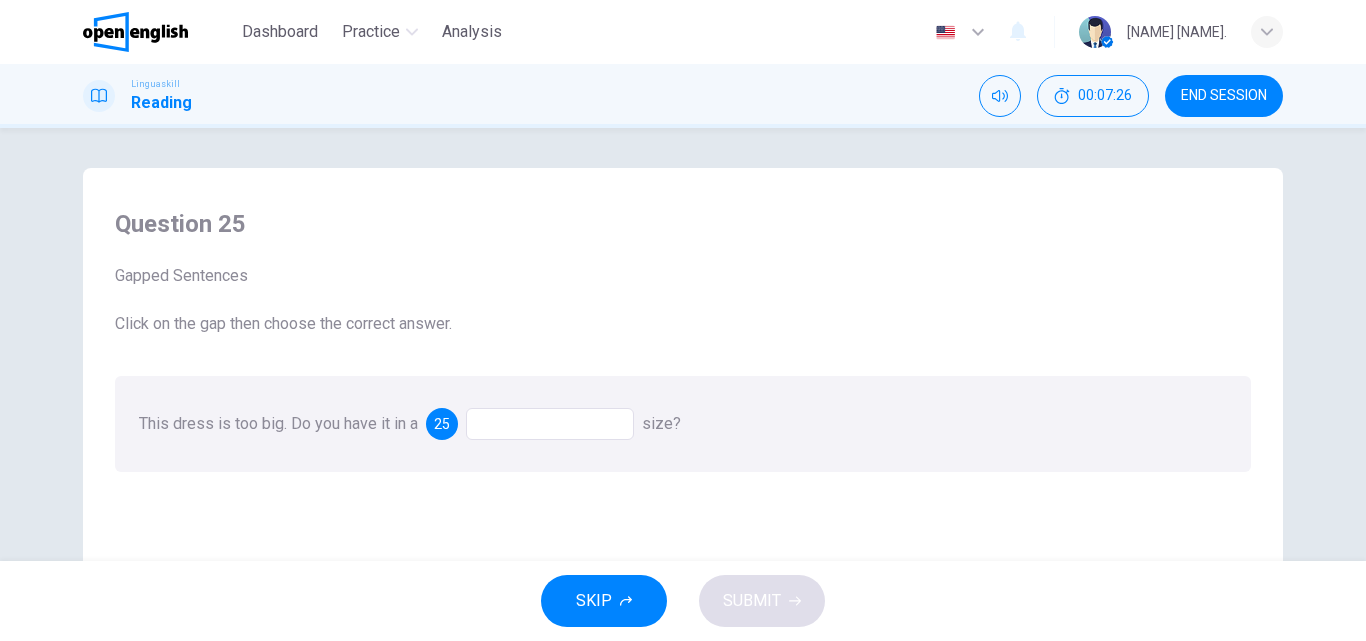 click at bounding box center [550, 424] 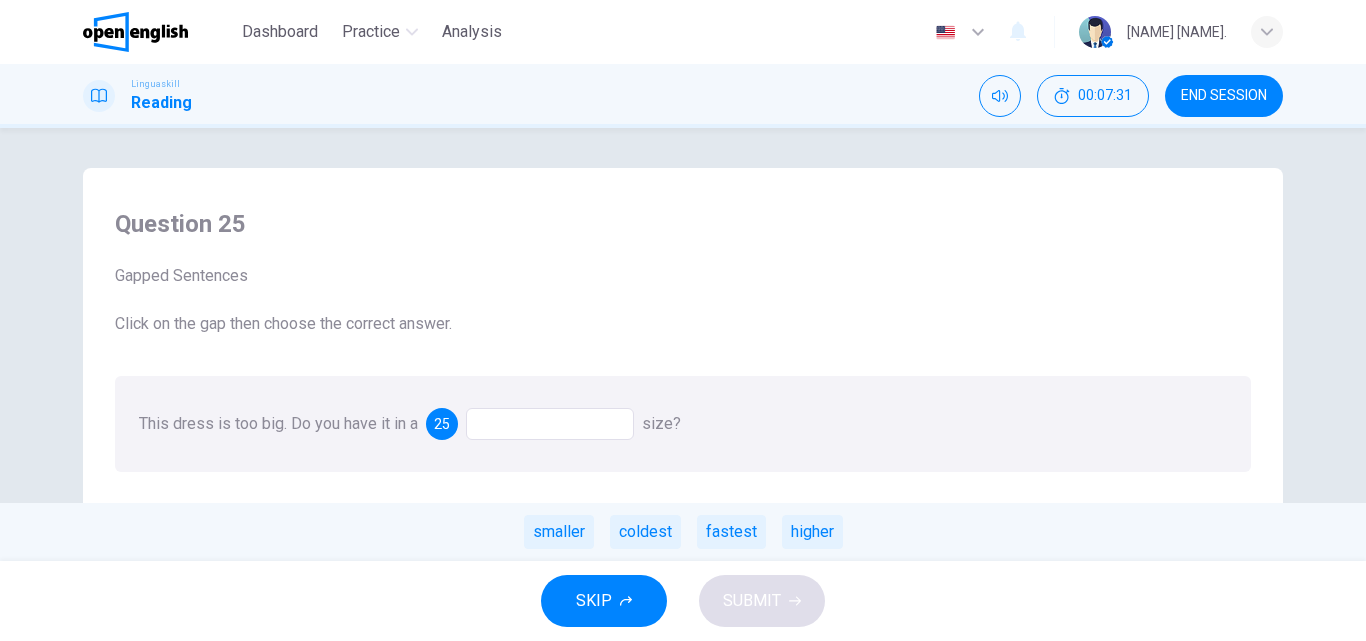 click on "higher" at bounding box center (812, 532) 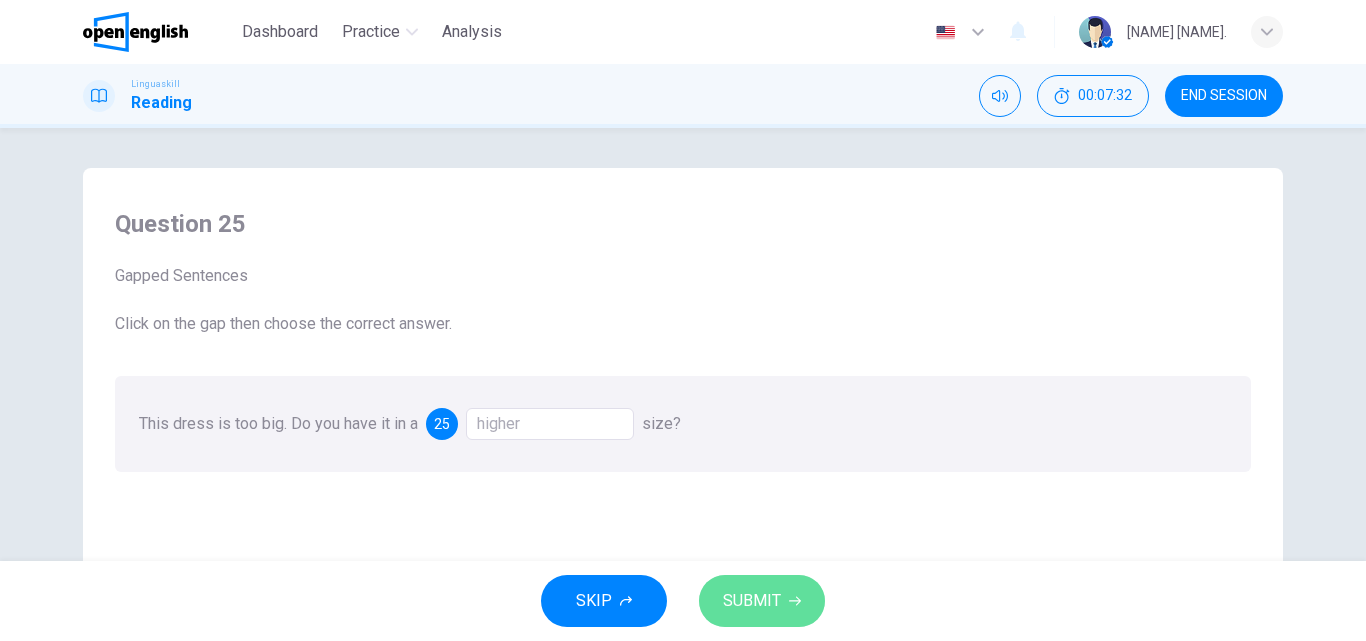 click on "SUBMIT" at bounding box center [752, 601] 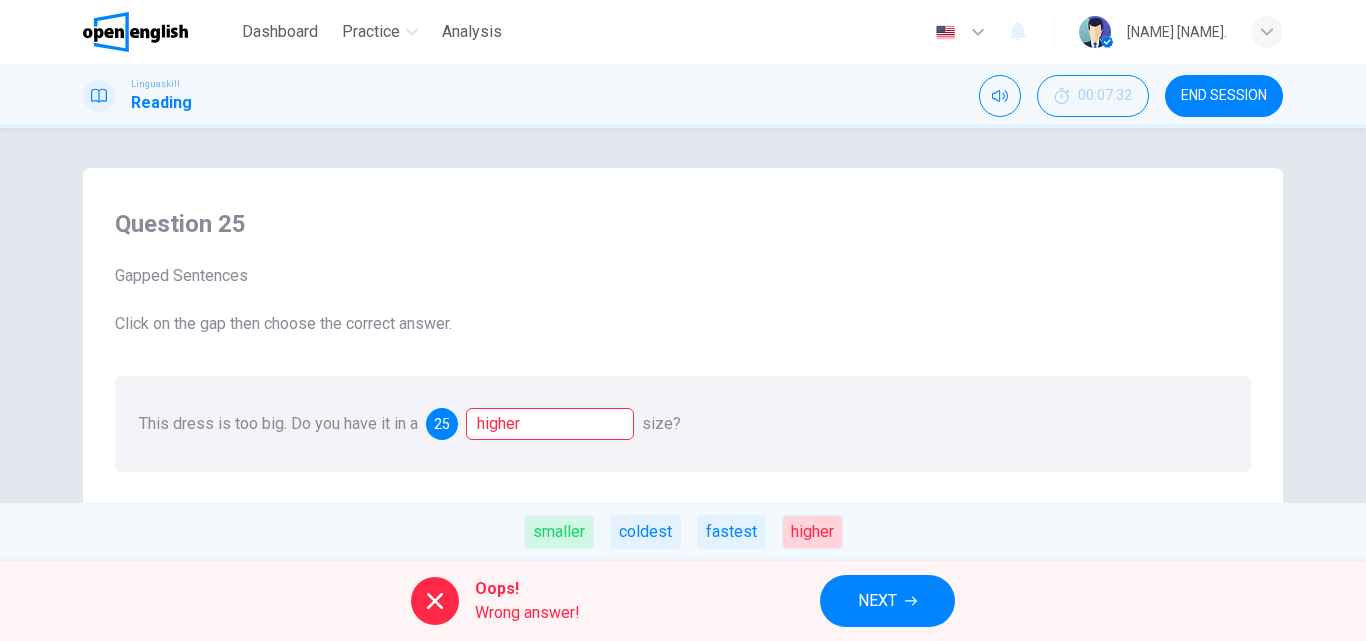 click on "NEXT" at bounding box center [887, 601] 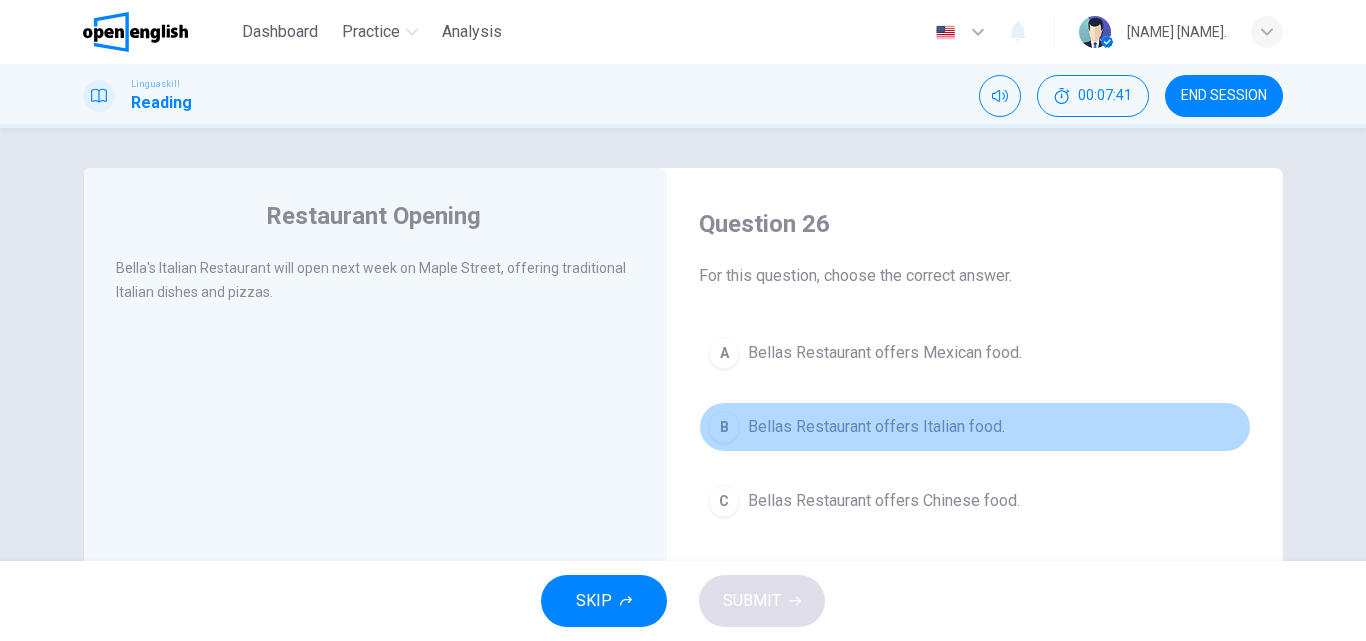 click on "Bellas Restaurant offers Italian food." at bounding box center [876, 427] 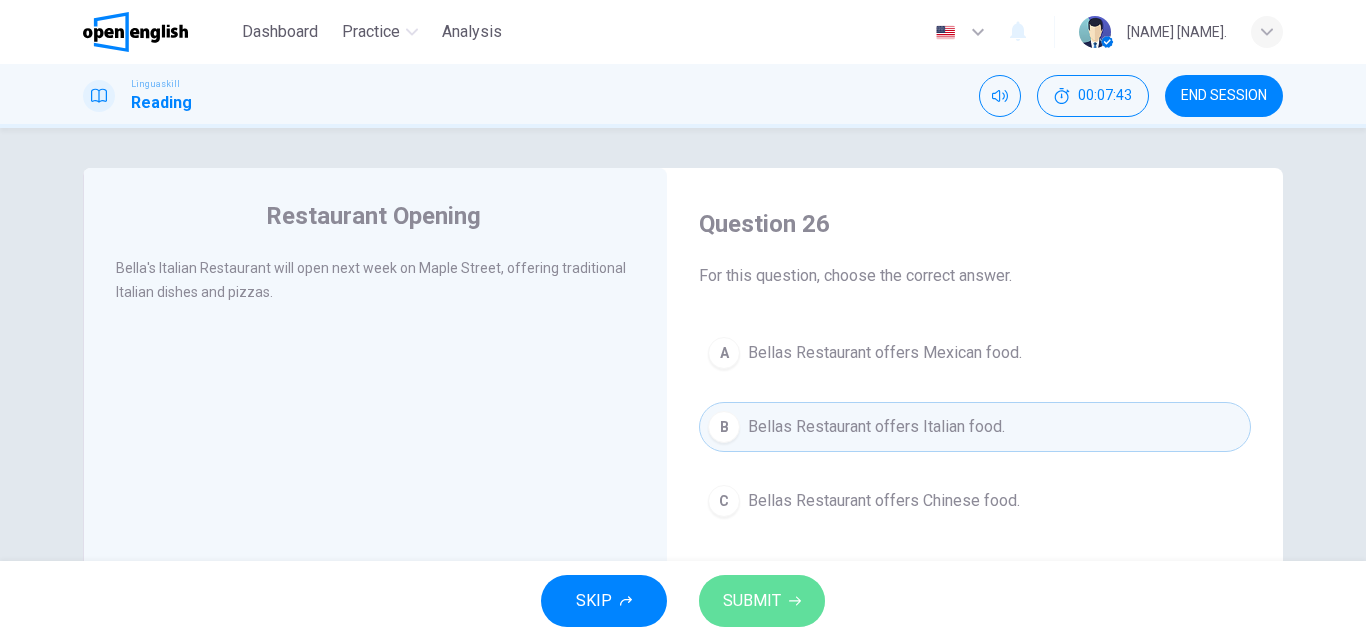 click on "SUBMIT" at bounding box center [762, 601] 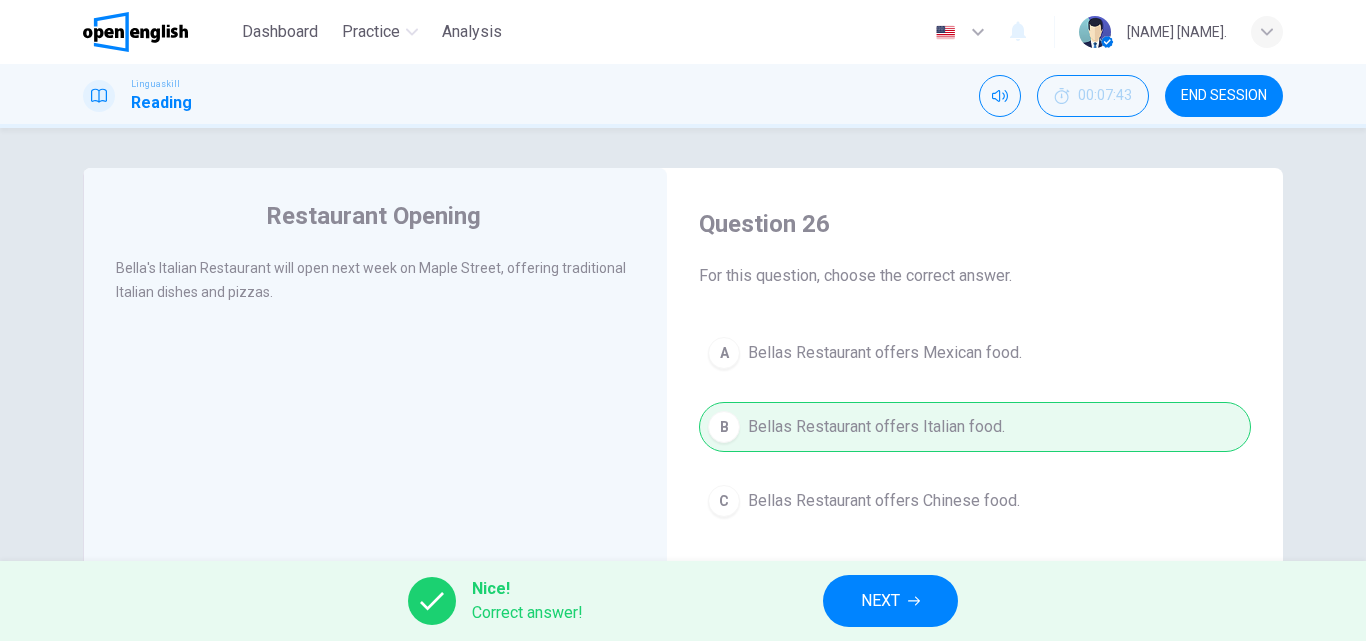 click on "NEXT" at bounding box center [890, 601] 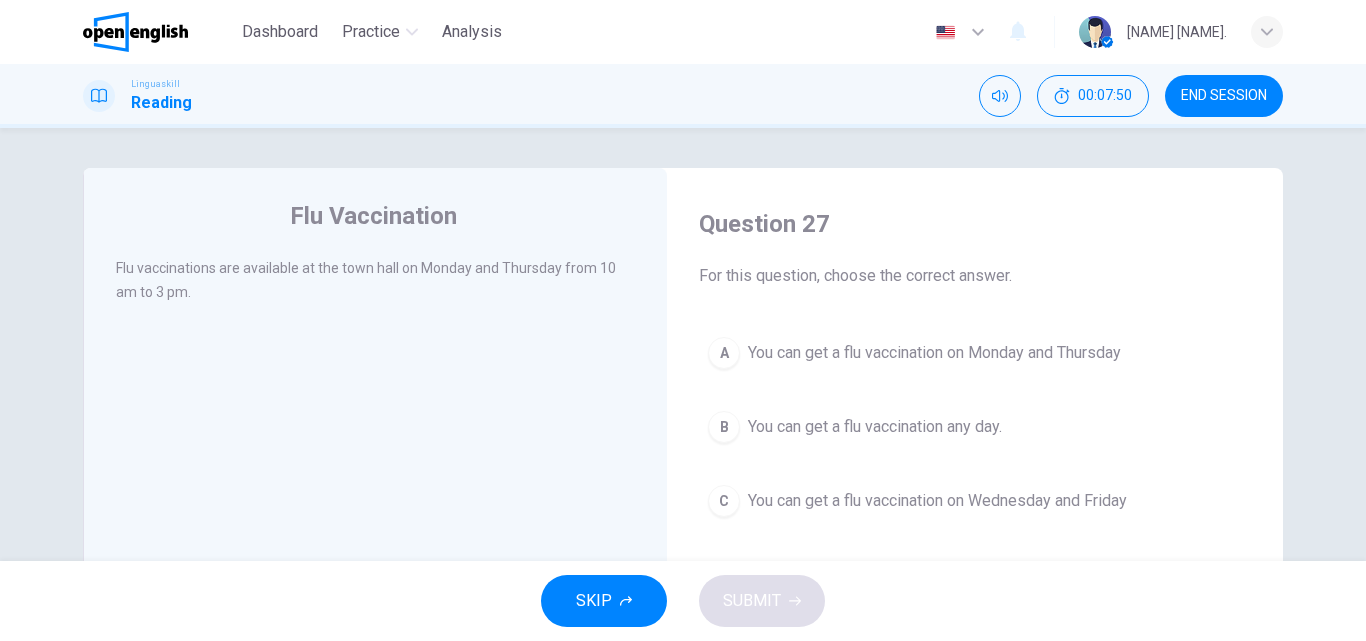click on "A You can get a flu vaccination on Monday and Thursday" at bounding box center (975, 353) 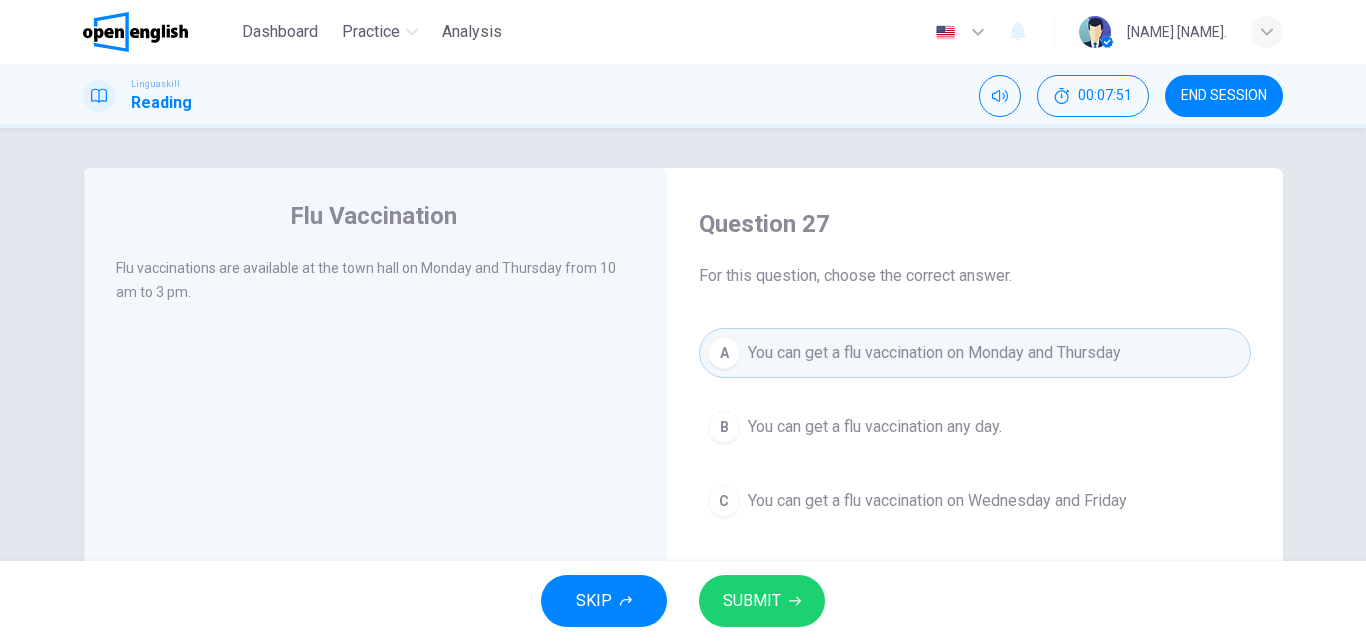 click on "SUBMIT" at bounding box center [762, 601] 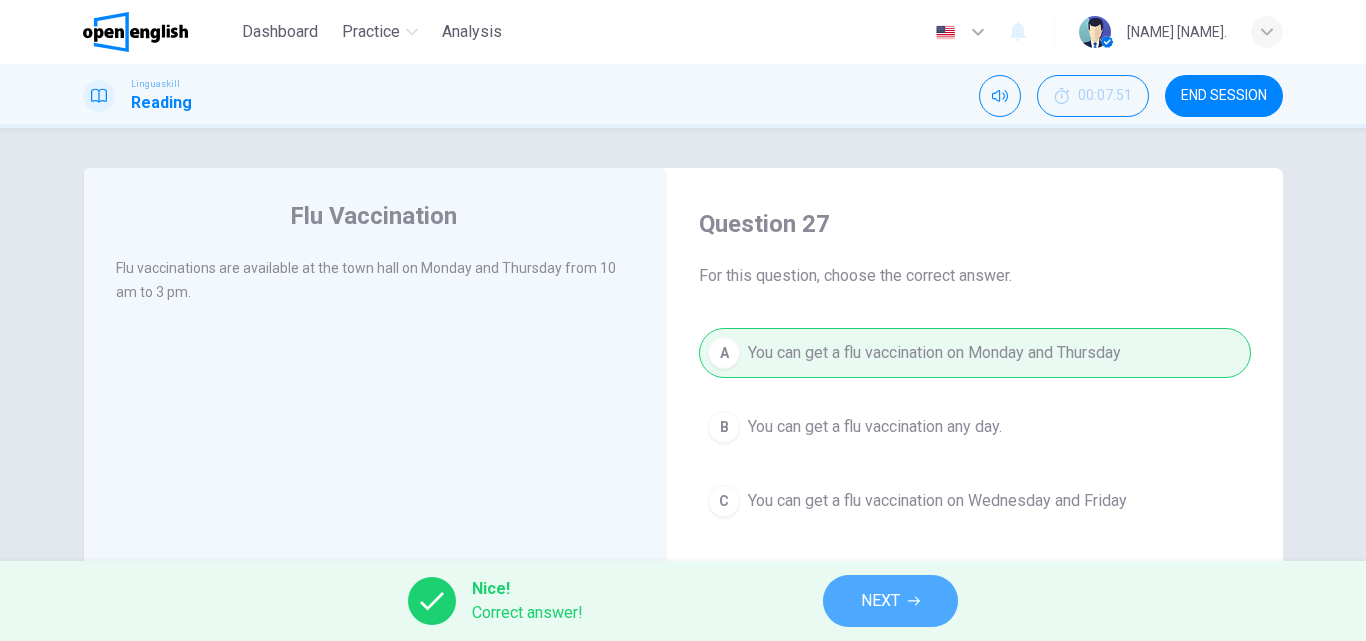 click on "NEXT" at bounding box center [890, 601] 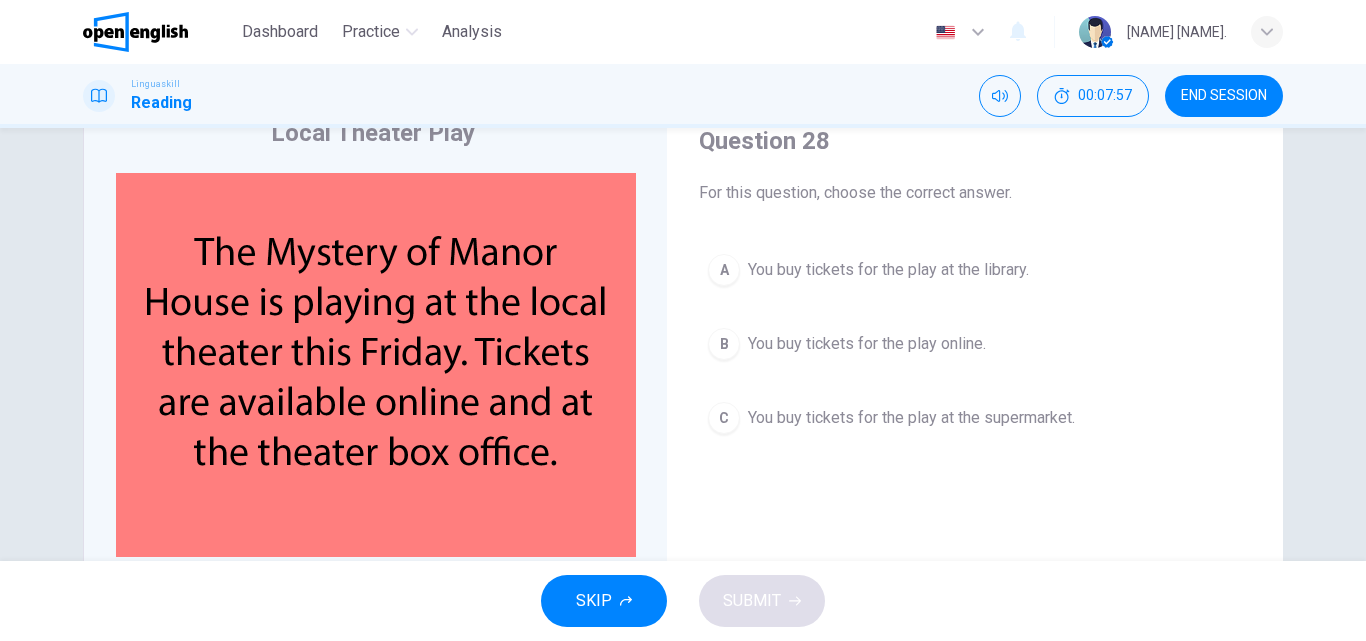 scroll, scrollTop: 85, scrollLeft: 0, axis: vertical 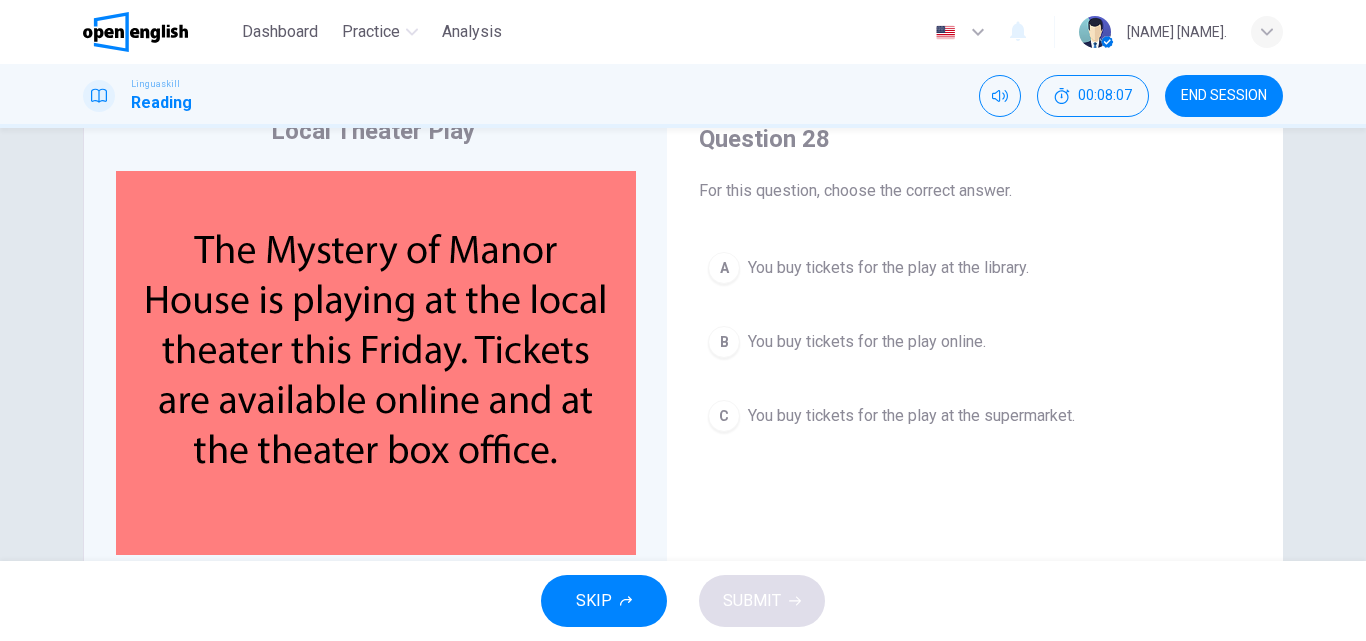 click on "B You buy tickets for the play online." at bounding box center [975, 342] 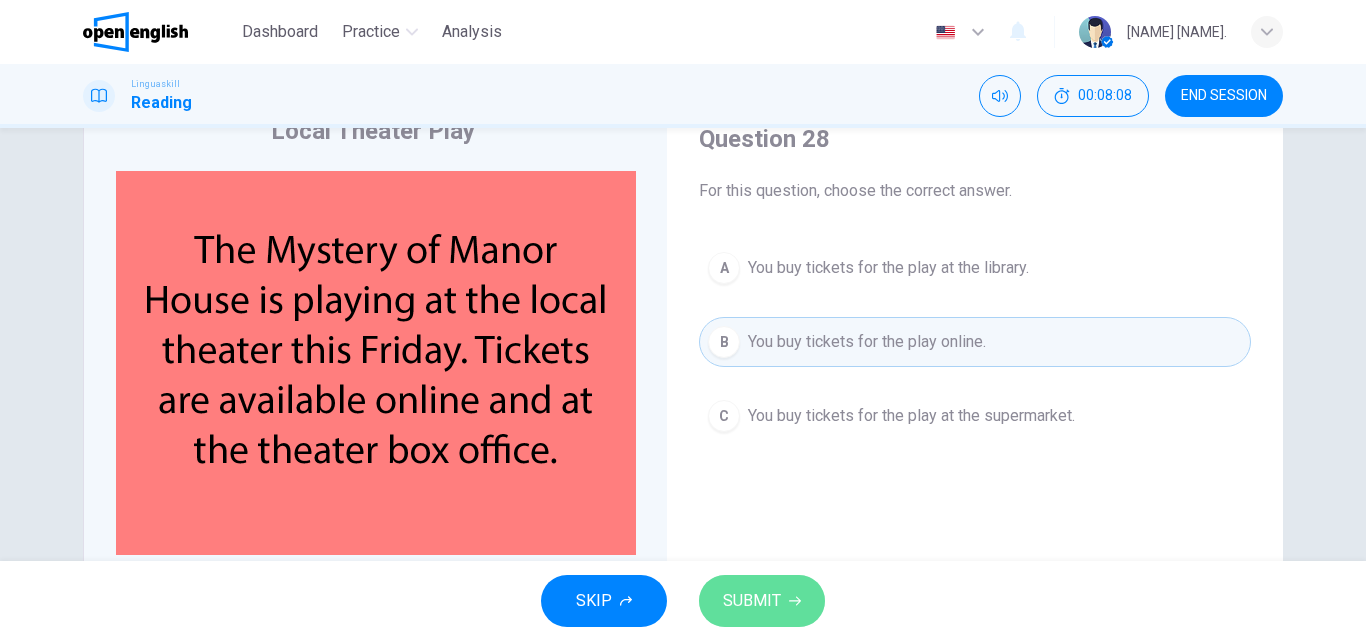 click on "SUBMIT" at bounding box center [762, 601] 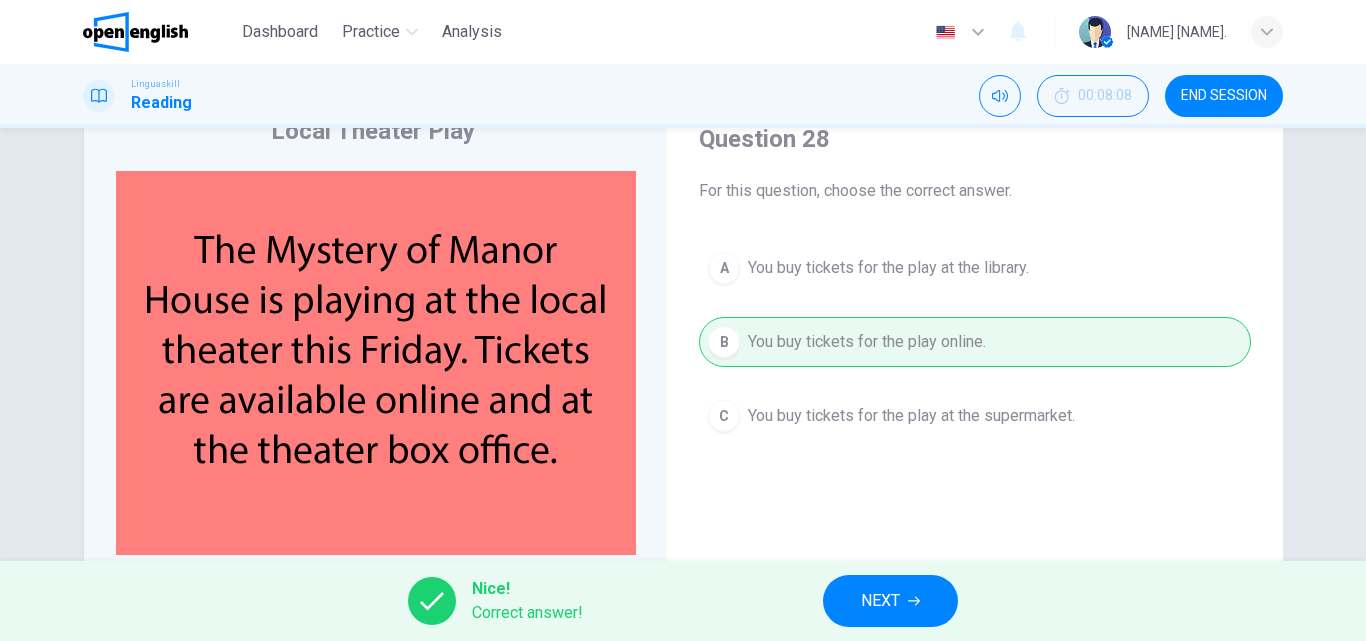 click on "NEXT" at bounding box center (890, 601) 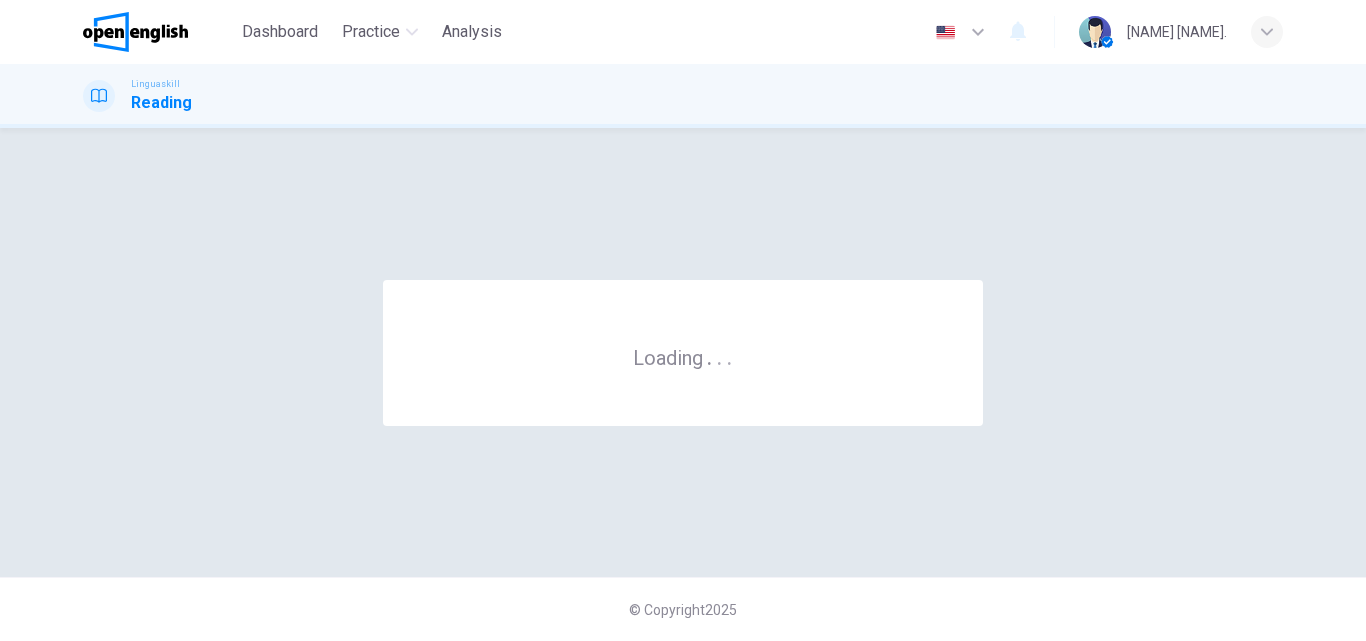 scroll, scrollTop: 0, scrollLeft: 0, axis: both 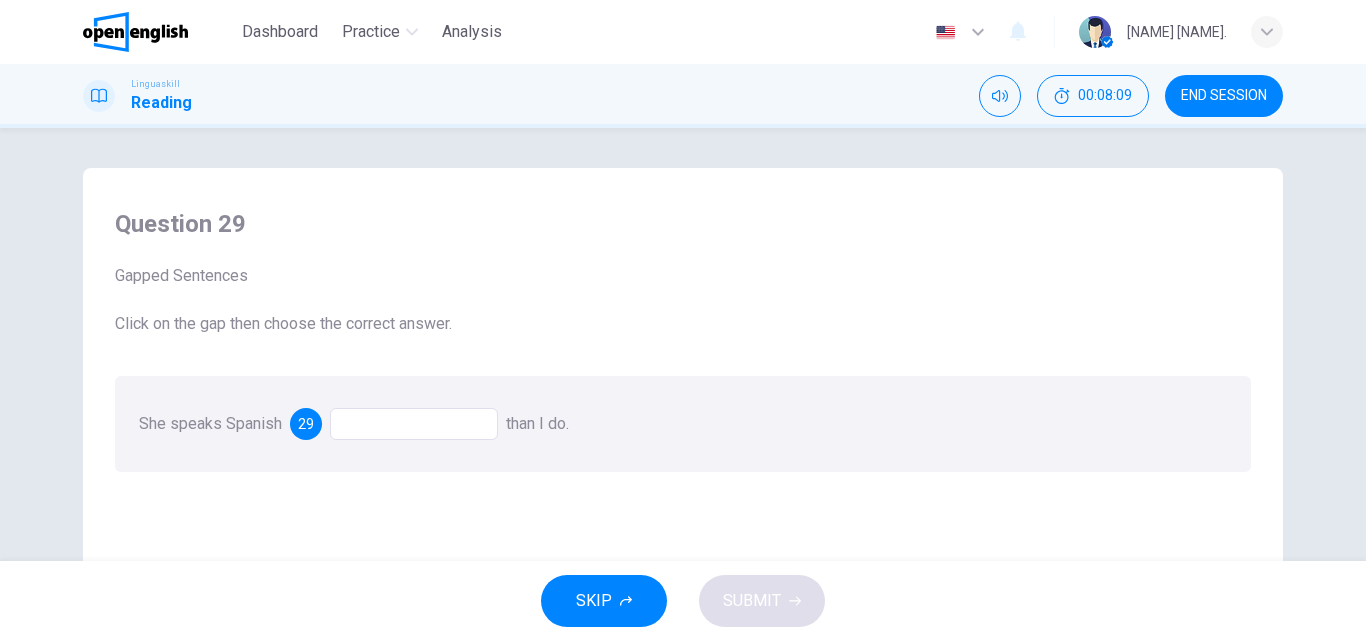 click at bounding box center (414, 424) 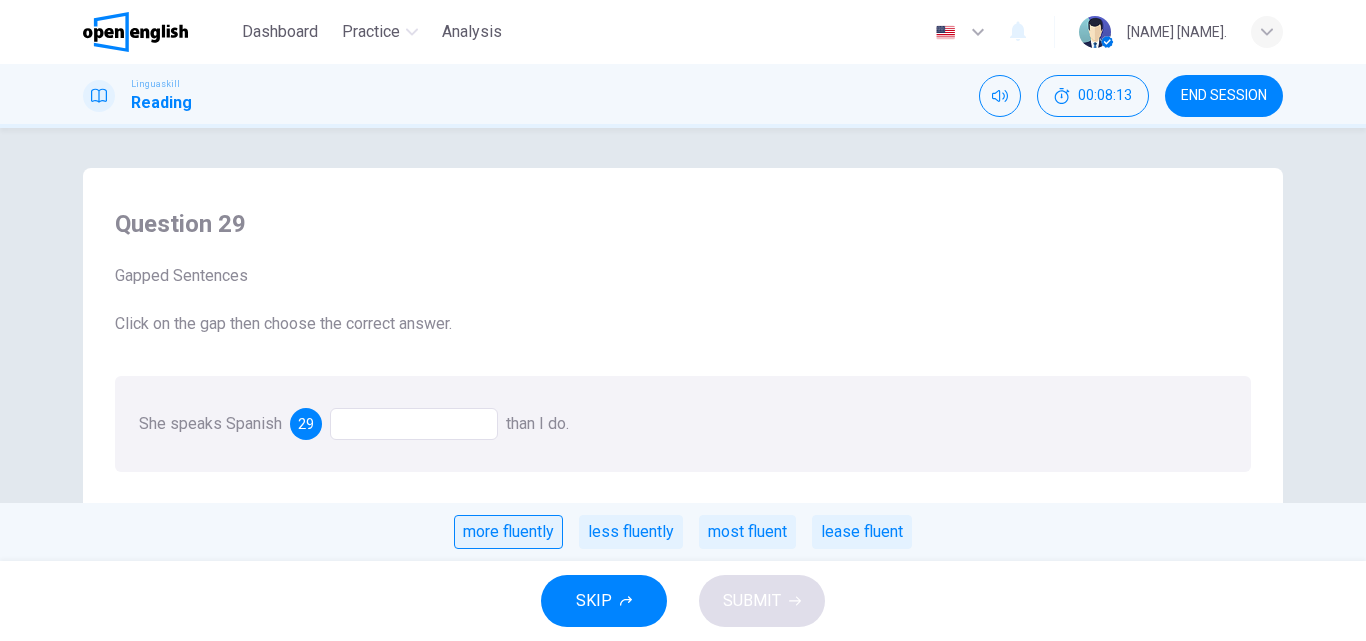 click on "more fluently" at bounding box center [508, 532] 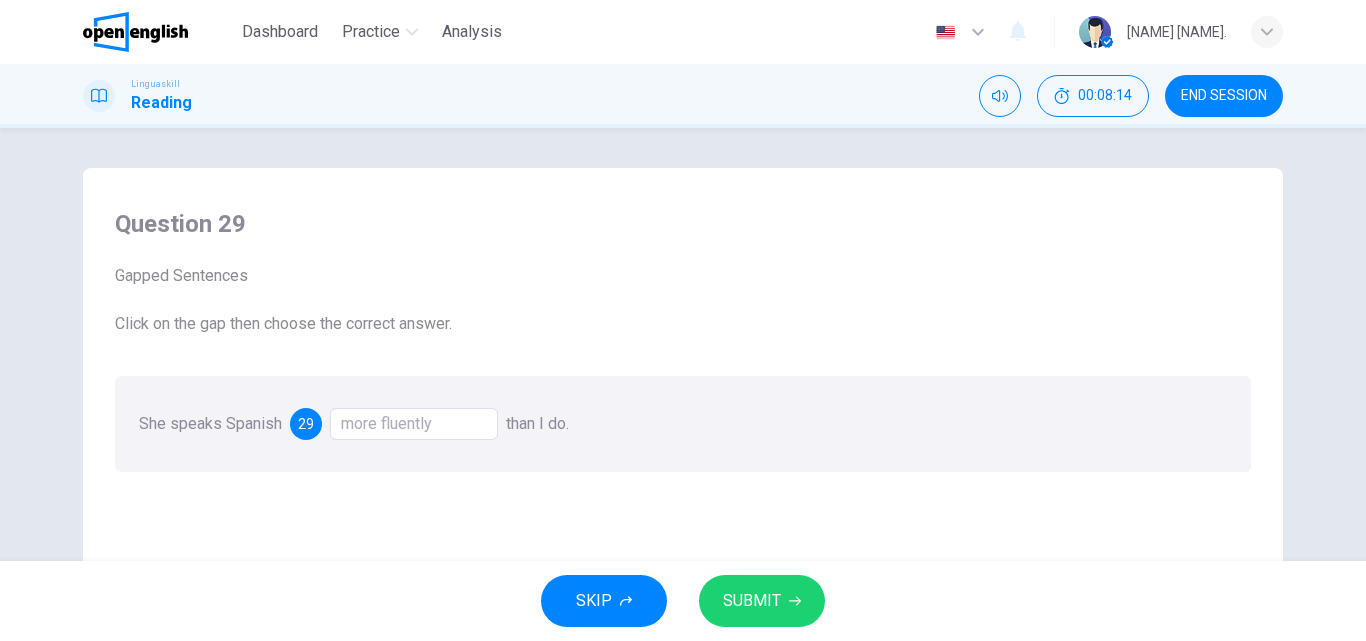 click on "SUBMIT" at bounding box center (752, 601) 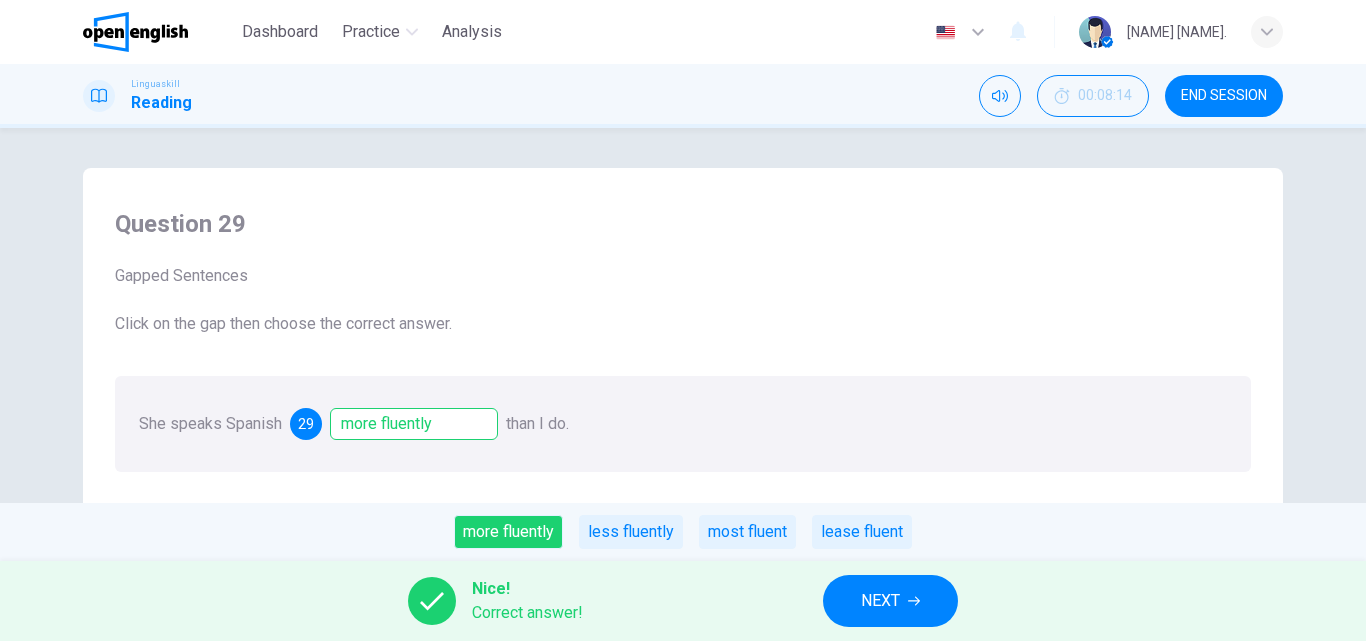 click on "NEXT" at bounding box center (890, 601) 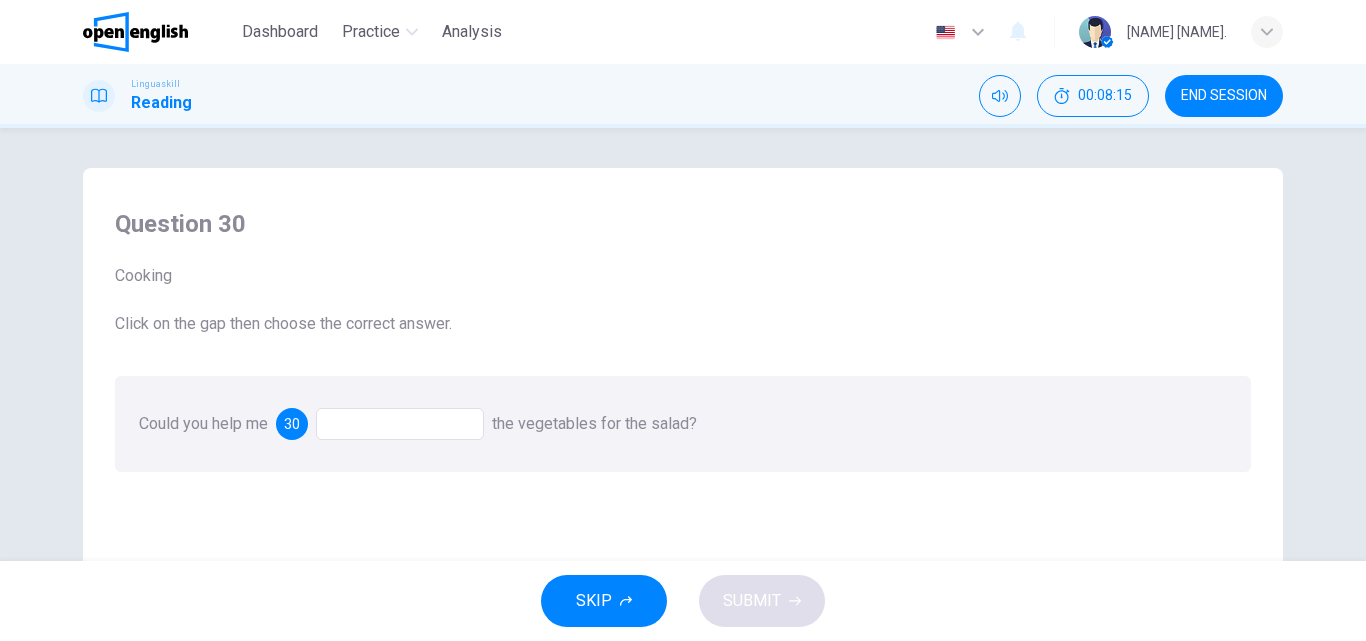 click at bounding box center [400, 424] 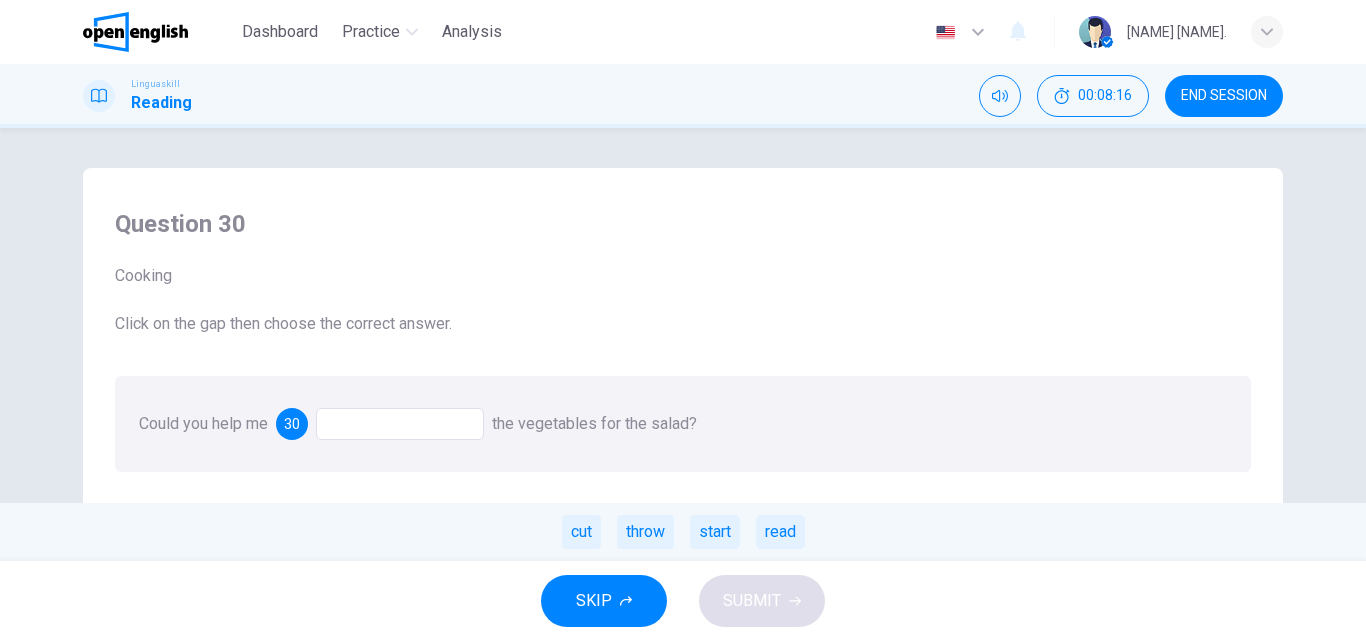 click at bounding box center (400, 424) 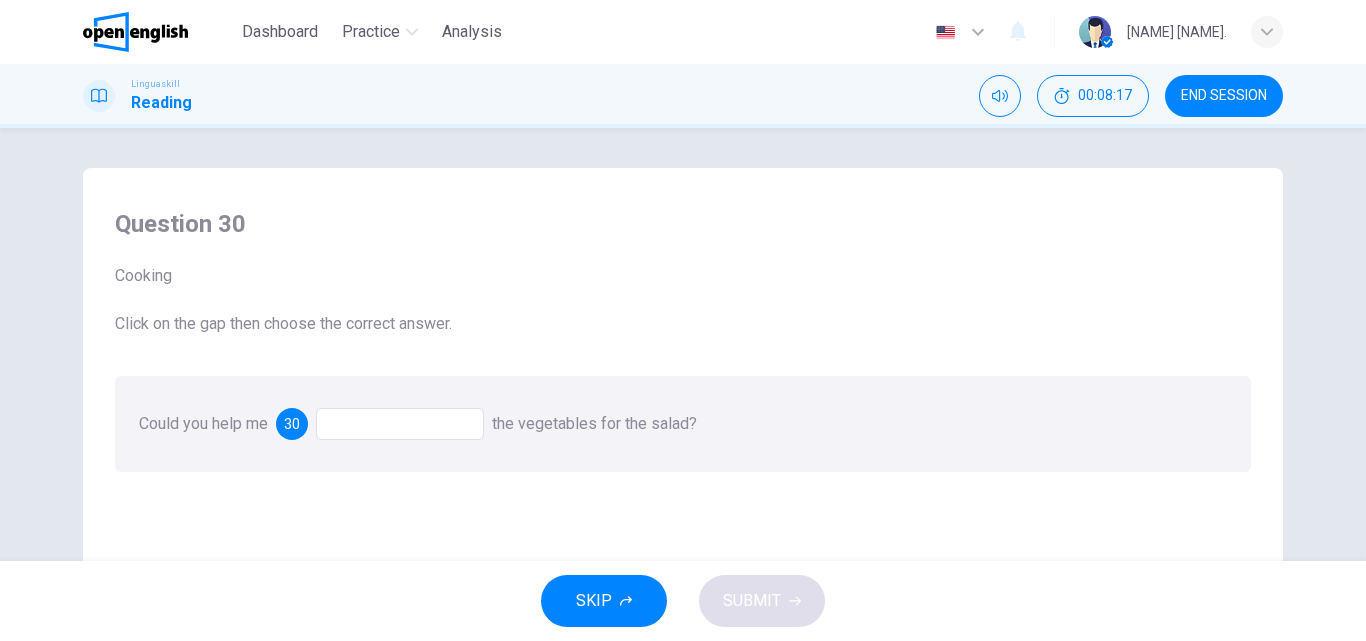 click at bounding box center (400, 424) 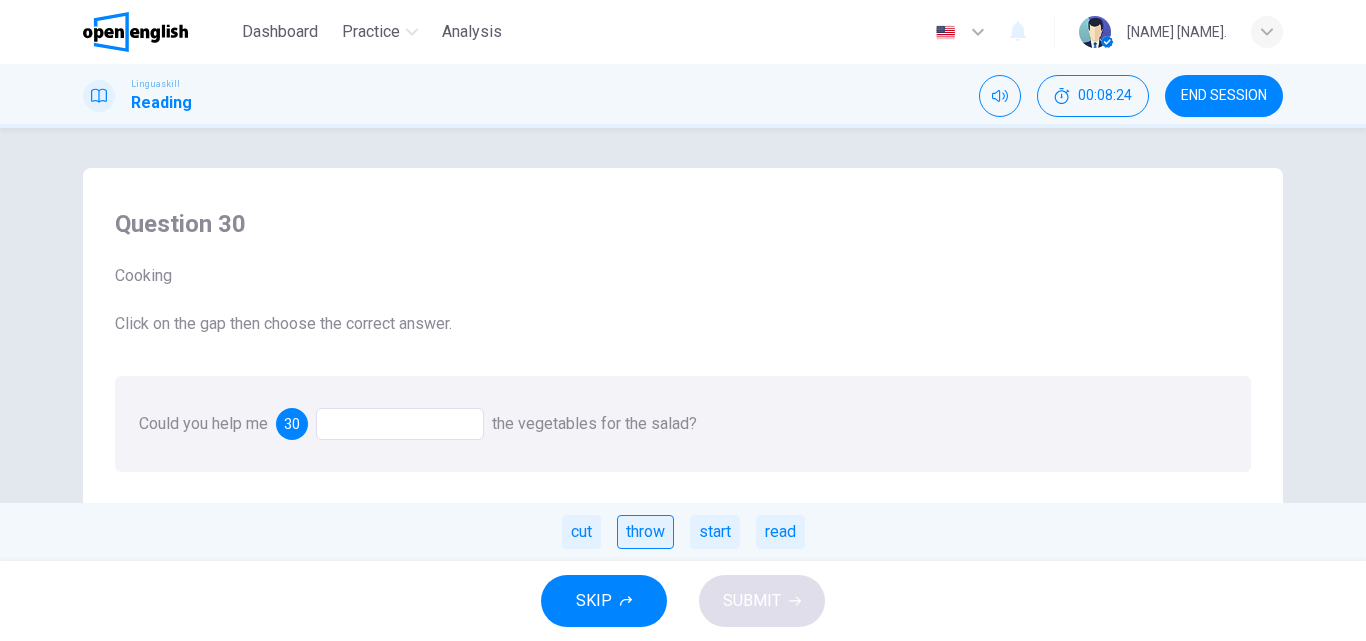 click on "throw" at bounding box center [645, 532] 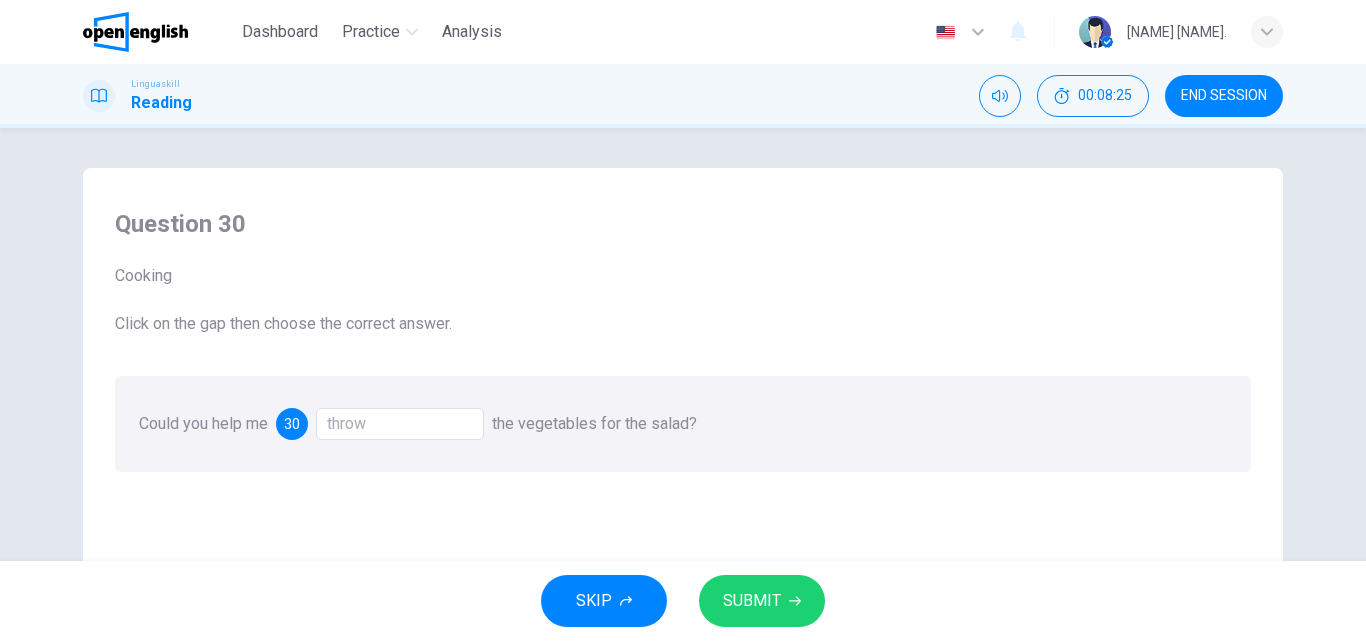 click on "SUBMIT" at bounding box center (762, 601) 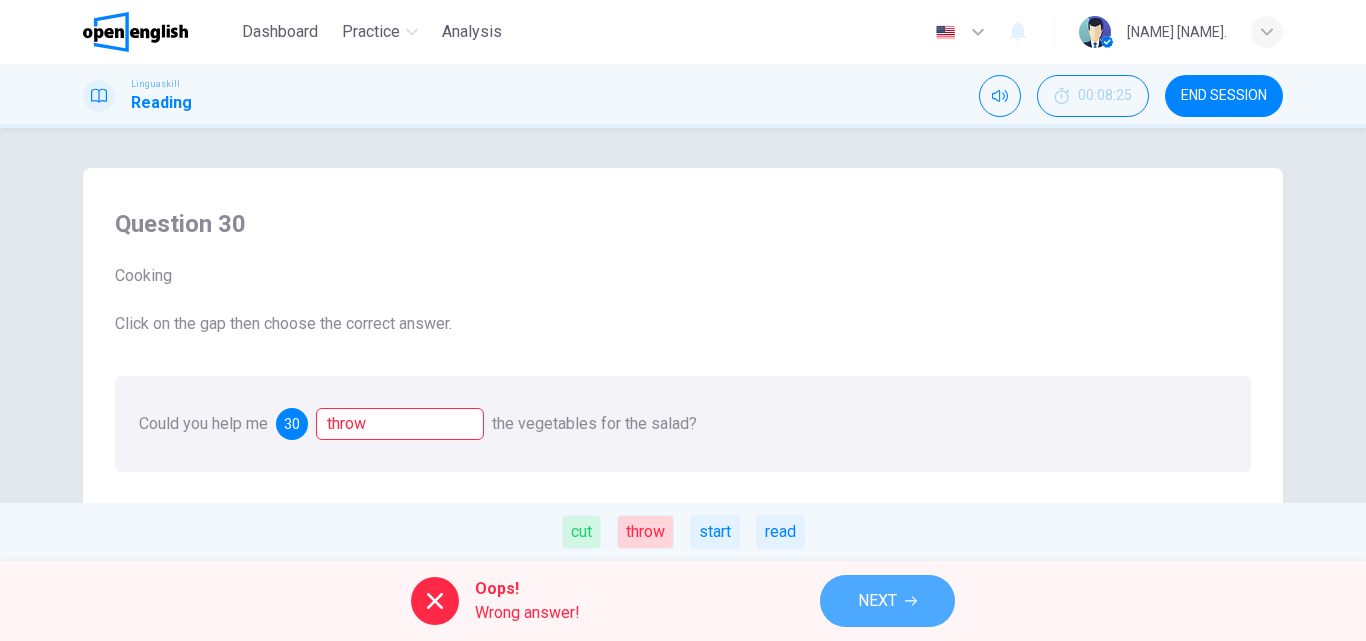 click on "NEXT" at bounding box center [887, 601] 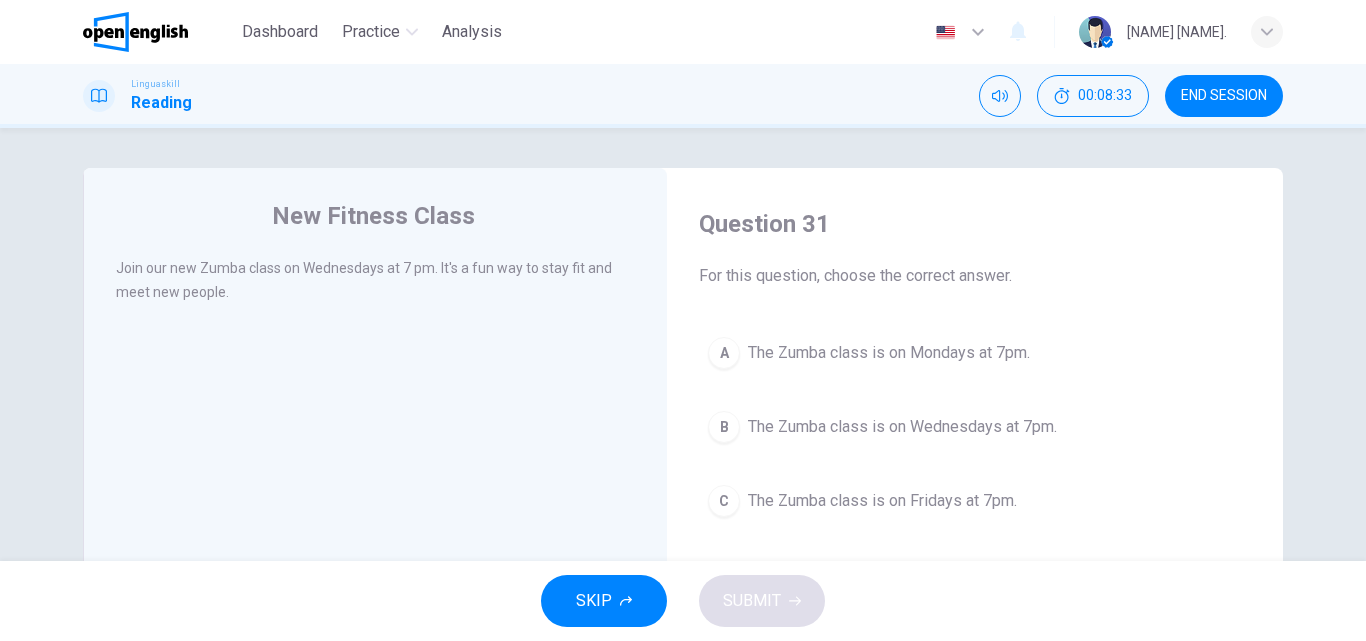 click on "The Zumba class is on Wednesdays at 7pm." at bounding box center (902, 427) 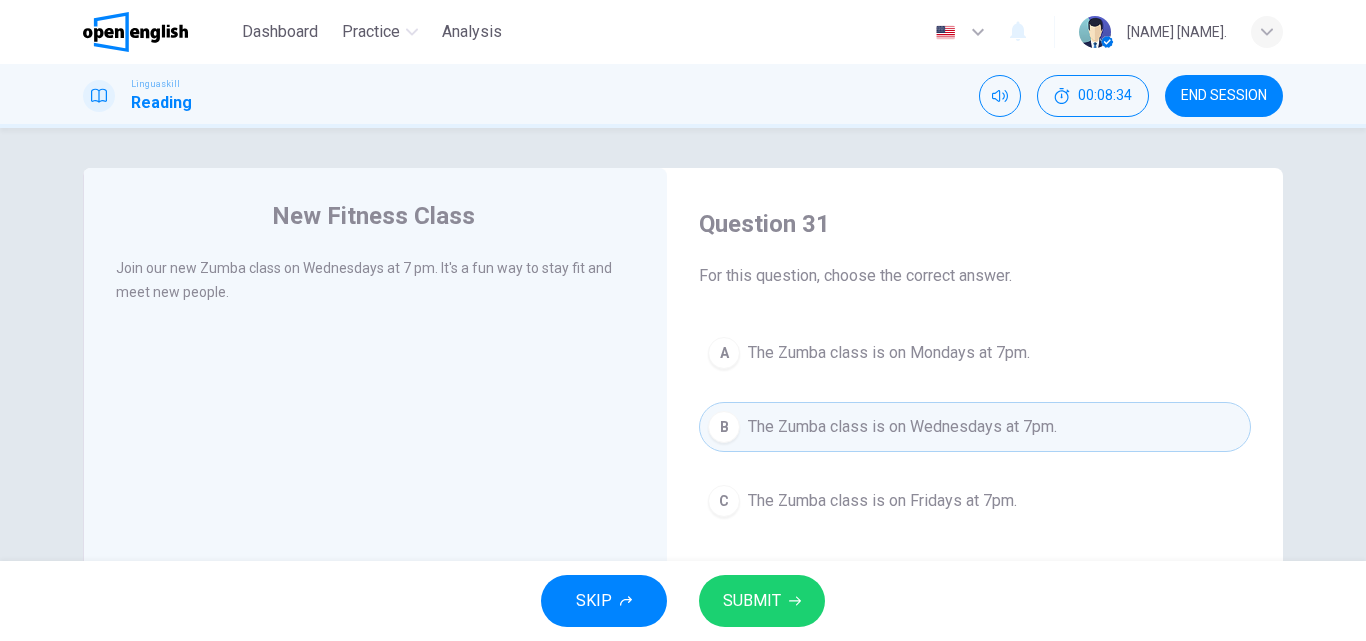 click on "SUBMIT" at bounding box center (762, 601) 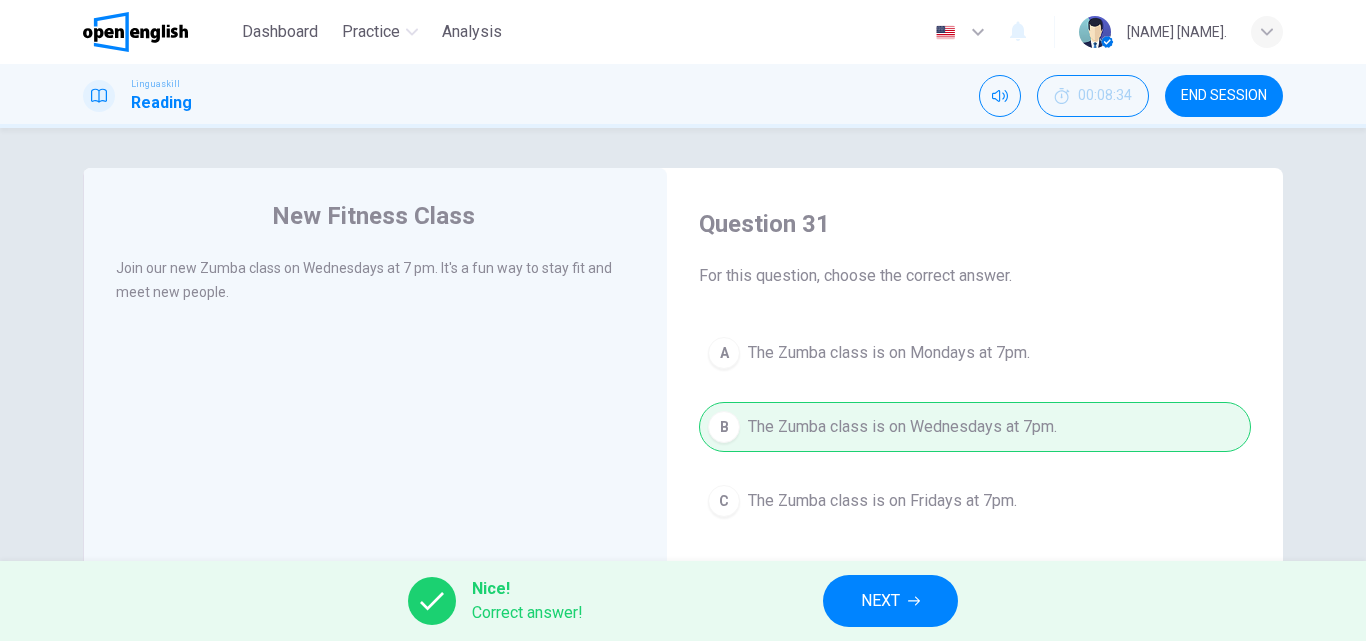click on "NEXT" at bounding box center [890, 601] 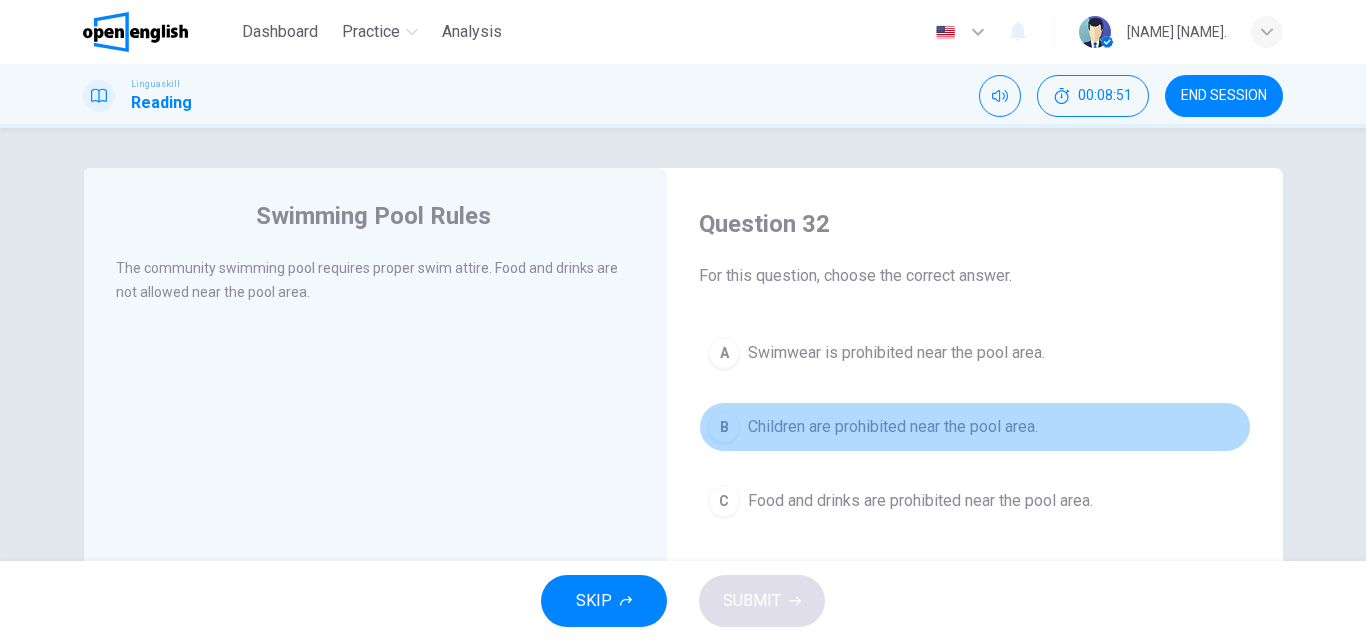 click on "Children are prohibited near the pool area." at bounding box center (893, 427) 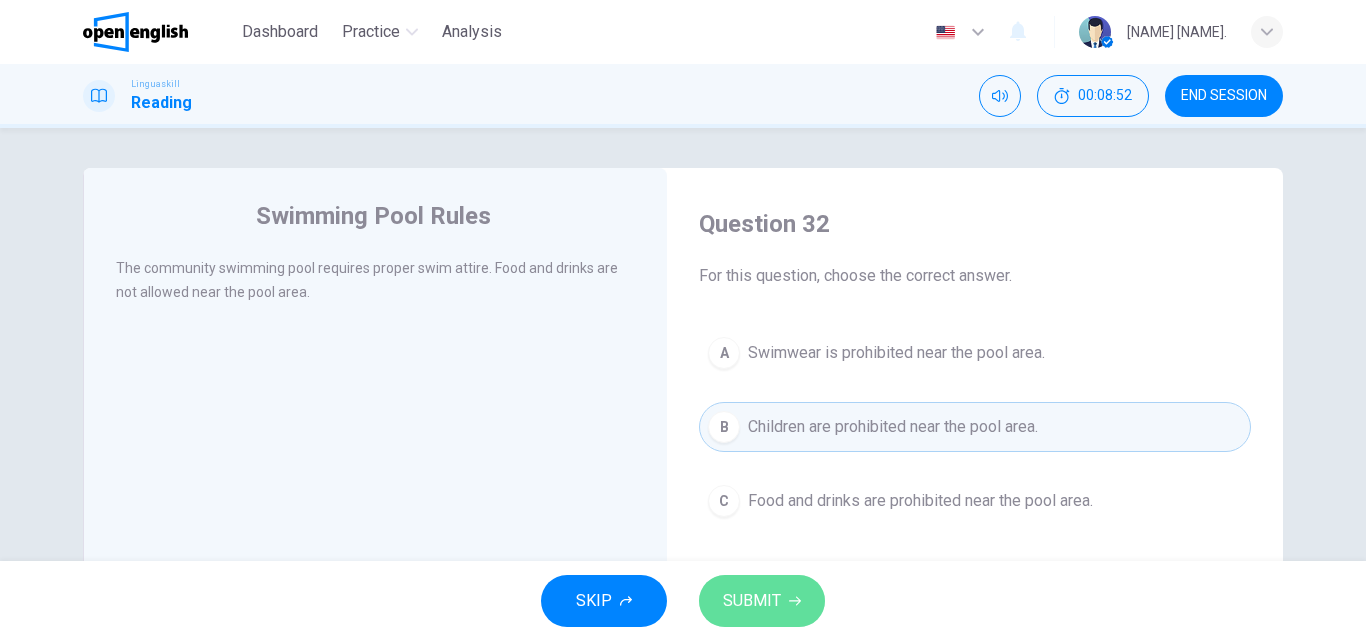 click on "SUBMIT" at bounding box center (752, 601) 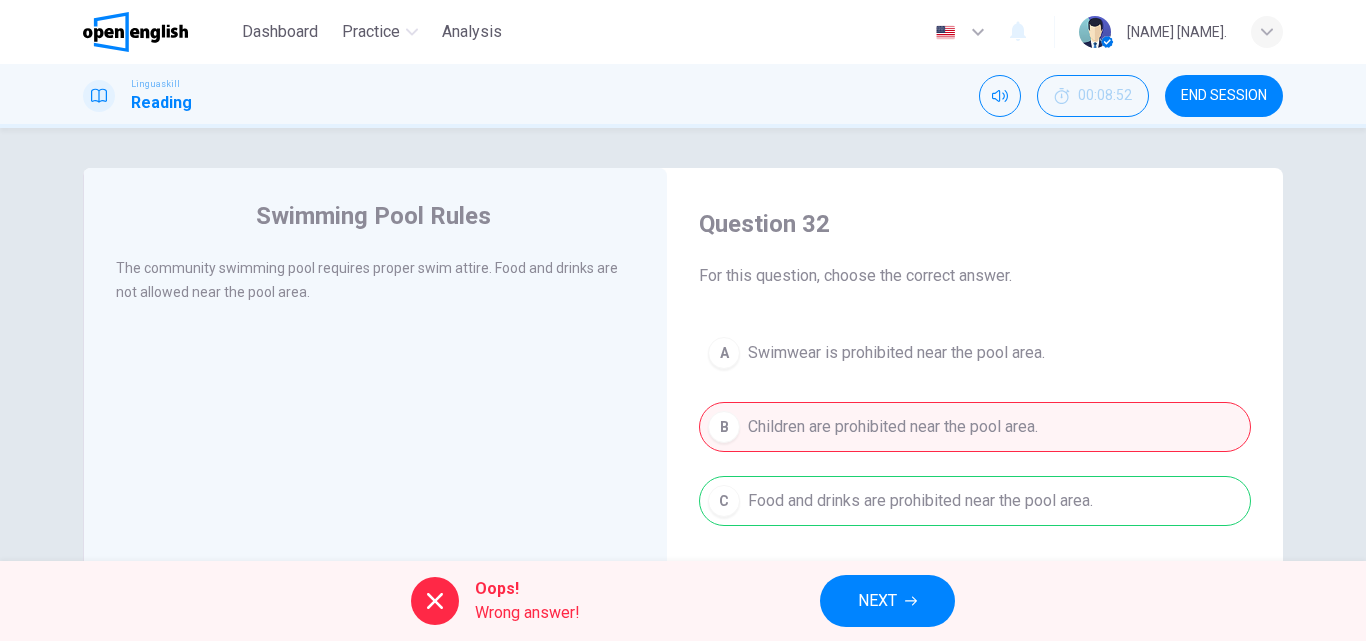 click on "NEXT" at bounding box center [887, 601] 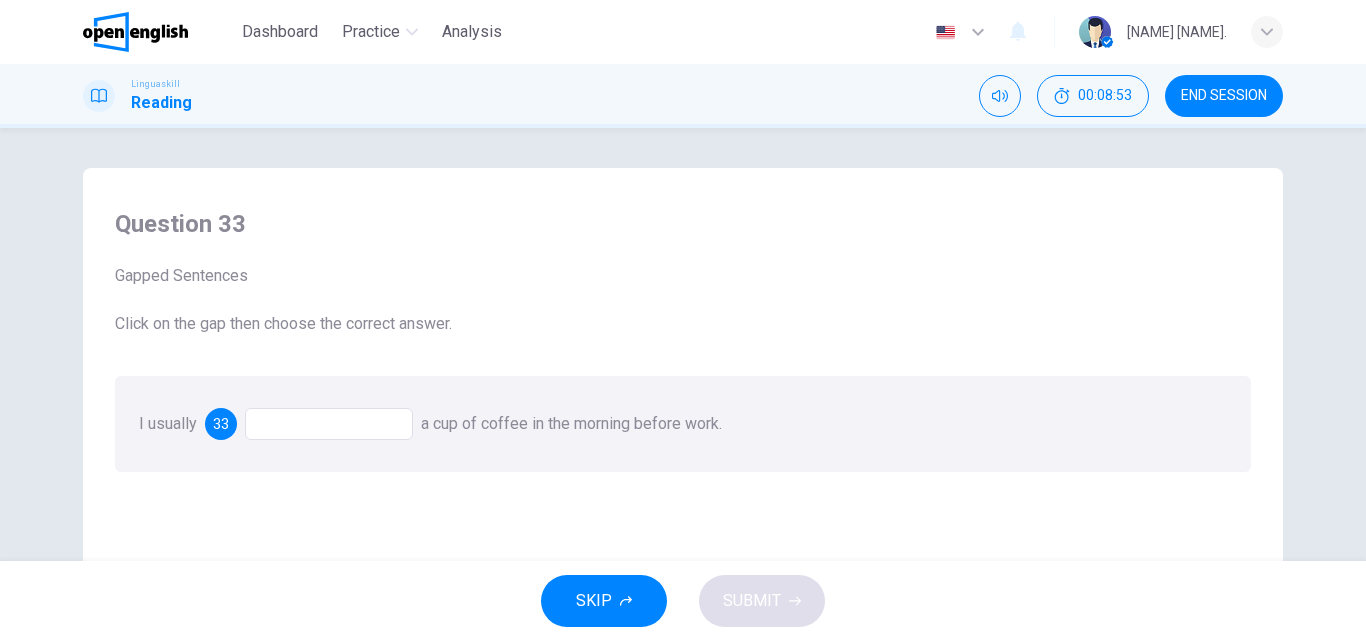 click at bounding box center [329, 424] 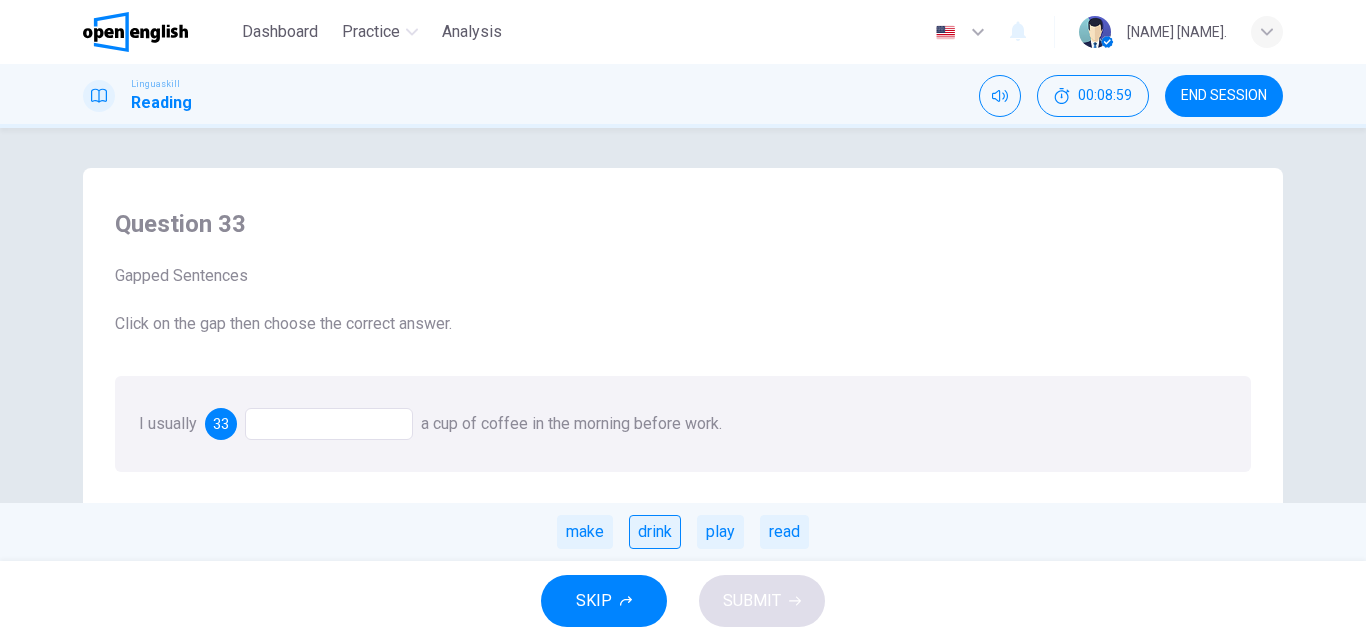 click on "drink" at bounding box center (655, 532) 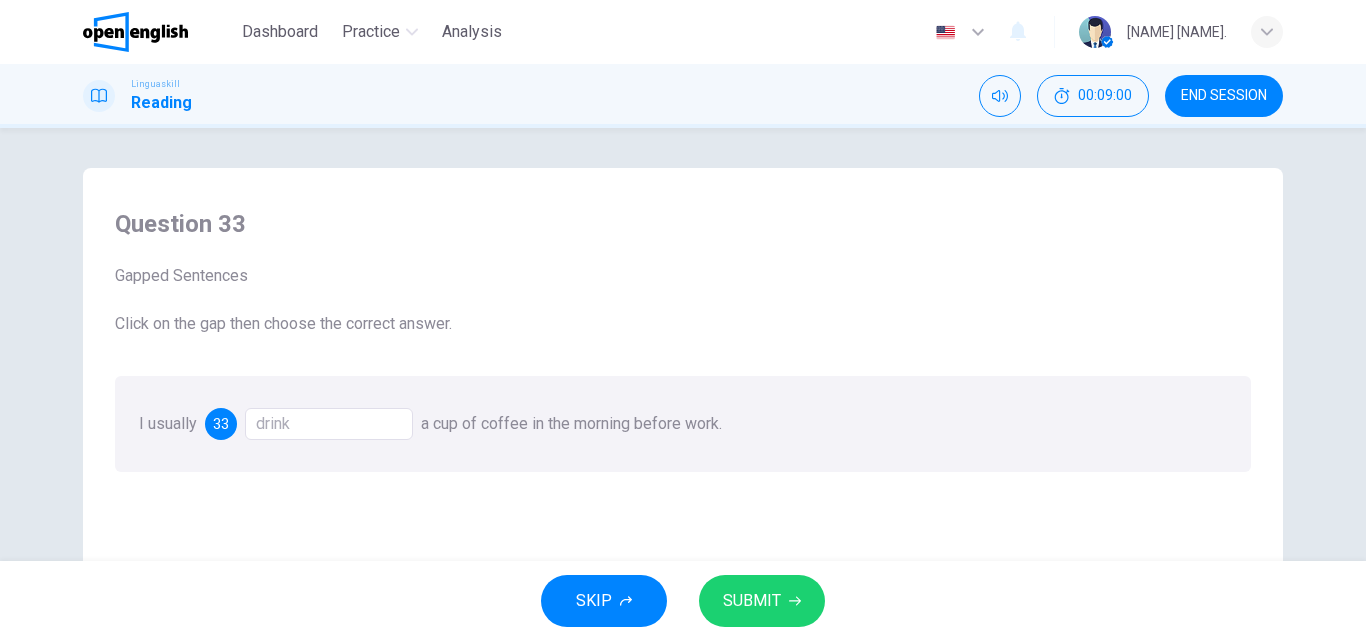 click on "SUBMIT" at bounding box center (762, 601) 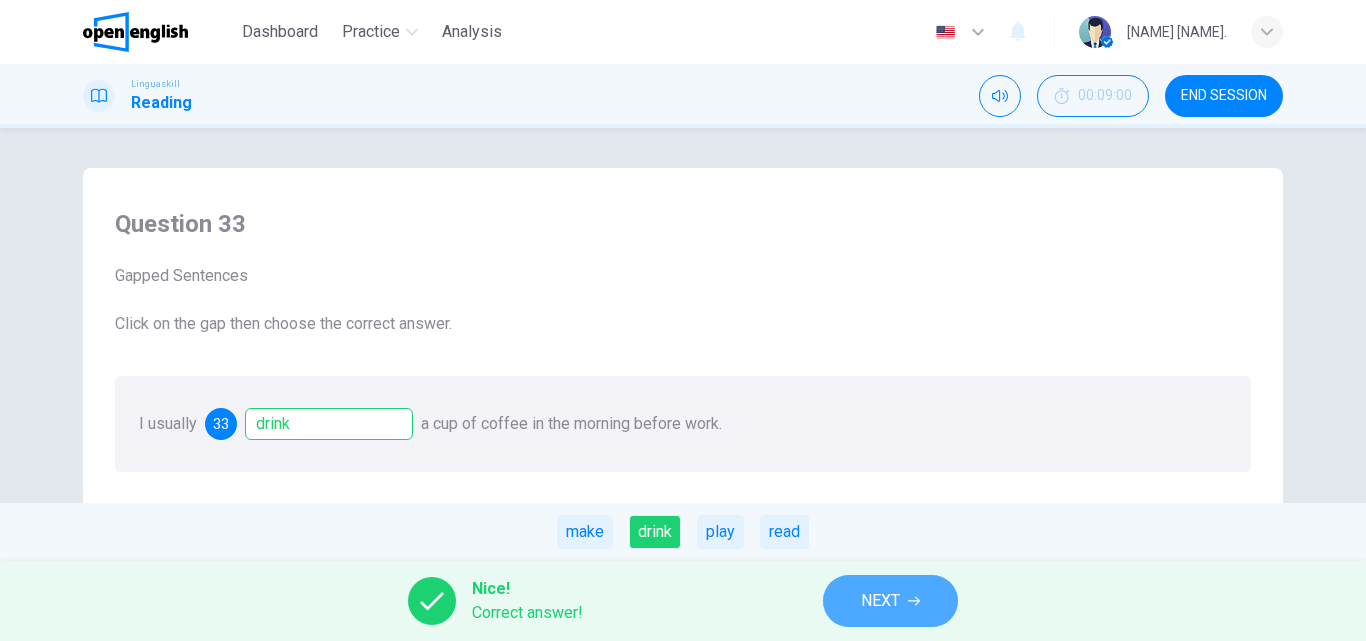 click on "NEXT" at bounding box center [890, 601] 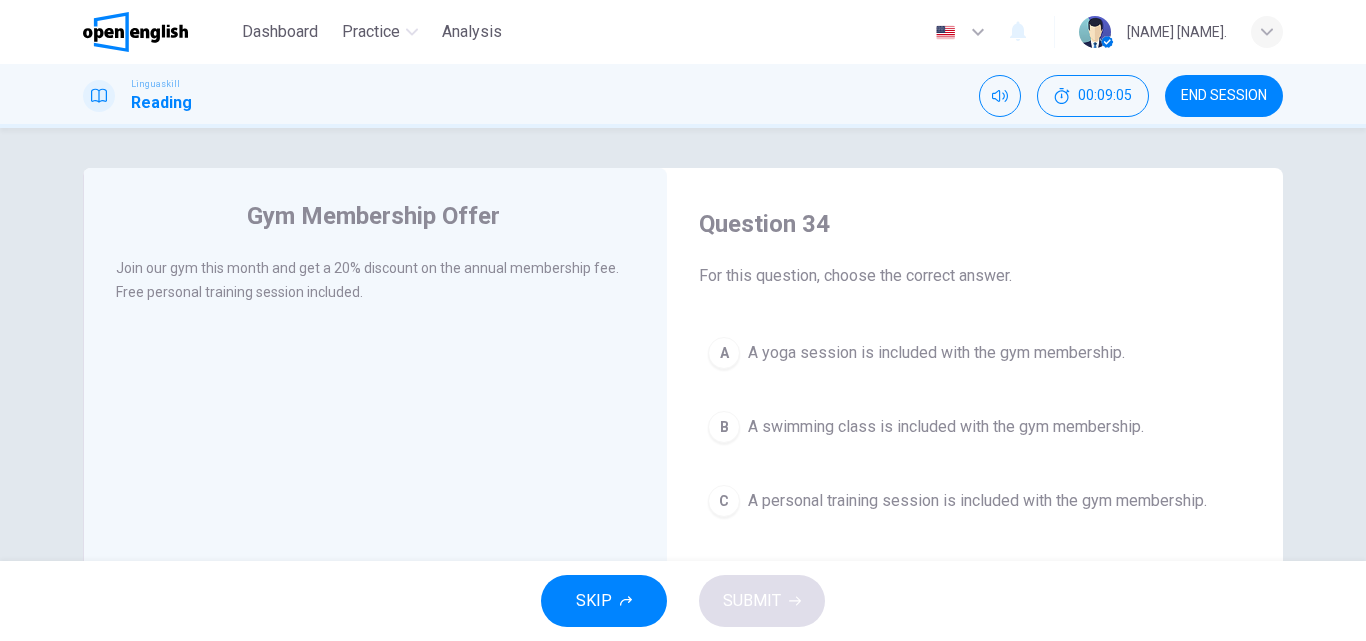 click on "A yoga session is included with the gym membership." at bounding box center (936, 353) 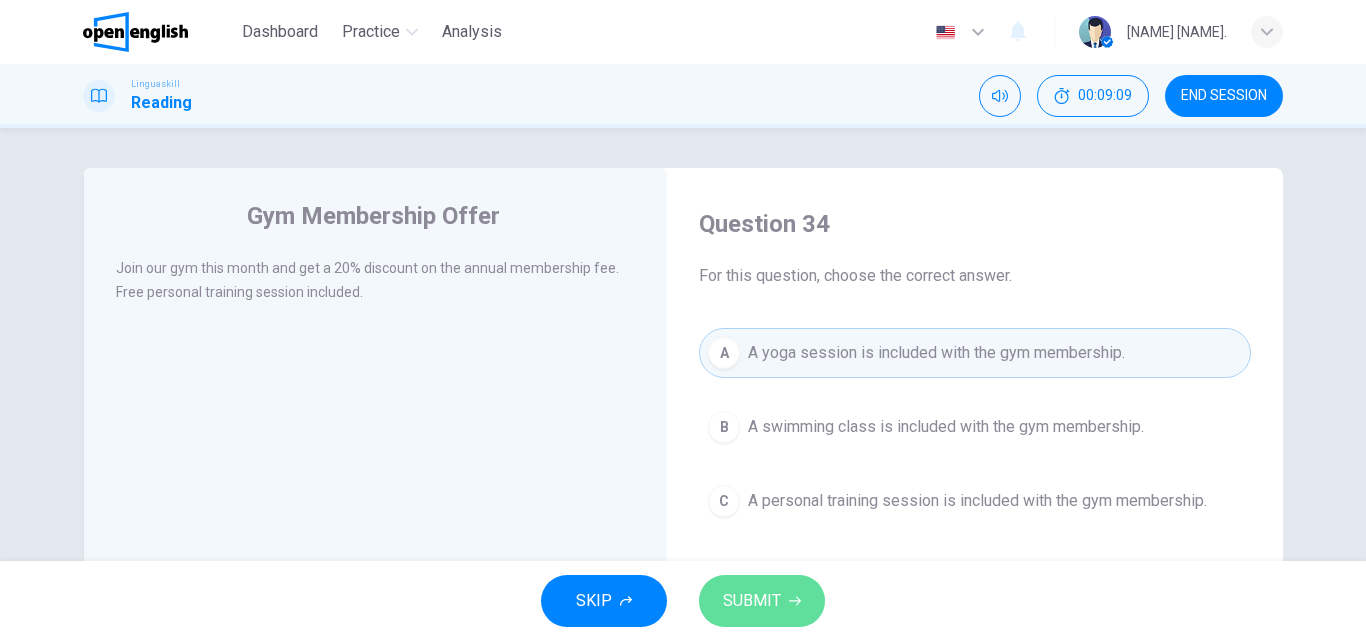 click on "SUBMIT" at bounding box center [762, 601] 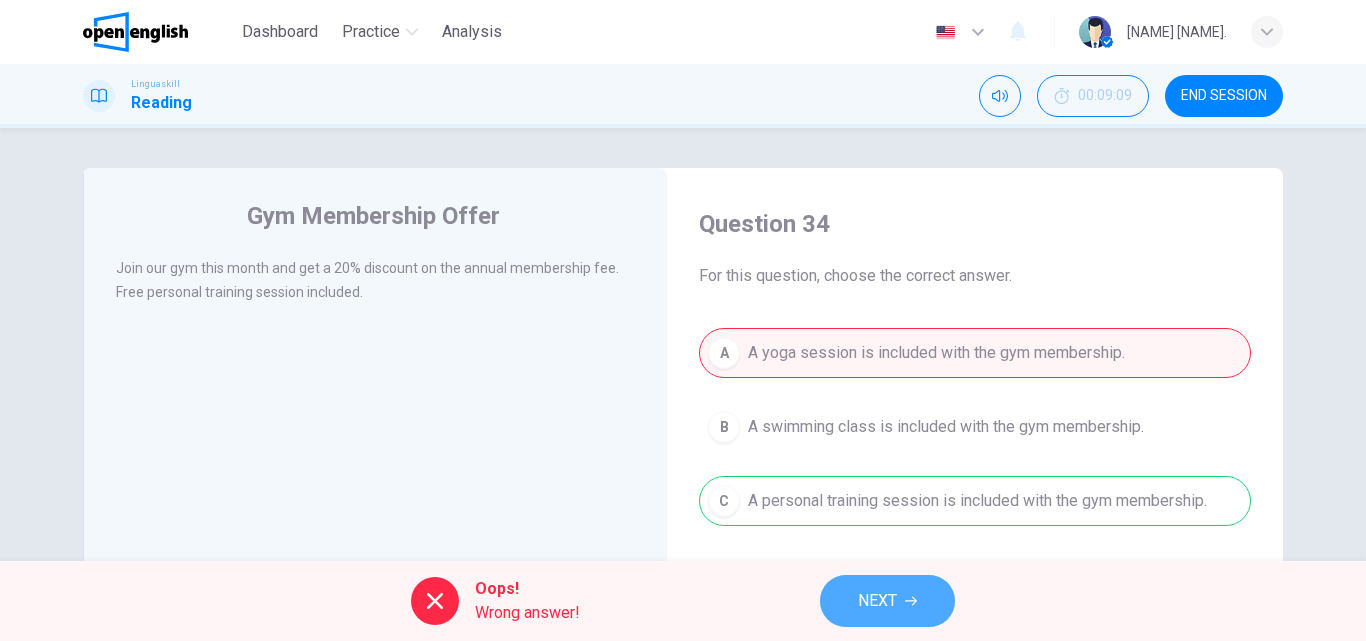 click on "NEXT" at bounding box center [887, 601] 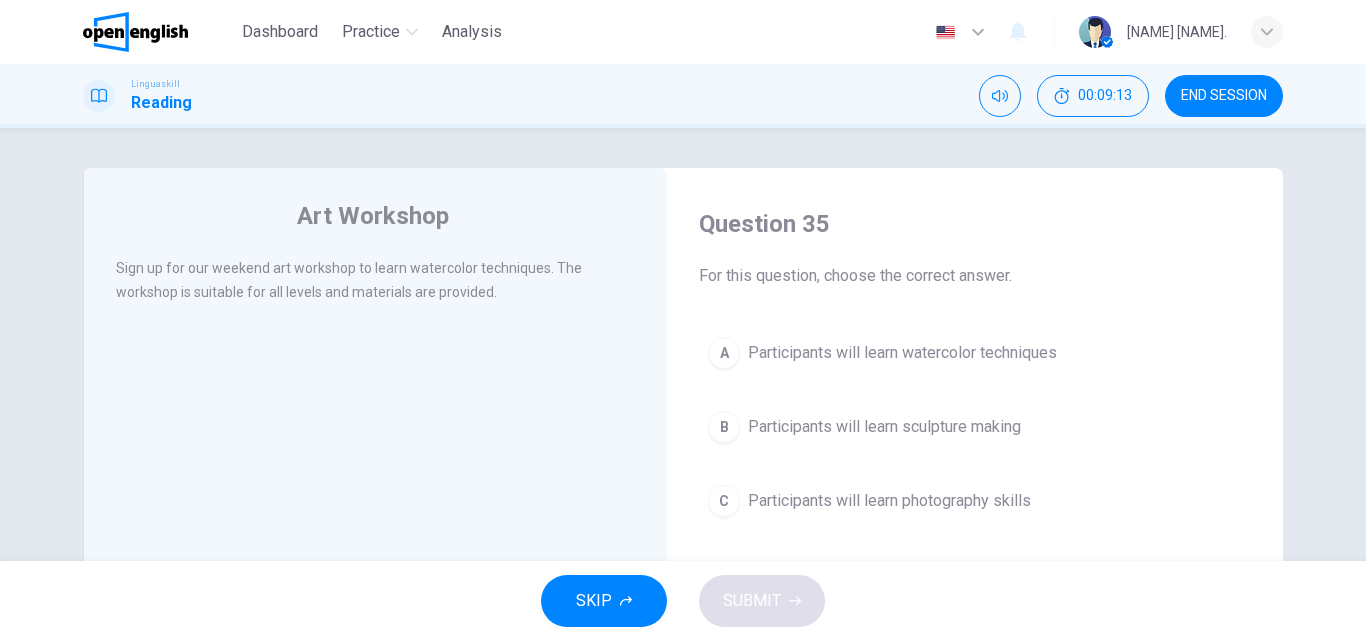 click on "A Participants will learn watercolor techniques" at bounding box center [975, 353] 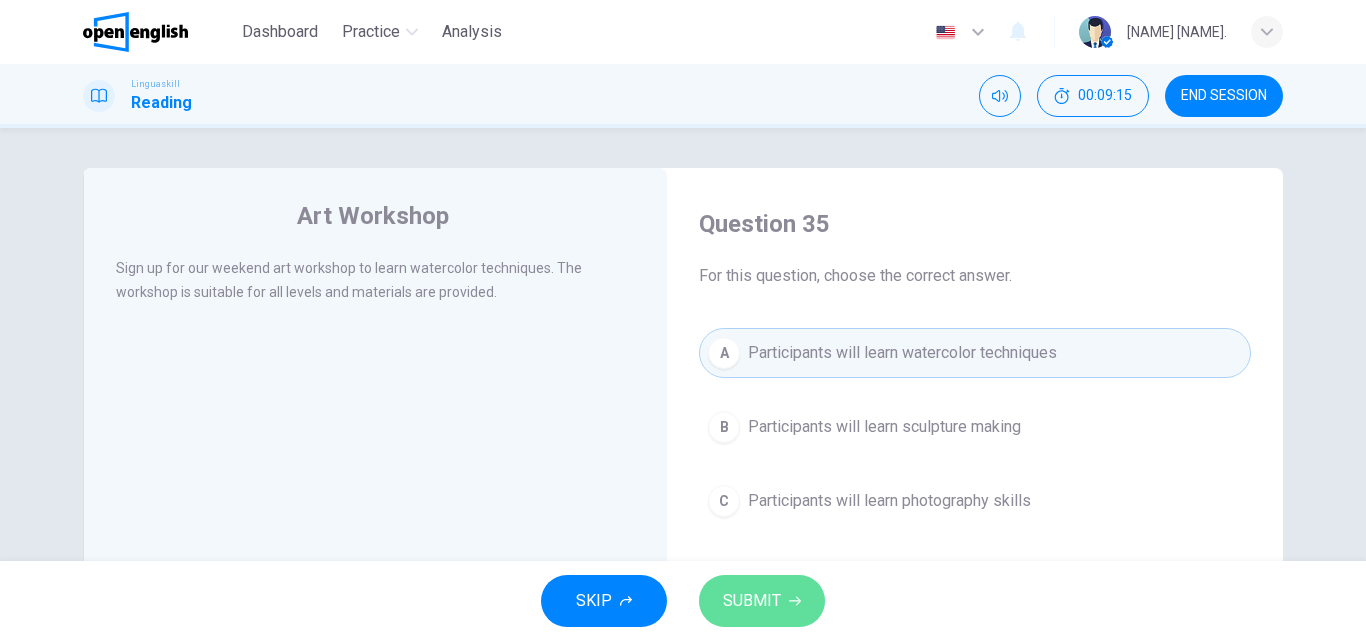 click 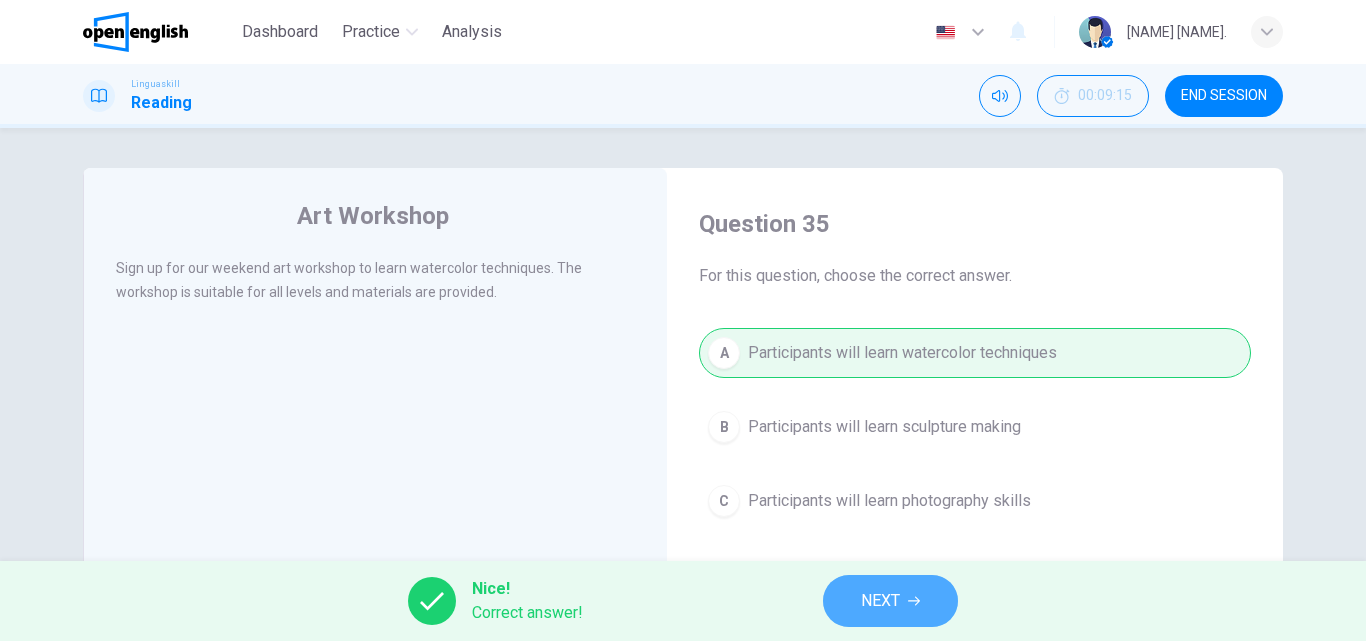click on "NEXT" at bounding box center (890, 601) 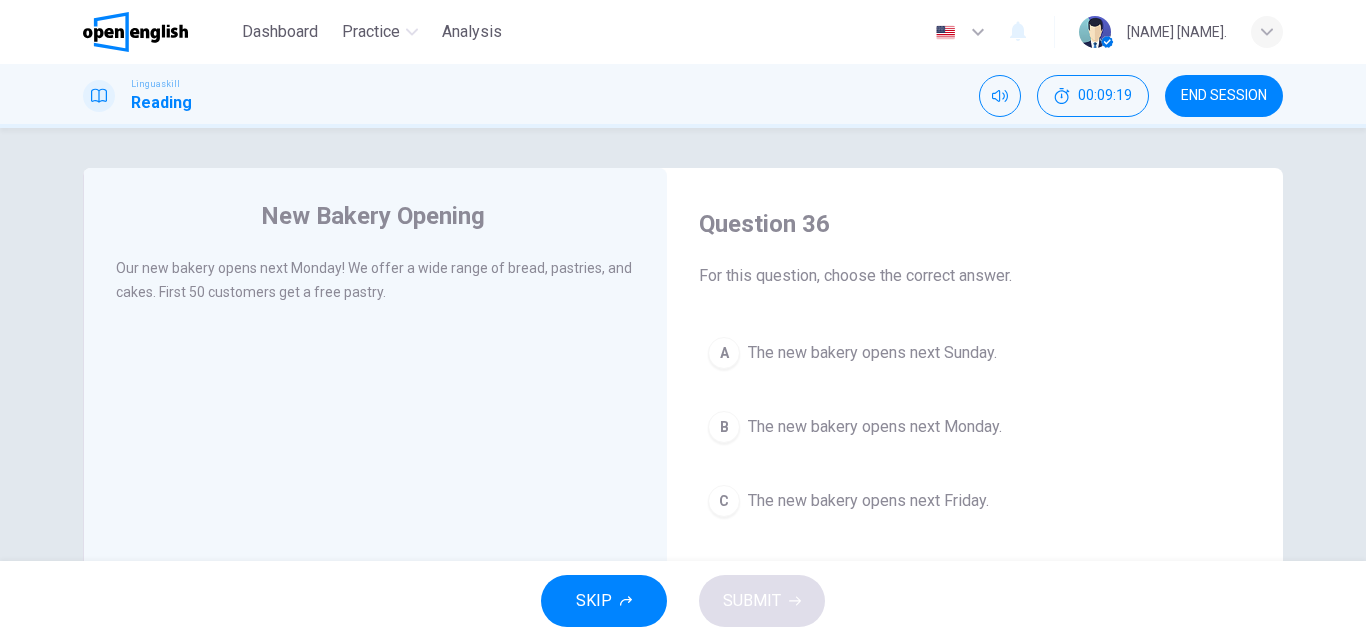 click on "B The new bakery opens next Monday." at bounding box center (975, 427) 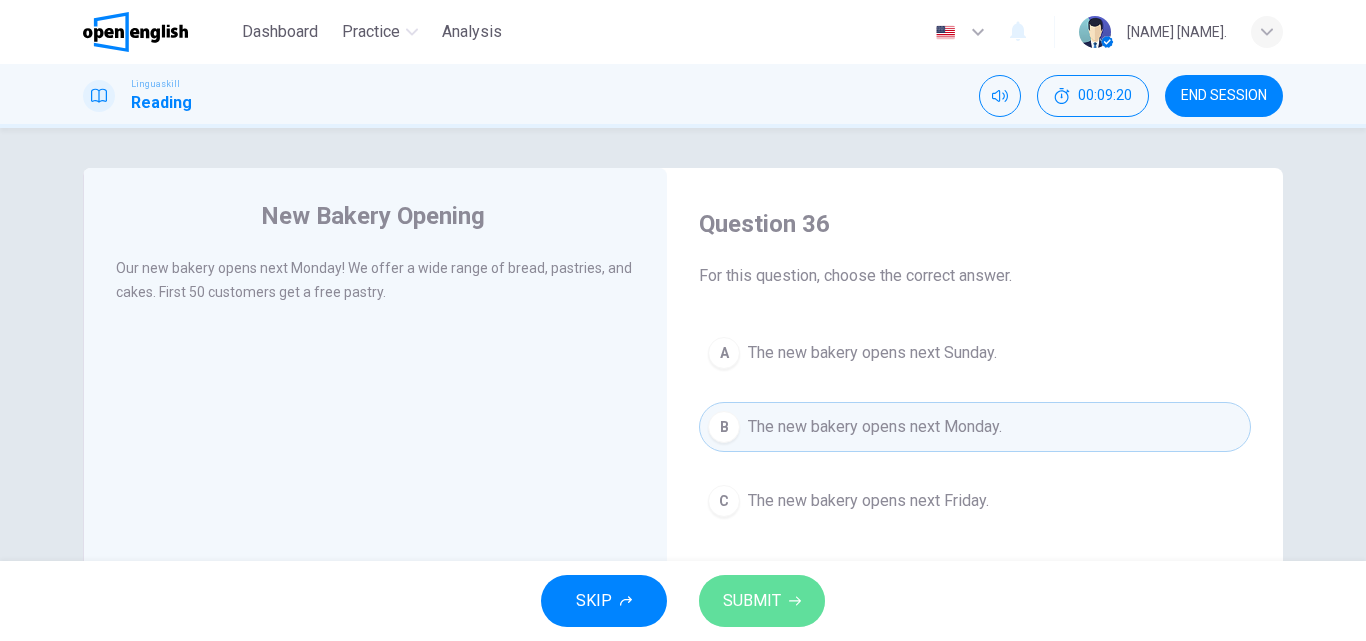 click on "SUBMIT" at bounding box center (762, 601) 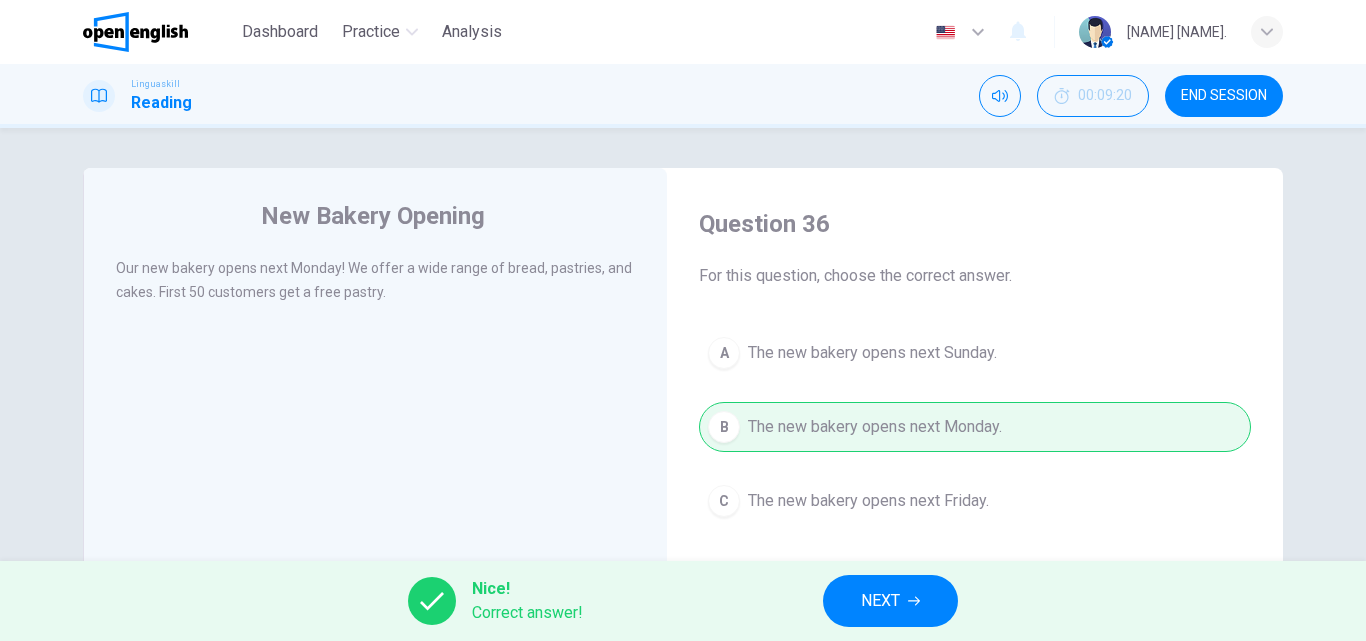 click on "NEXT" at bounding box center [880, 601] 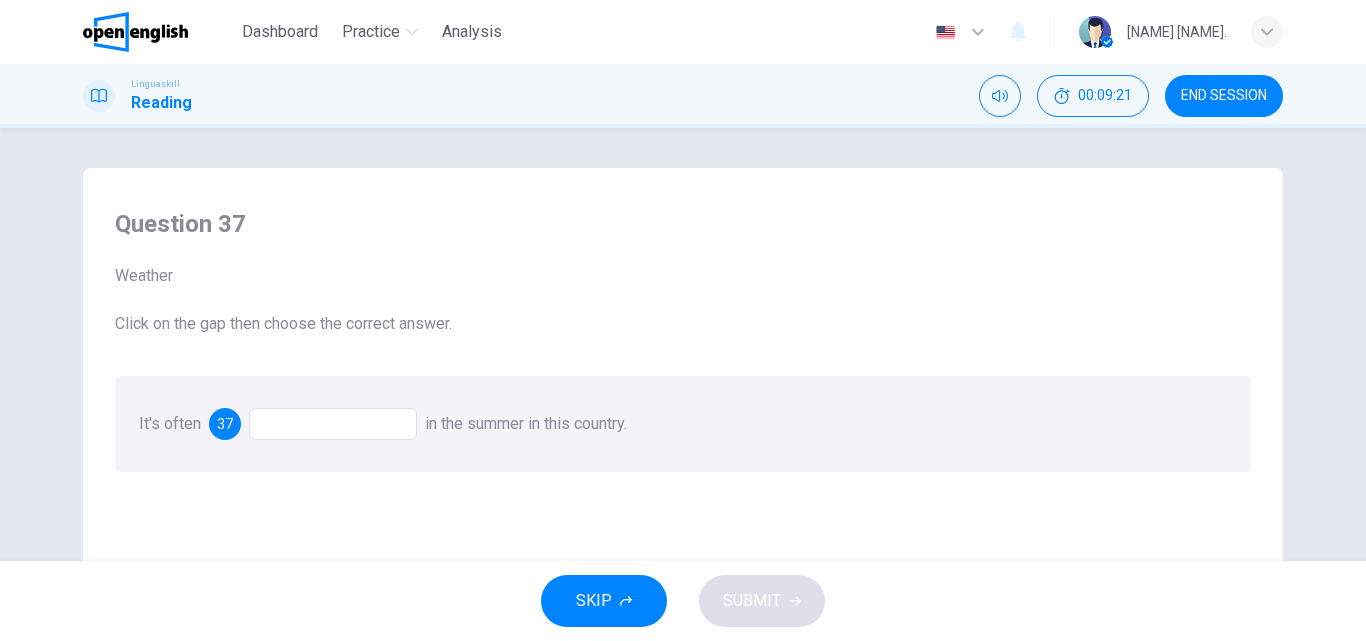 click at bounding box center (333, 424) 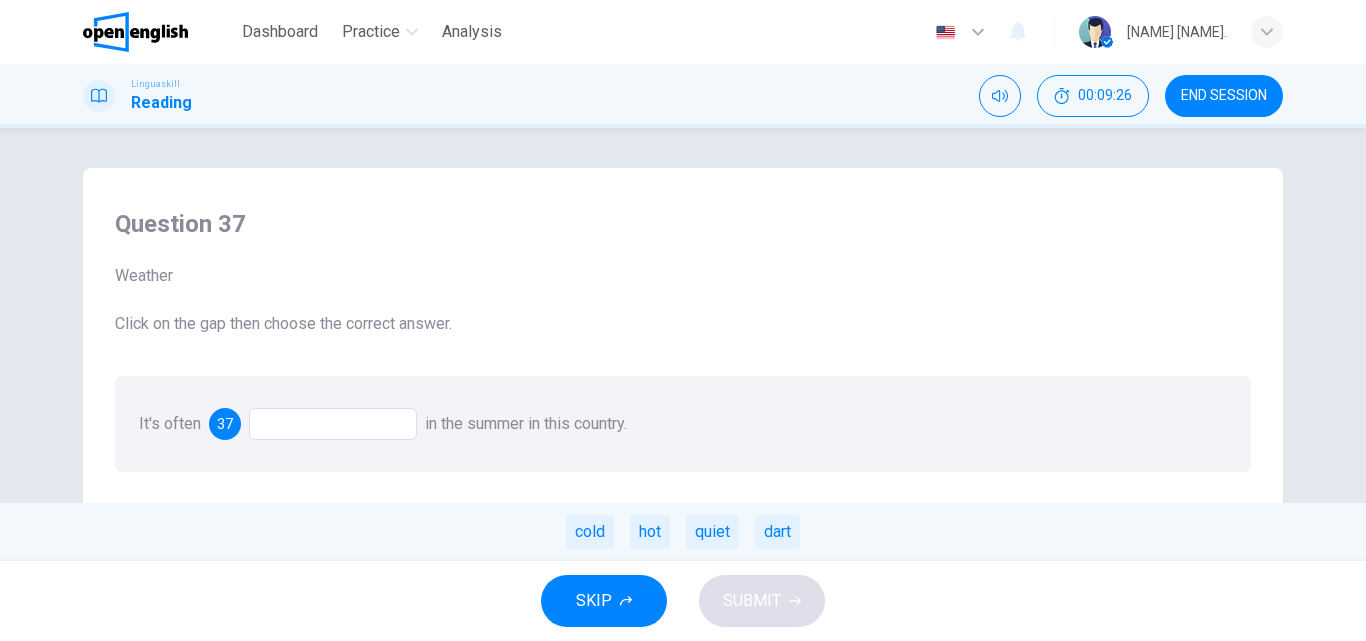drag, startPoint x: 661, startPoint y: 531, endPoint x: 691, endPoint y: 553, distance: 37.202152 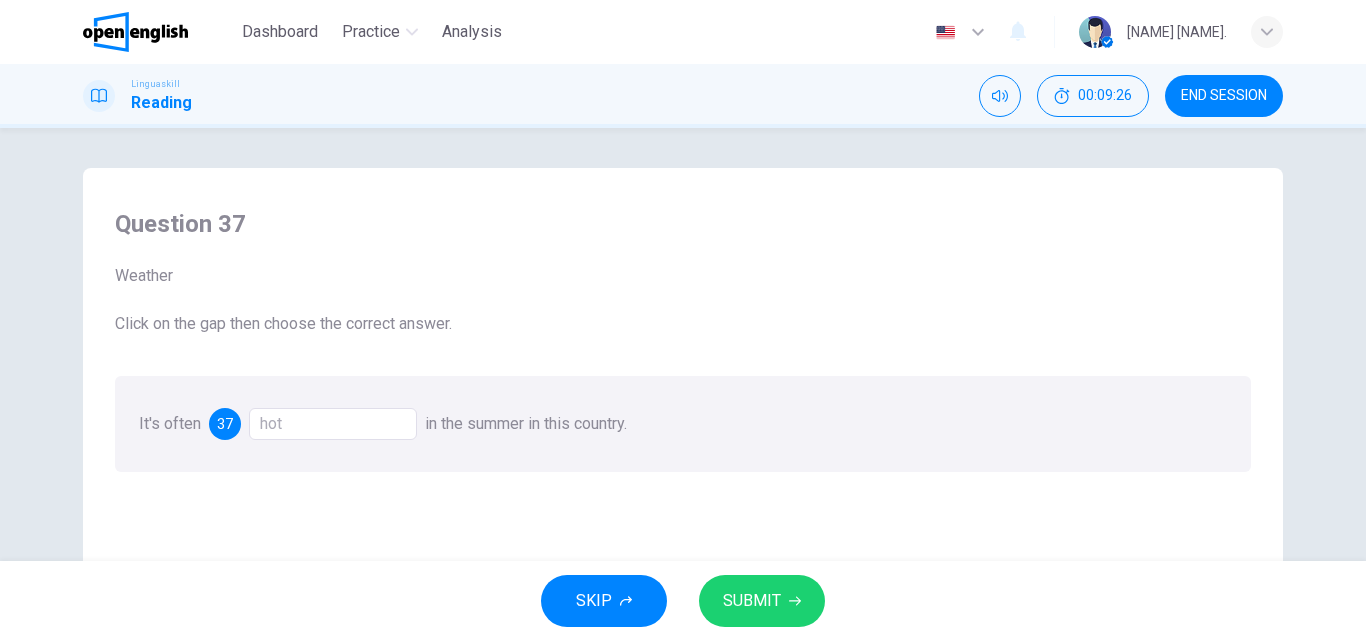click on "SUBMIT" at bounding box center (762, 601) 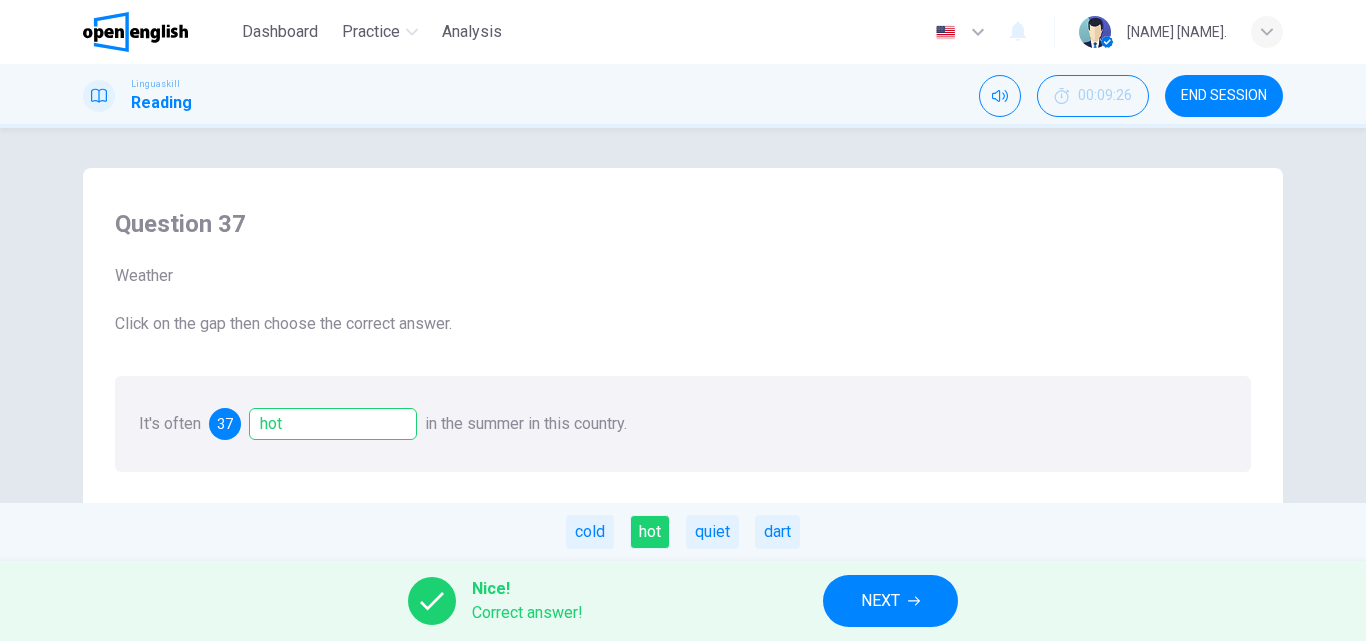 click on "NEXT" at bounding box center (890, 601) 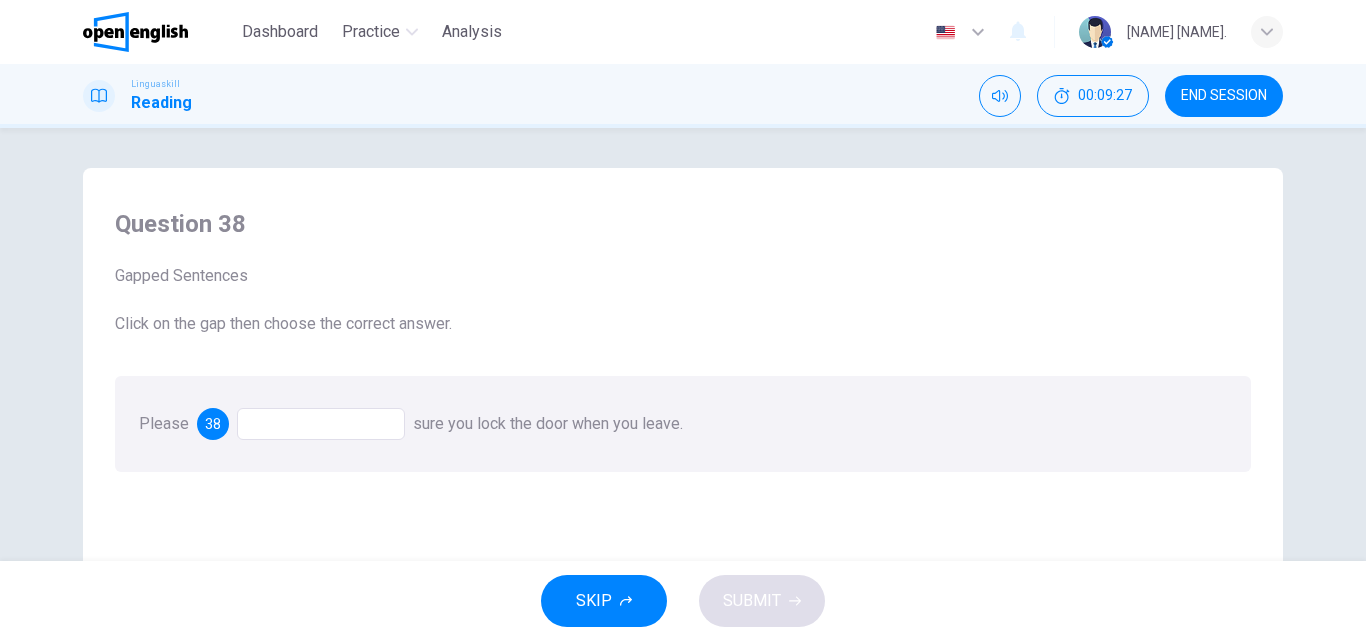 click at bounding box center (321, 424) 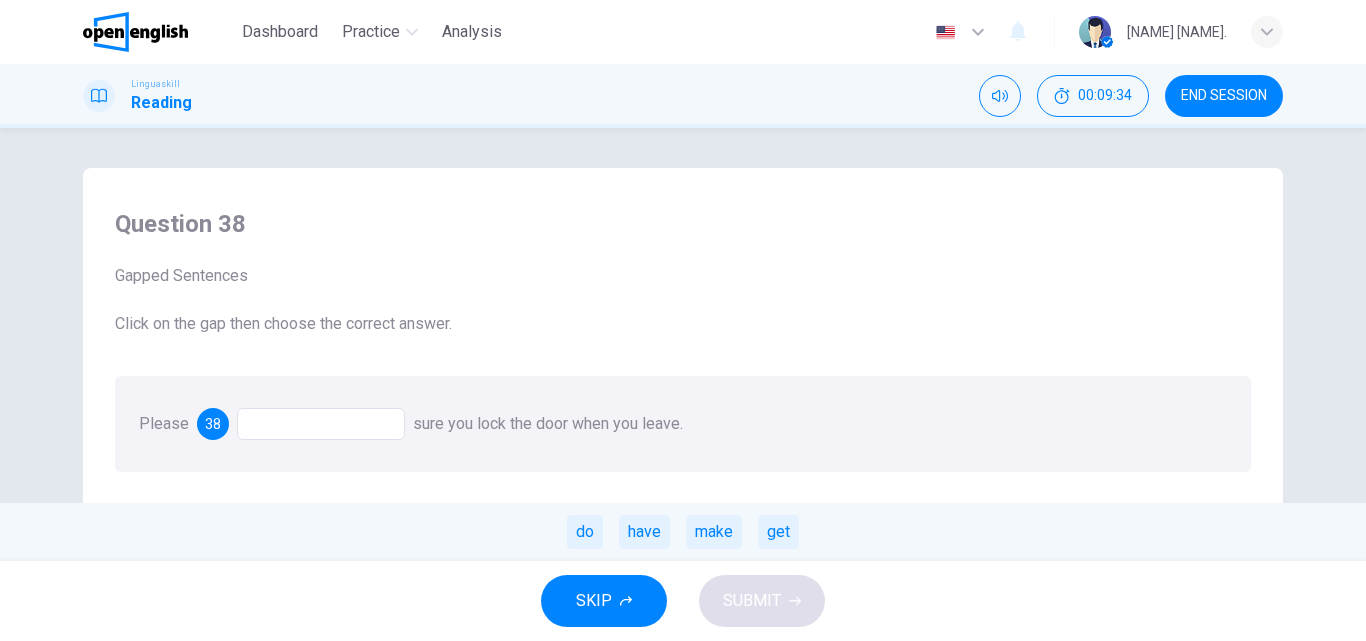 click on "do have make get" at bounding box center (683, 532) 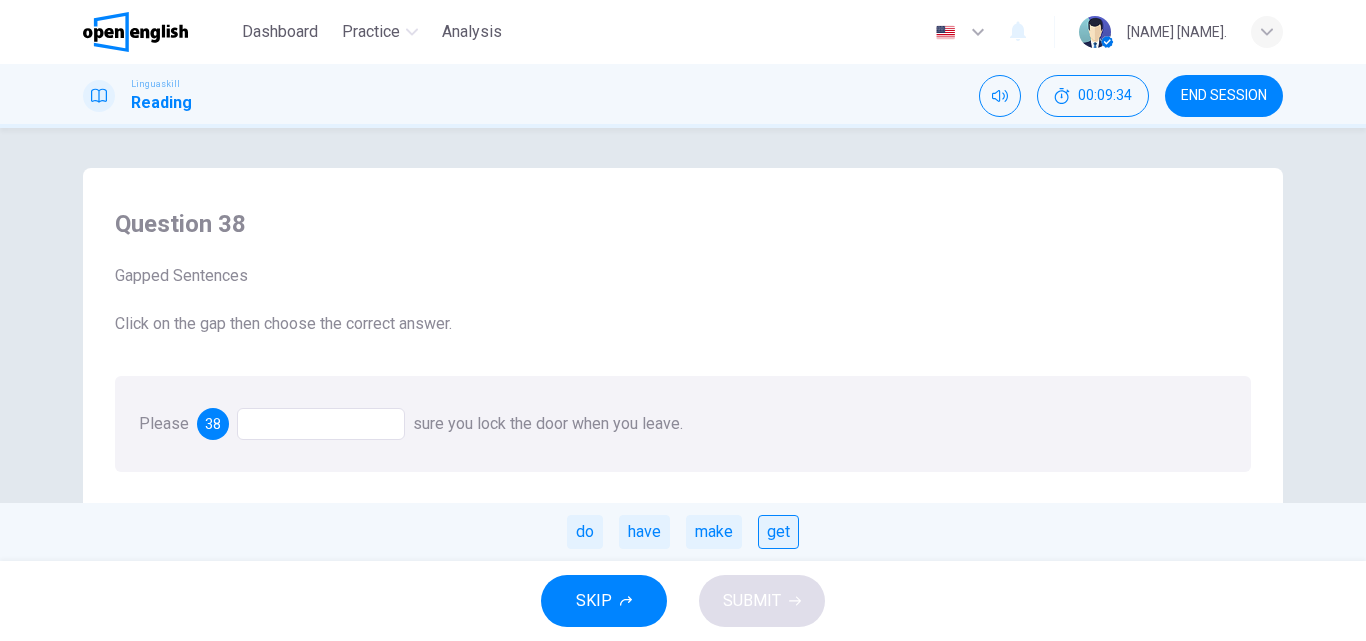 click on "get" at bounding box center [778, 532] 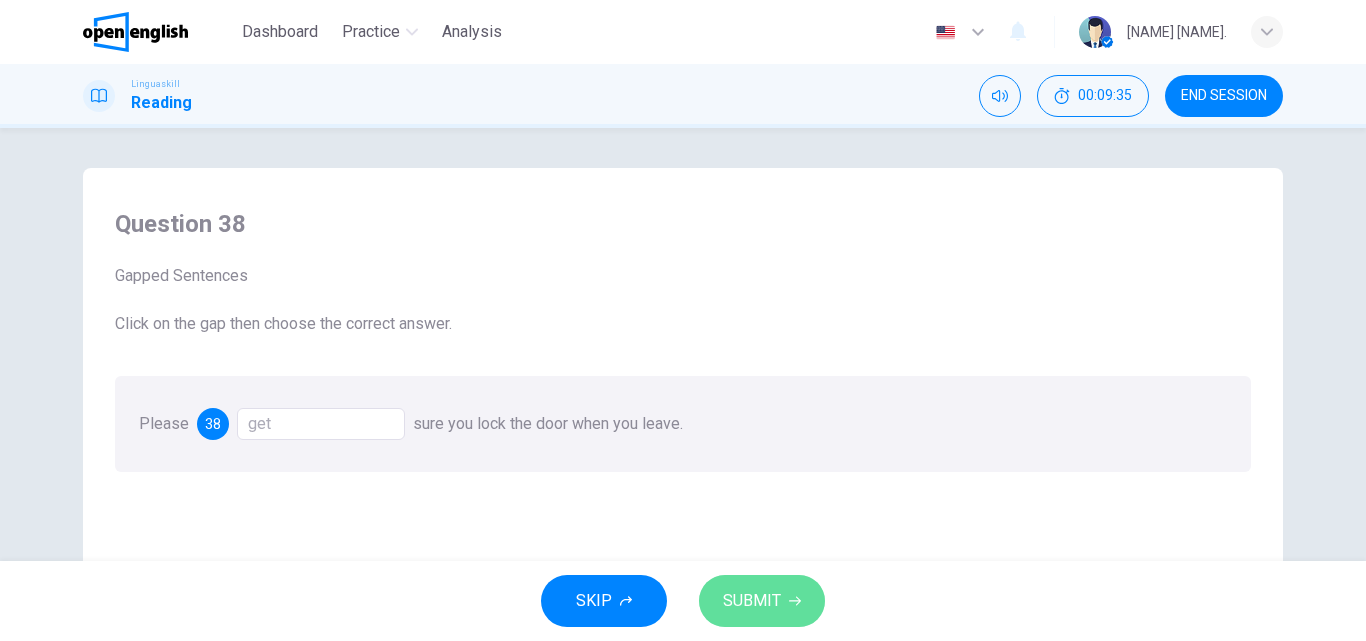 click on "SUBMIT" at bounding box center [762, 601] 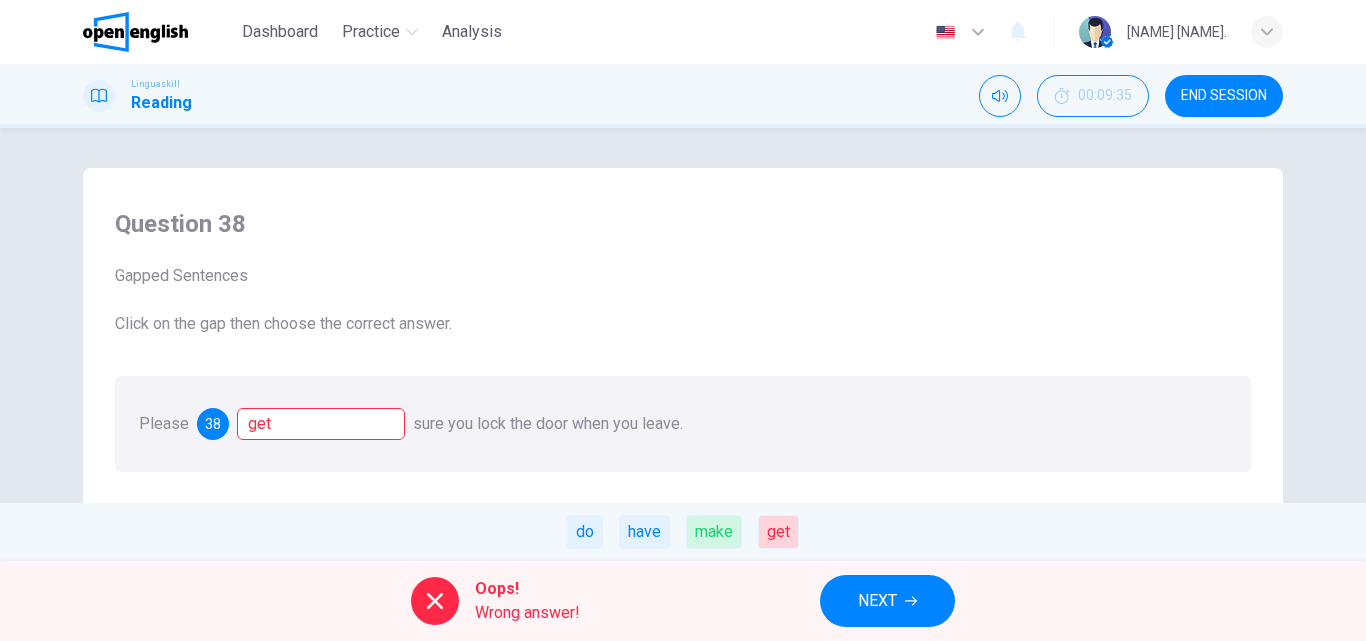 click on "NEXT" at bounding box center [887, 601] 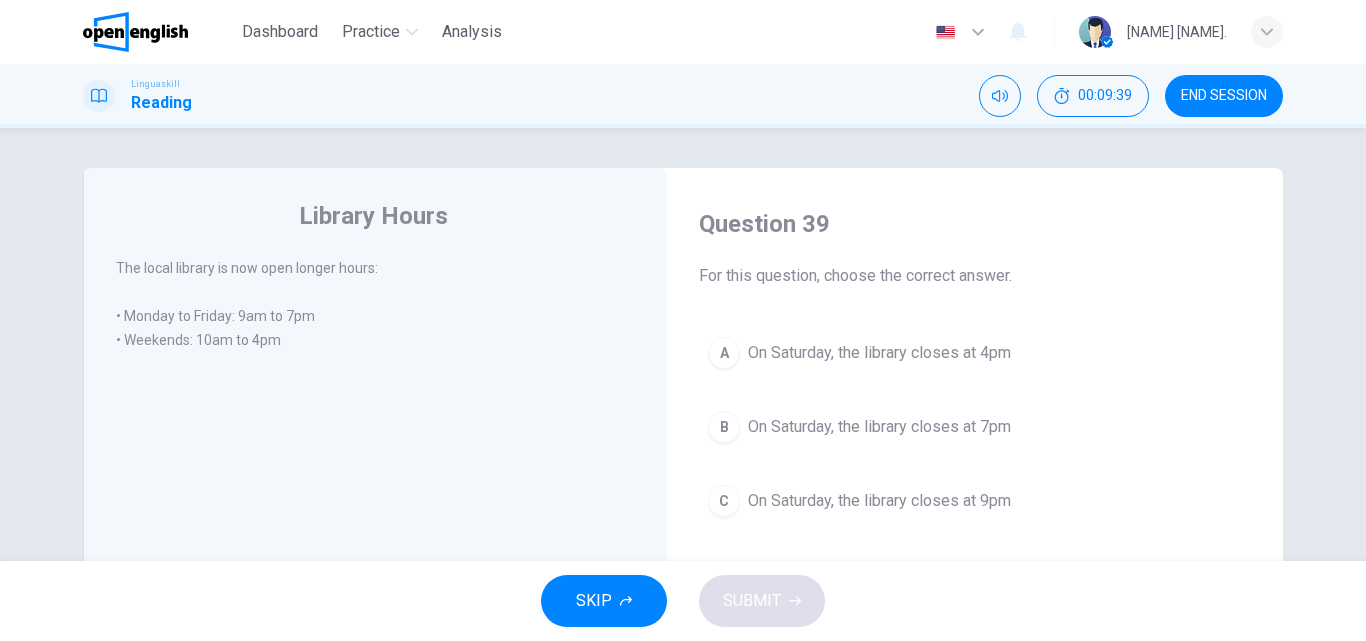 click on "On Saturday, the library closes at 9pm" at bounding box center (879, 501) 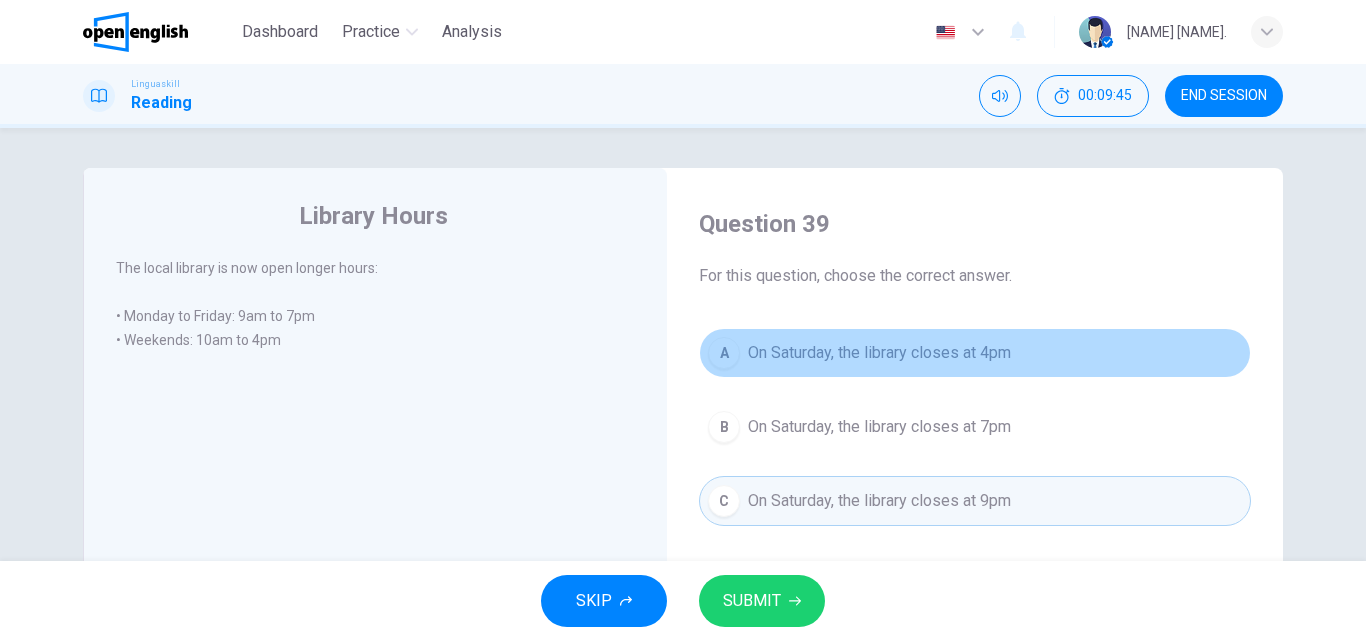 click on "On Saturday, the library closes at 4pm" at bounding box center (879, 353) 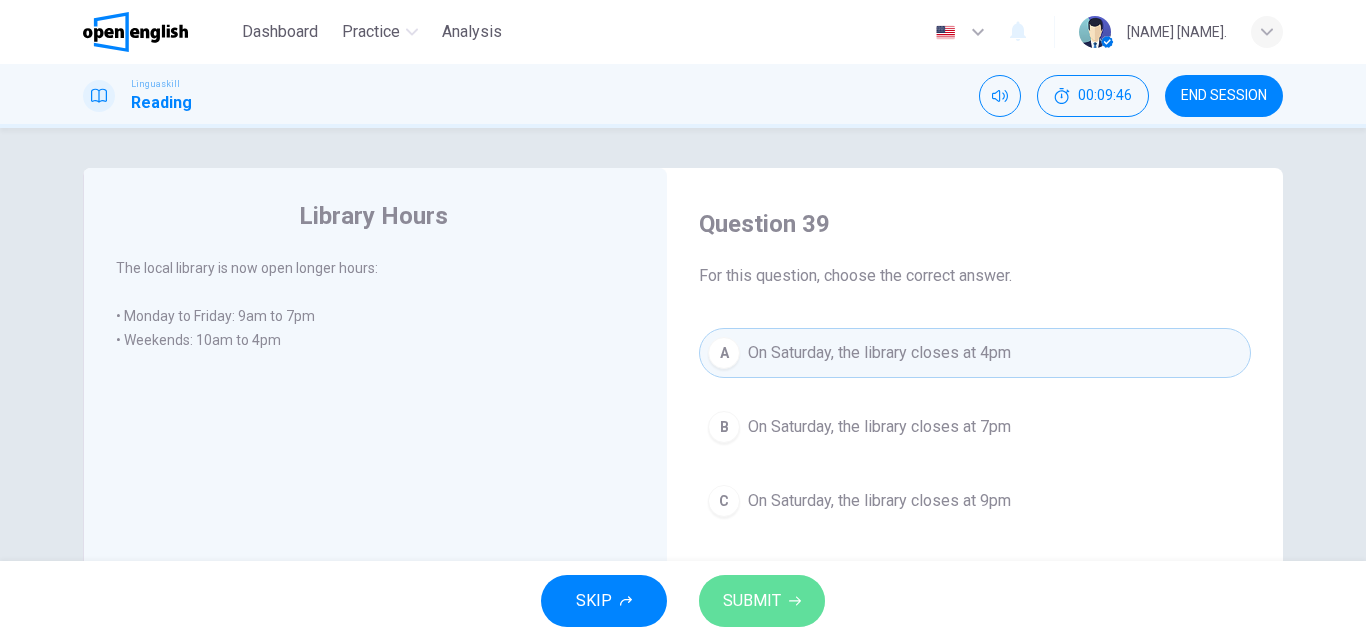 click on "SUBMIT" at bounding box center (752, 601) 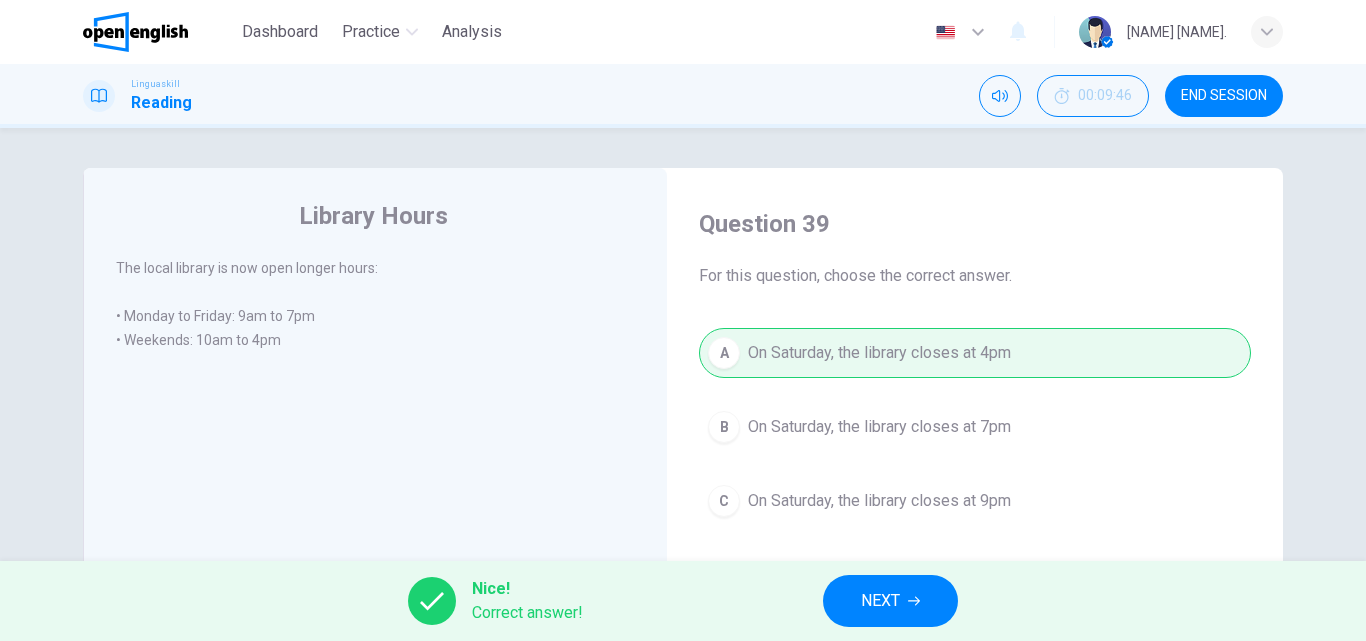 click on "NEXT" at bounding box center (890, 601) 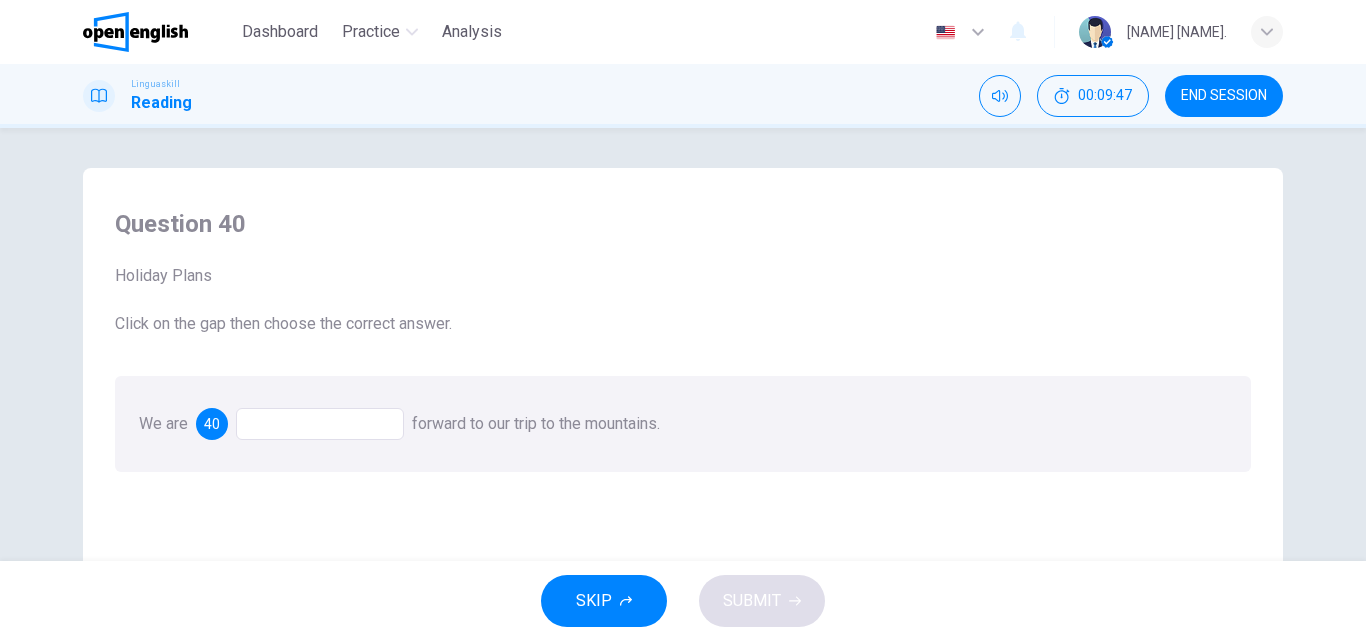 click at bounding box center (320, 424) 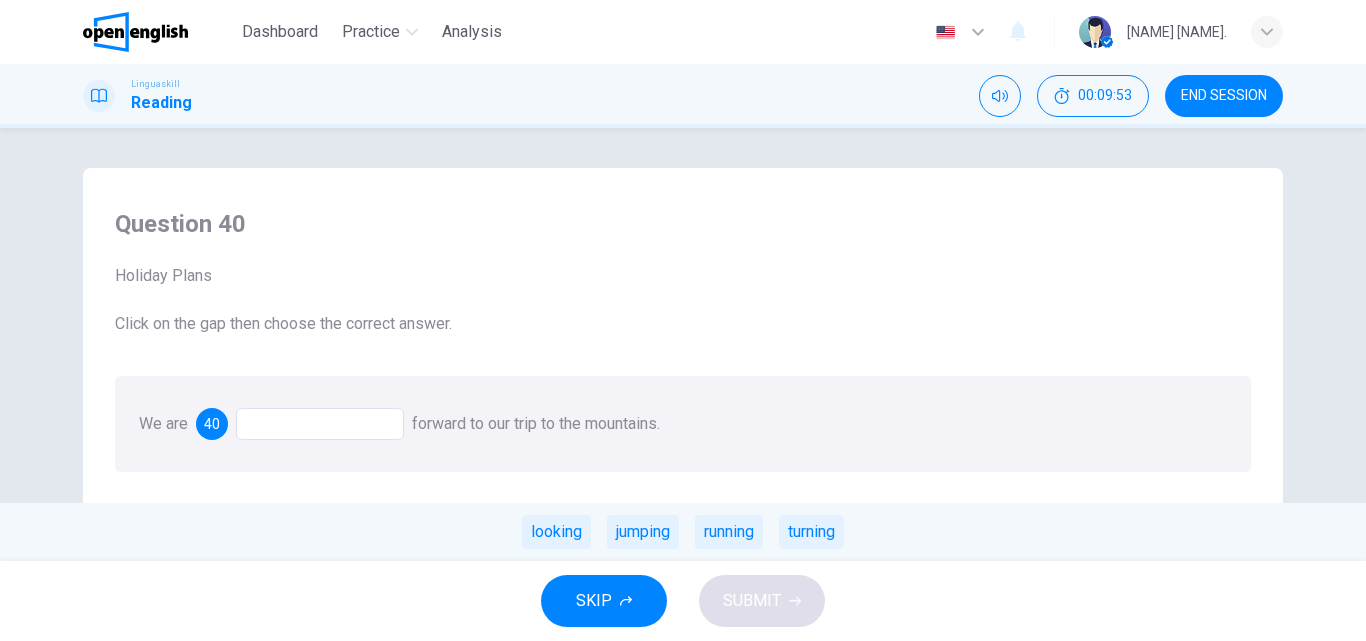 drag, startPoint x: 794, startPoint y: 532, endPoint x: 783, endPoint y: 562, distance: 31.95309 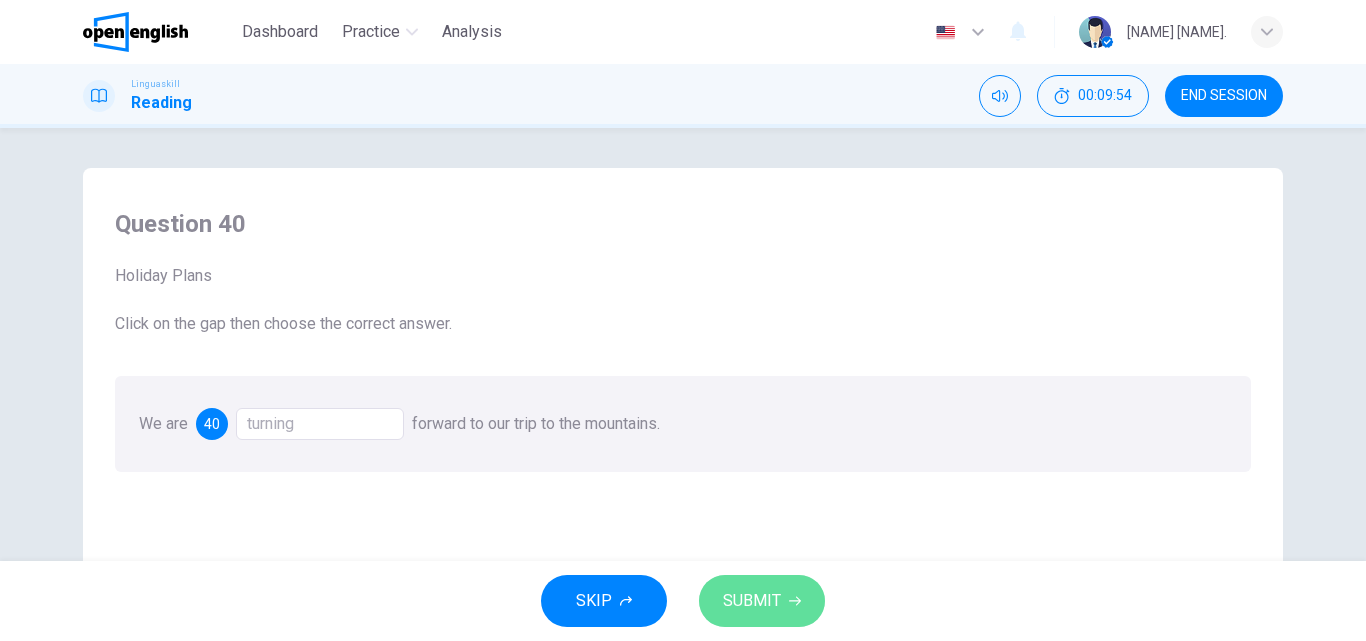 click on "SUBMIT" at bounding box center (762, 601) 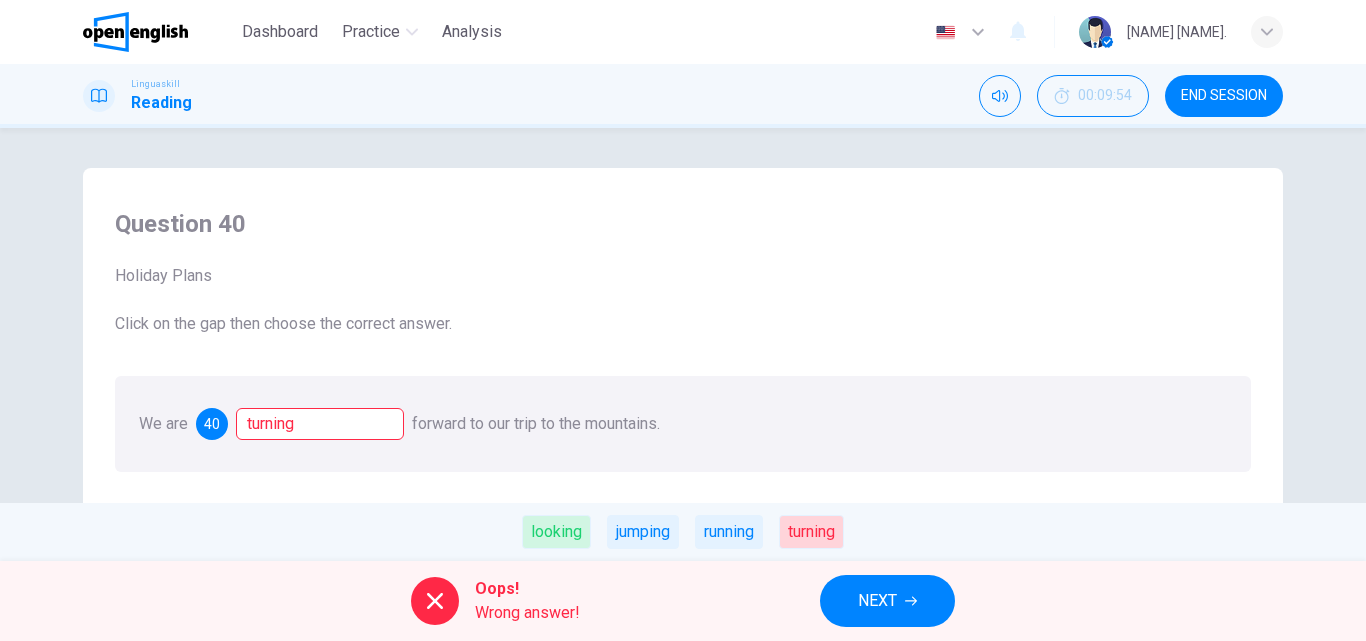 click on "NEXT" at bounding box center (887, 601) 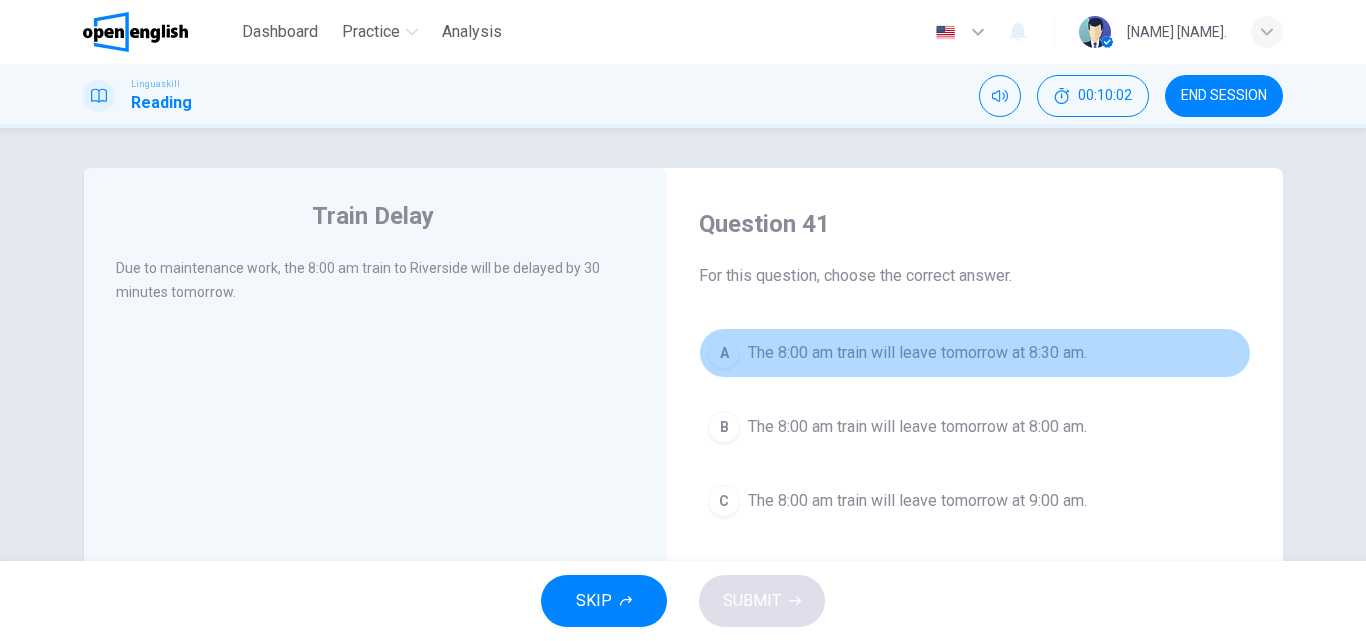 click on "The 8:00 am train will leave tomorrow at 8:30 am." at bounding box center (917, 353) 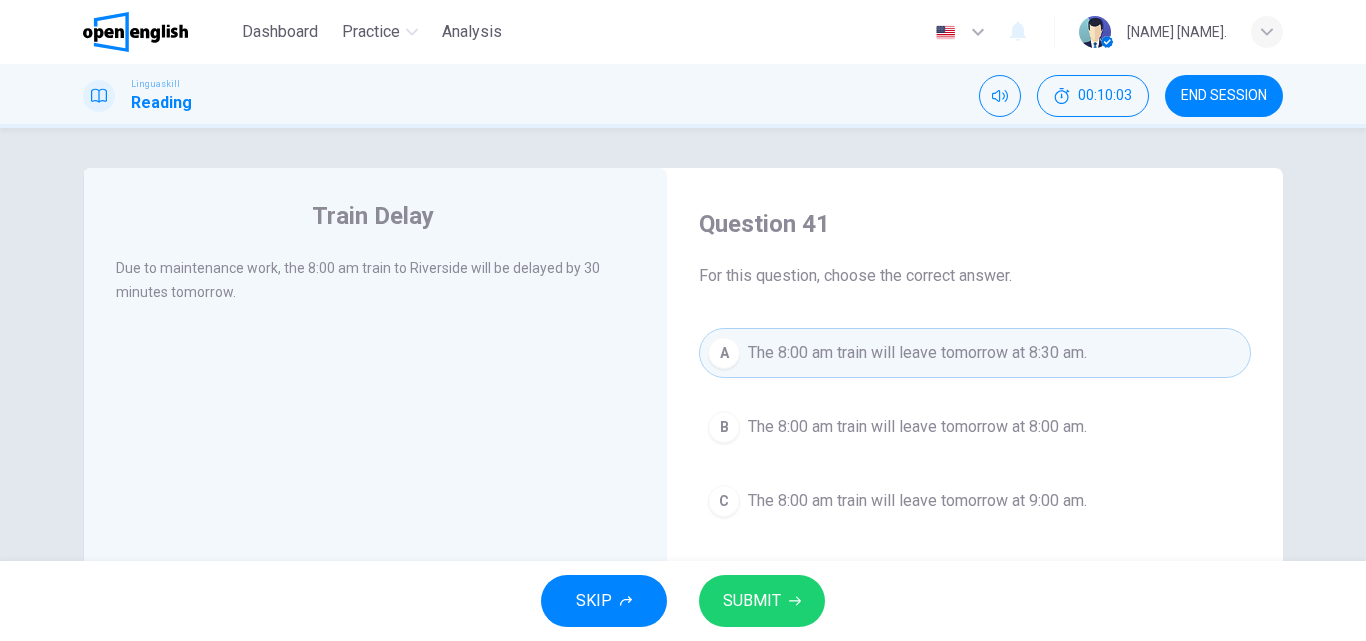 click on "SUBMIT" at bounding box center (762, 601) 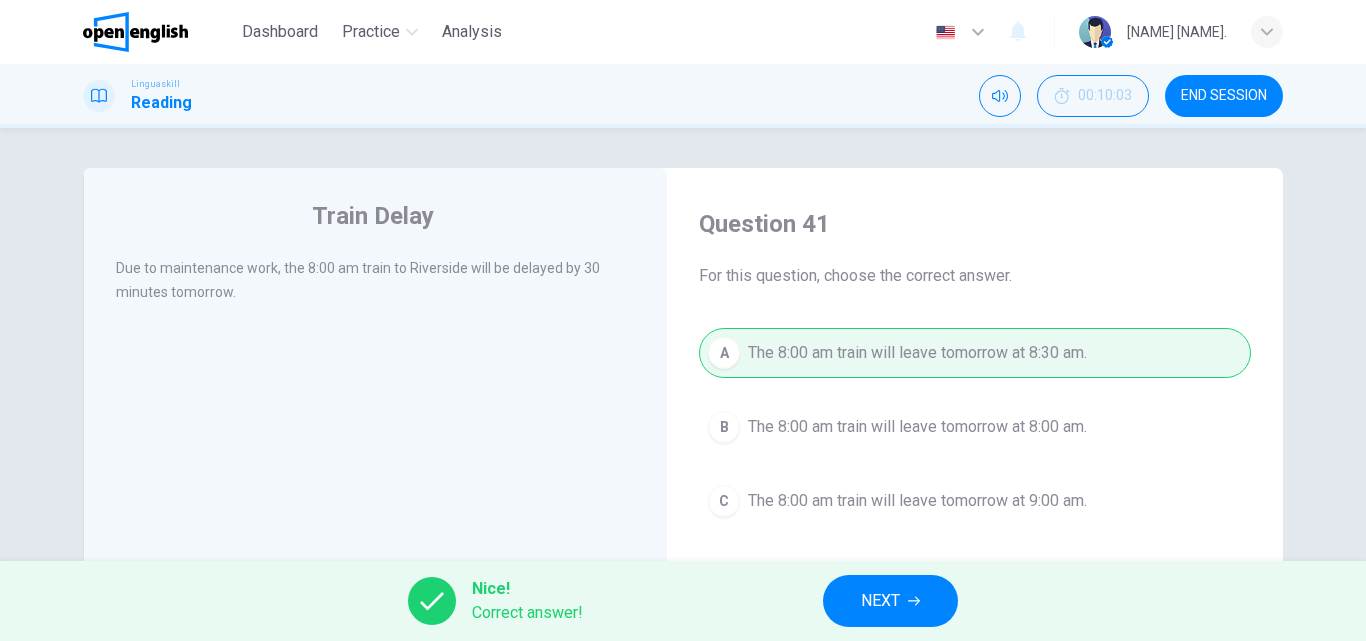 click on "NEXT" at bounding box center (890, 601) 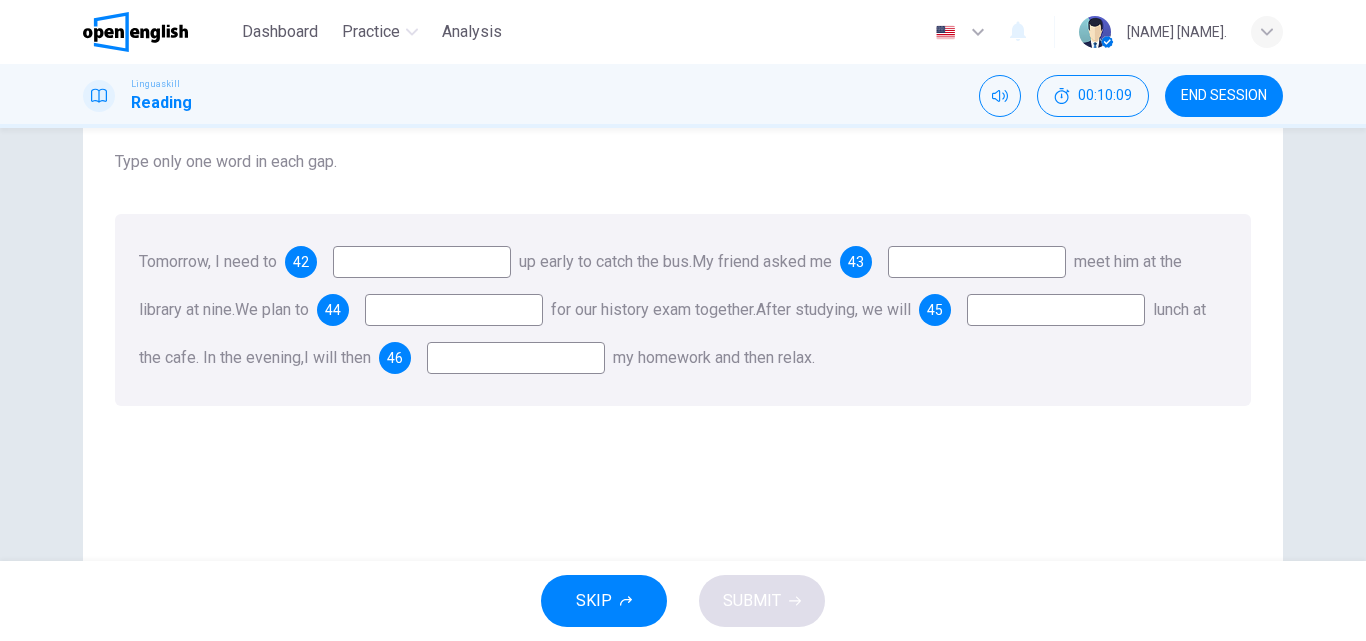 scroll, scrollTop: 164, scrollLeft: 0, axis: vertical 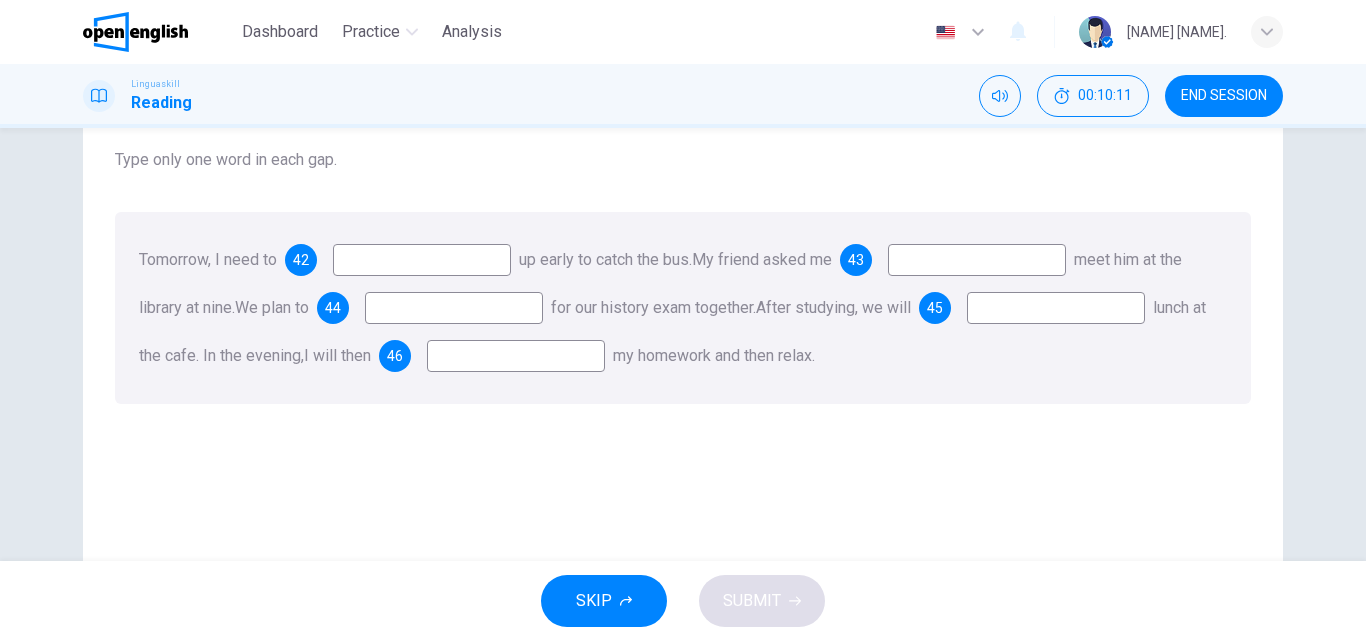 click at bounding box center (422, 260) 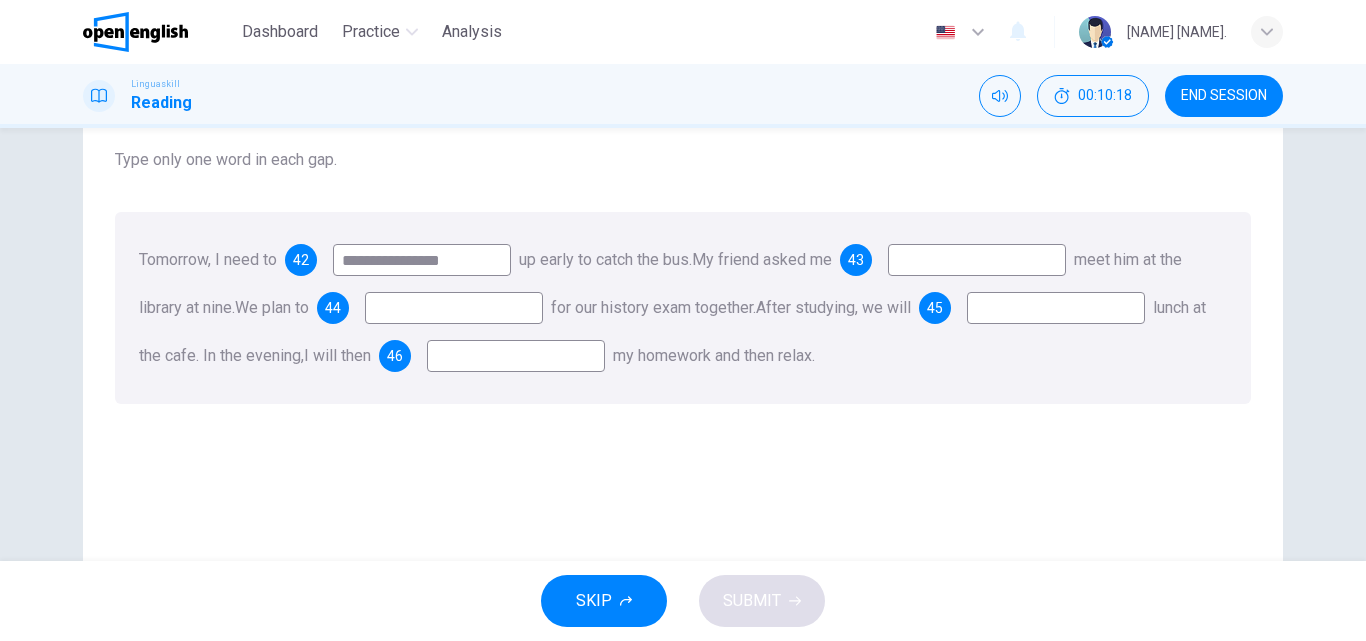 type on "**********" 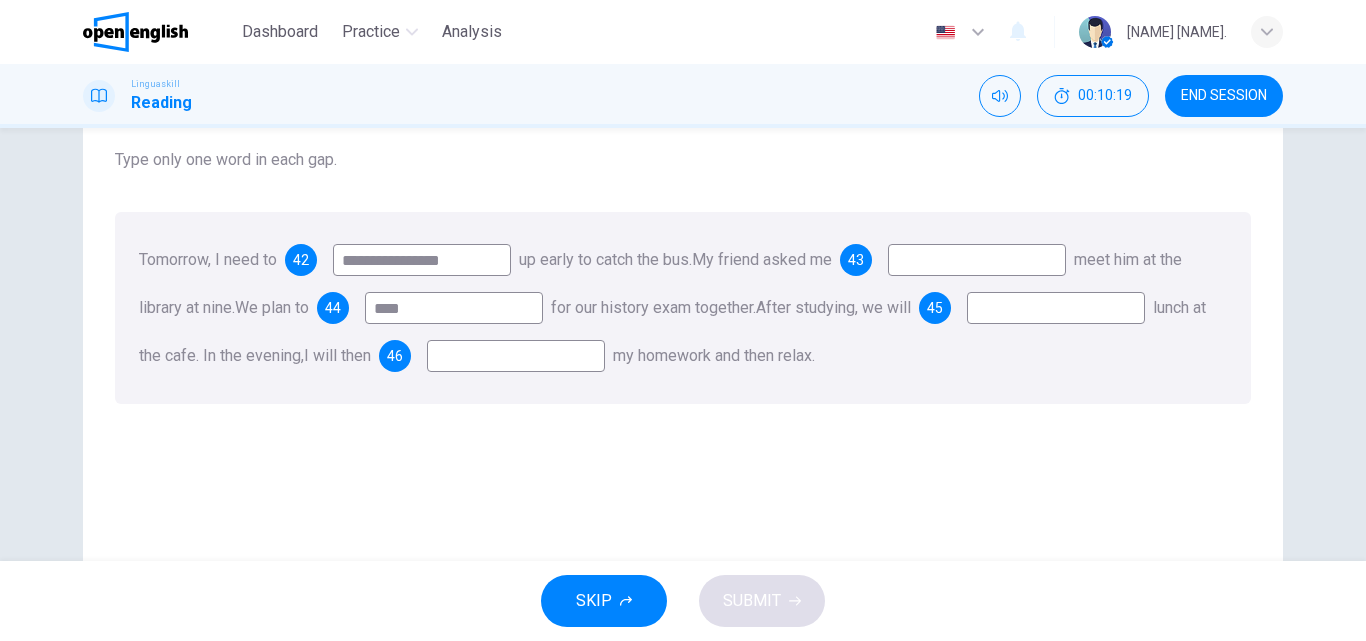 type on "****" 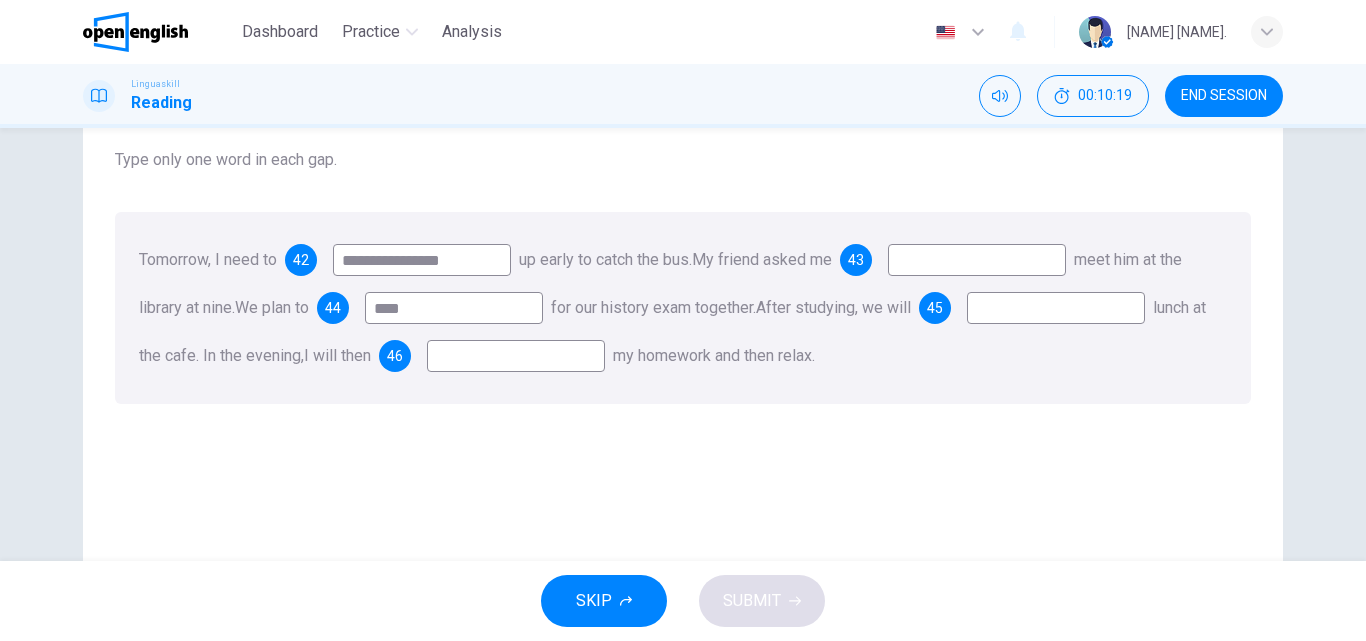 click at bounding box center (1056, 308) 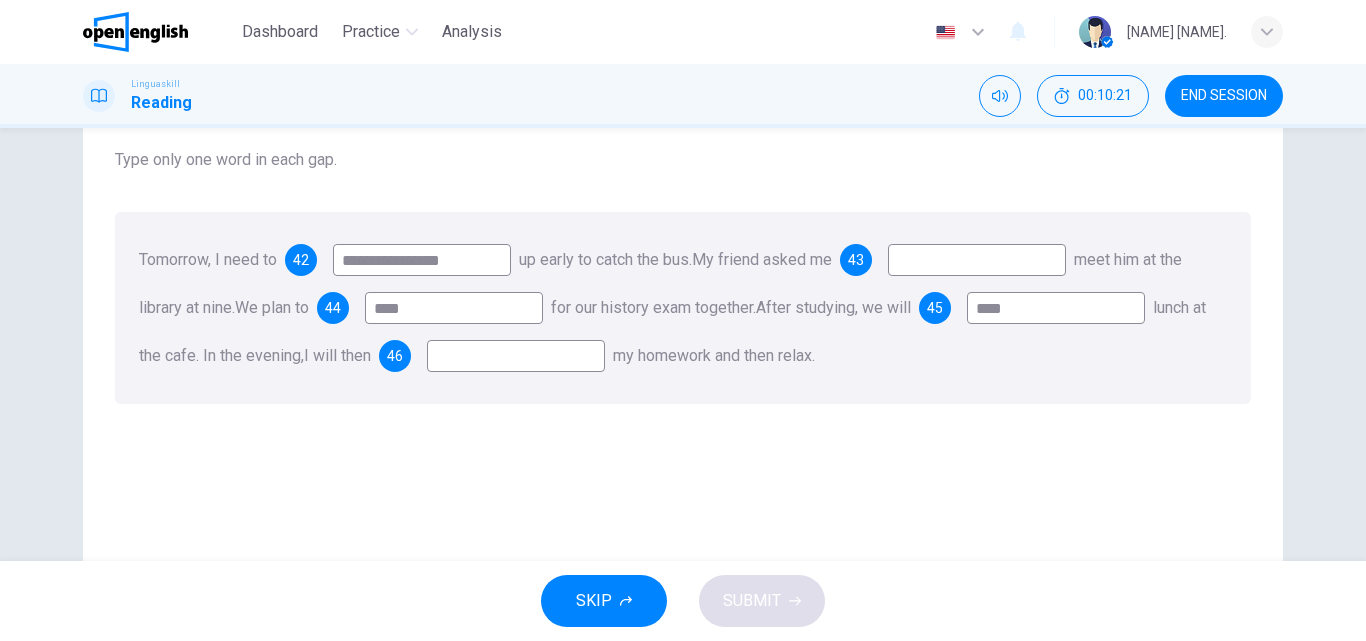 type on "****" 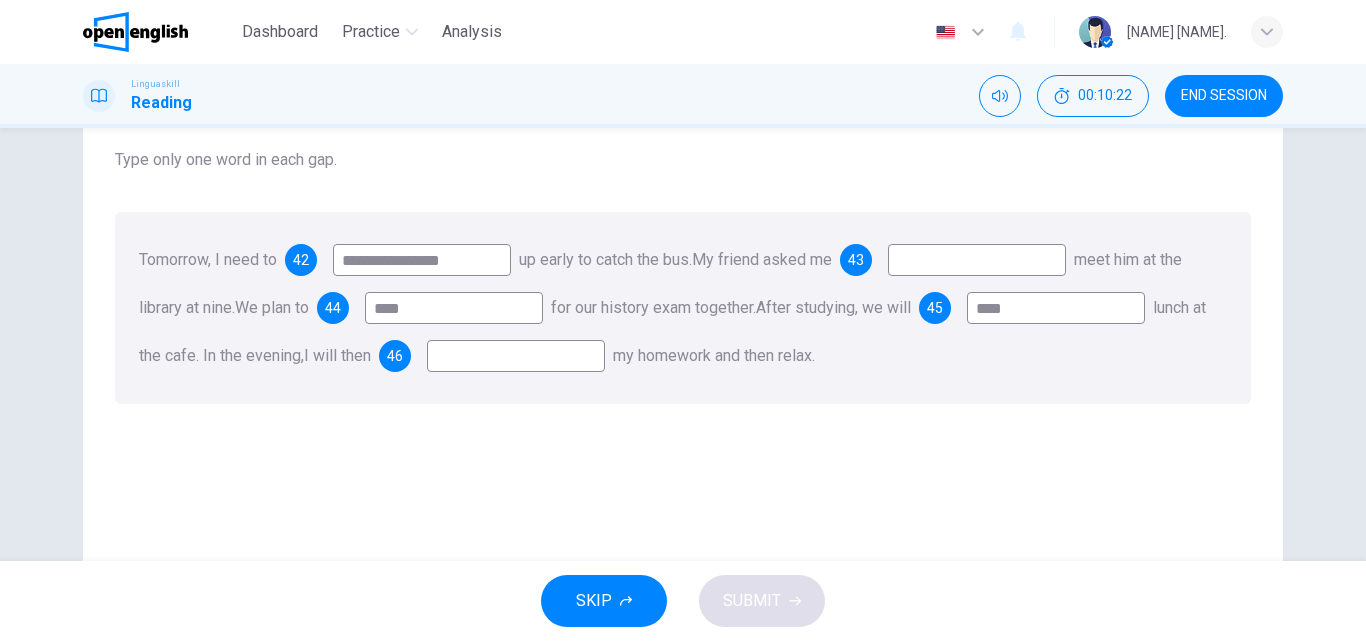 click at bounding box center [977, 260] 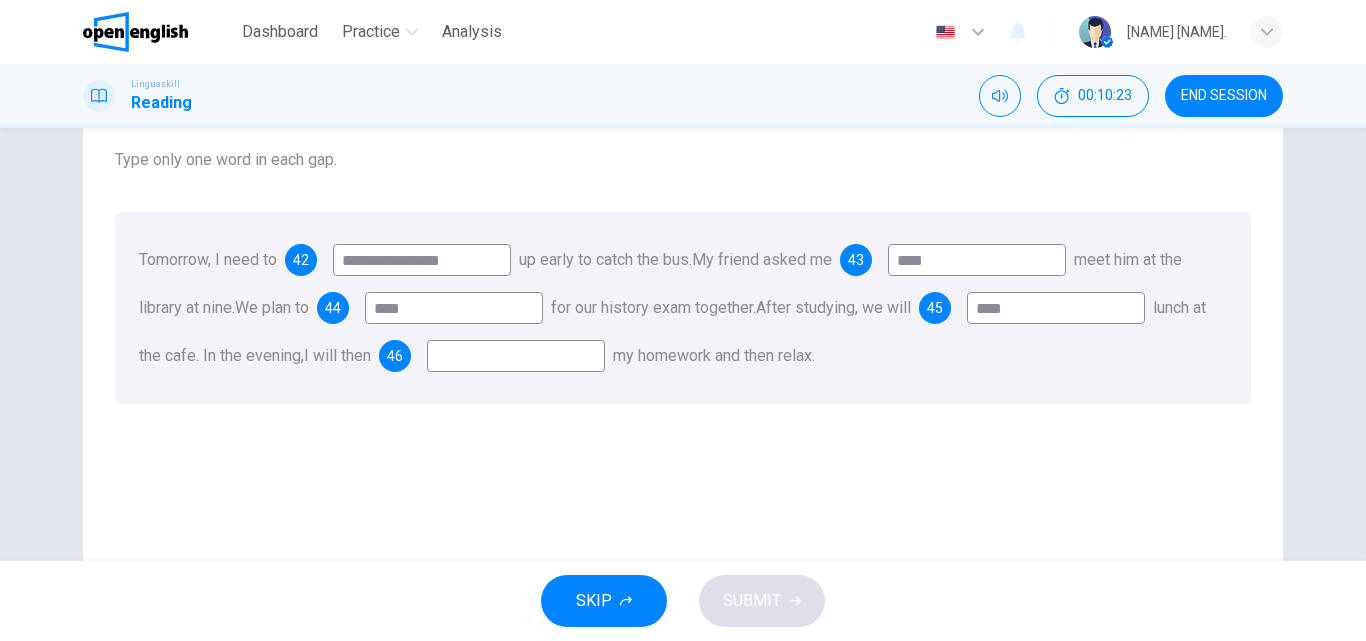 type on "****" 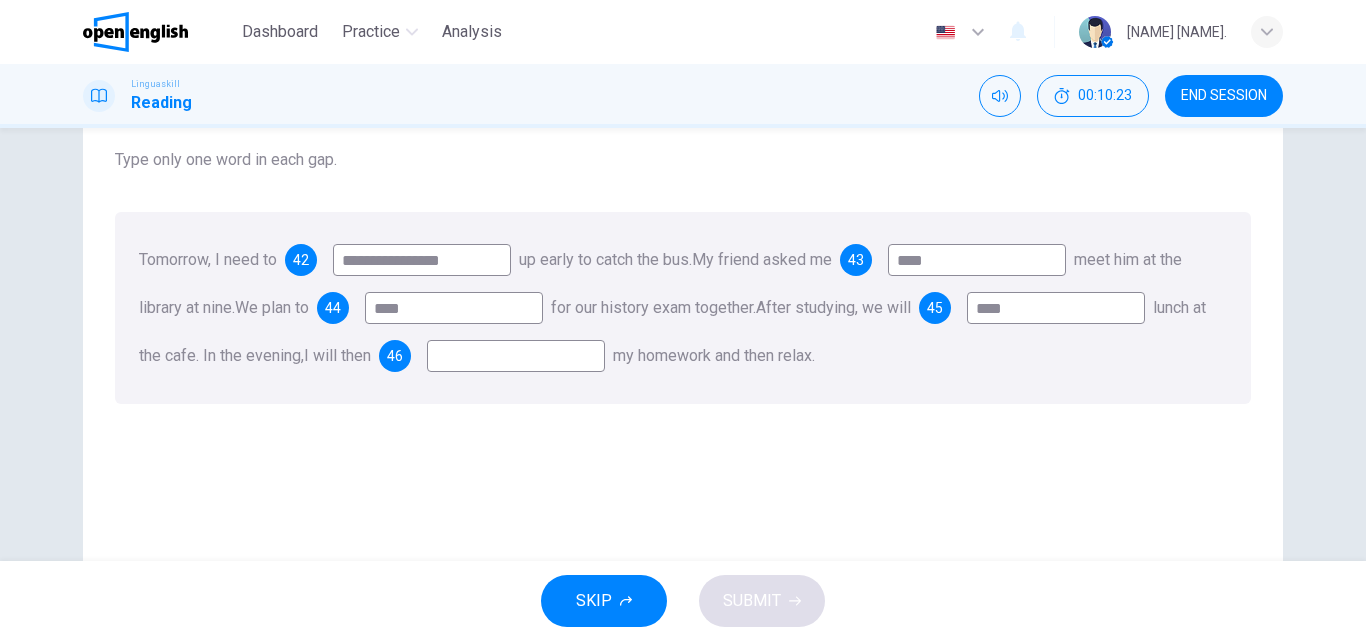 click at bounding box center [516, 356] 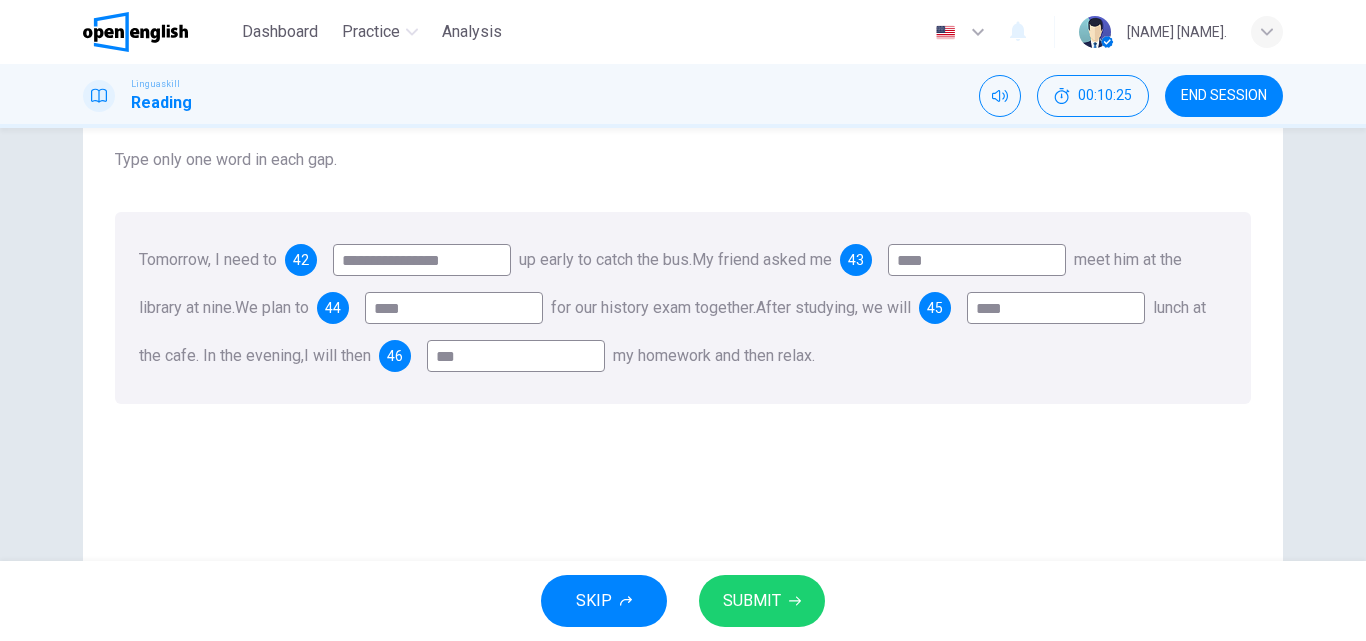 type on "***" 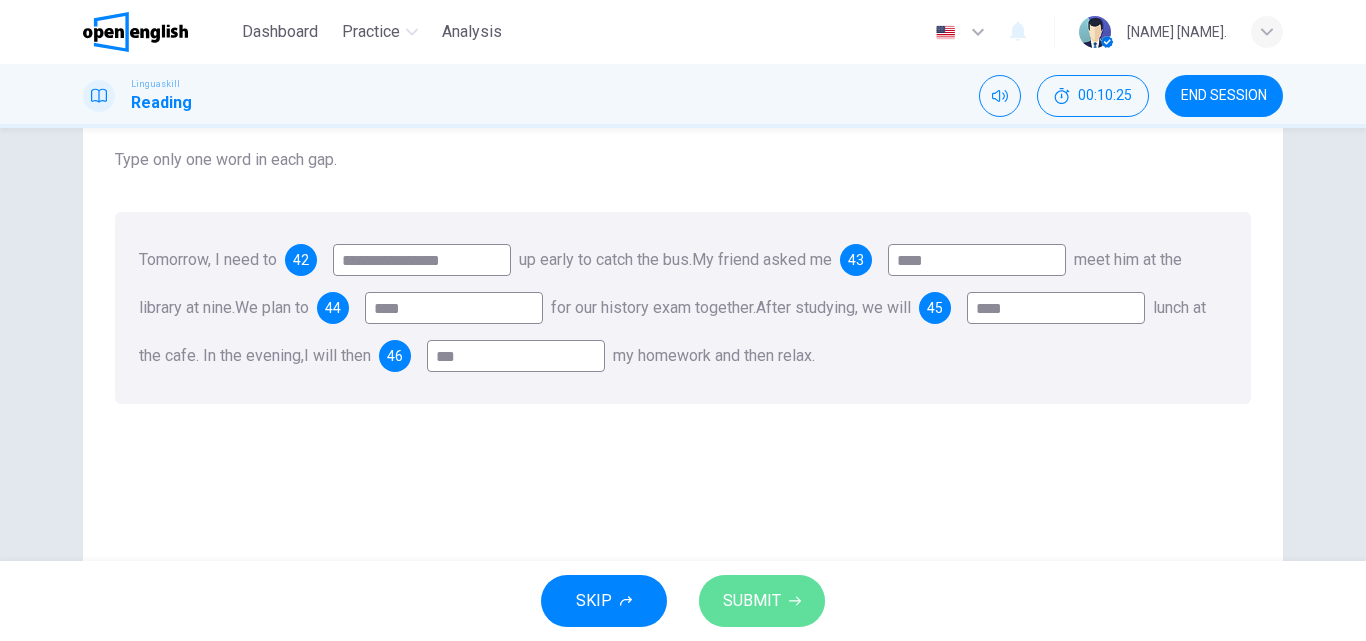 click on "SUBMIT" at bounding box center (752, 601) 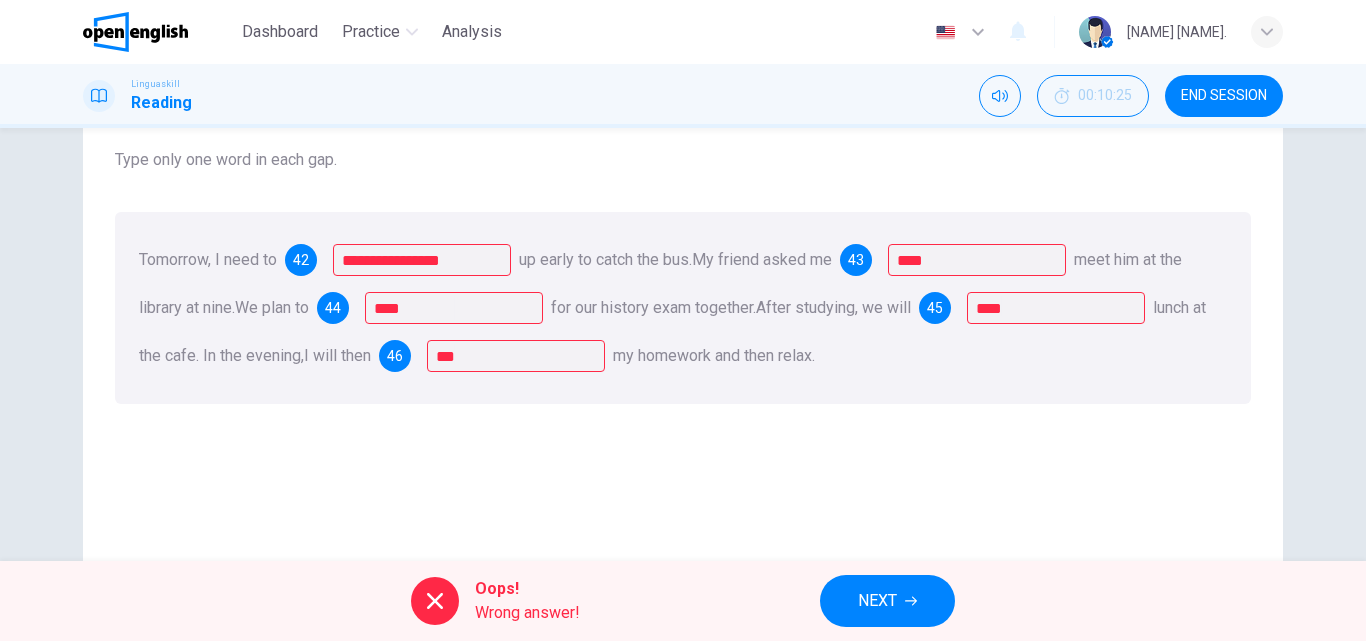 click on "NEXT" at bounding box center (887, 601) 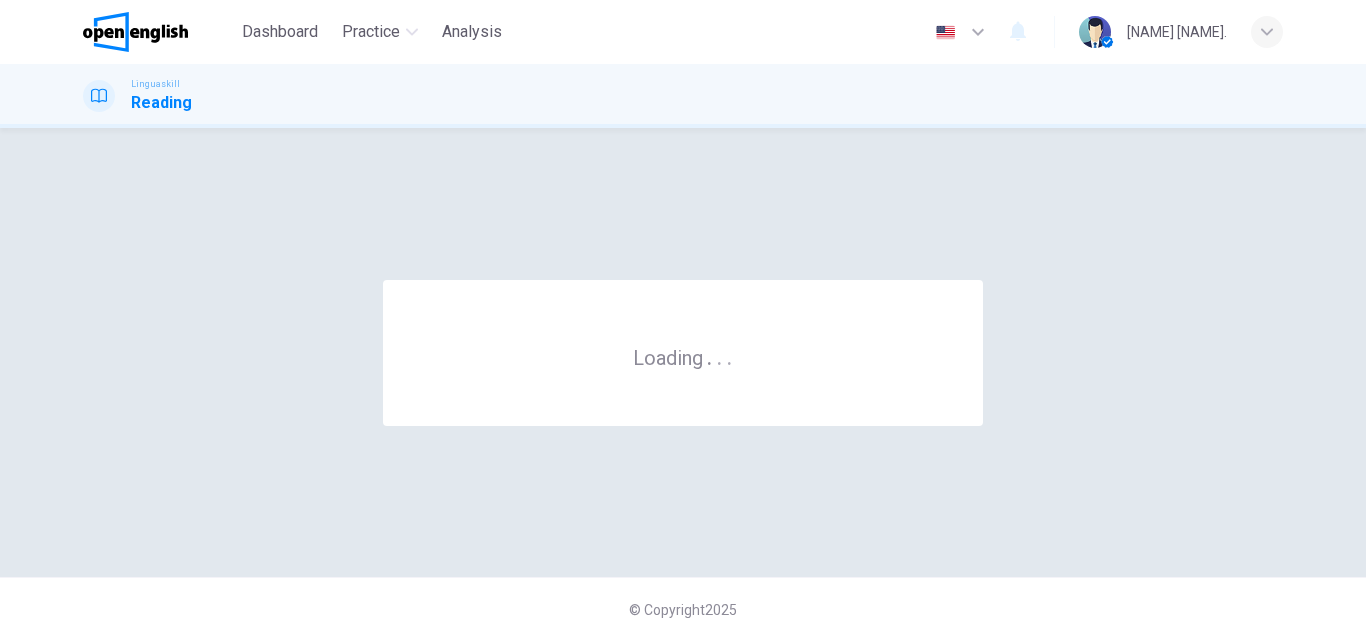 scroll, scrollTop: 0, scrollLeft: 0, axis: both 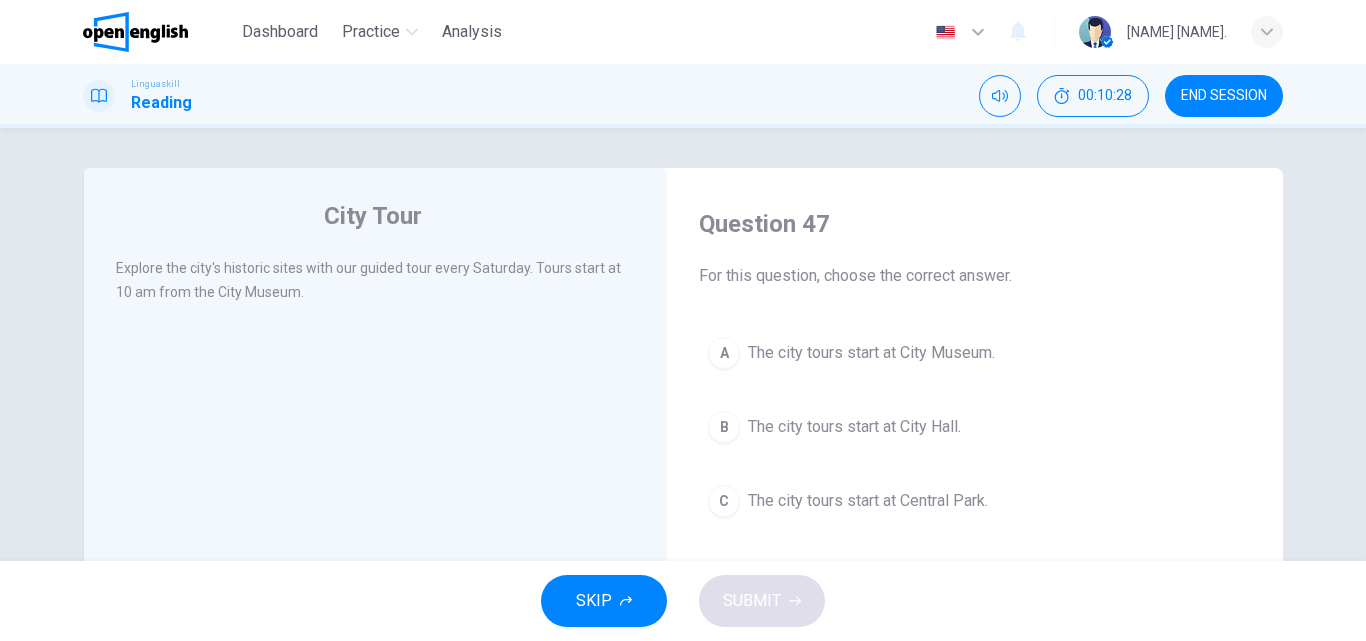 click on "The city tours start at City Museum." at bounding box center (871, 353) 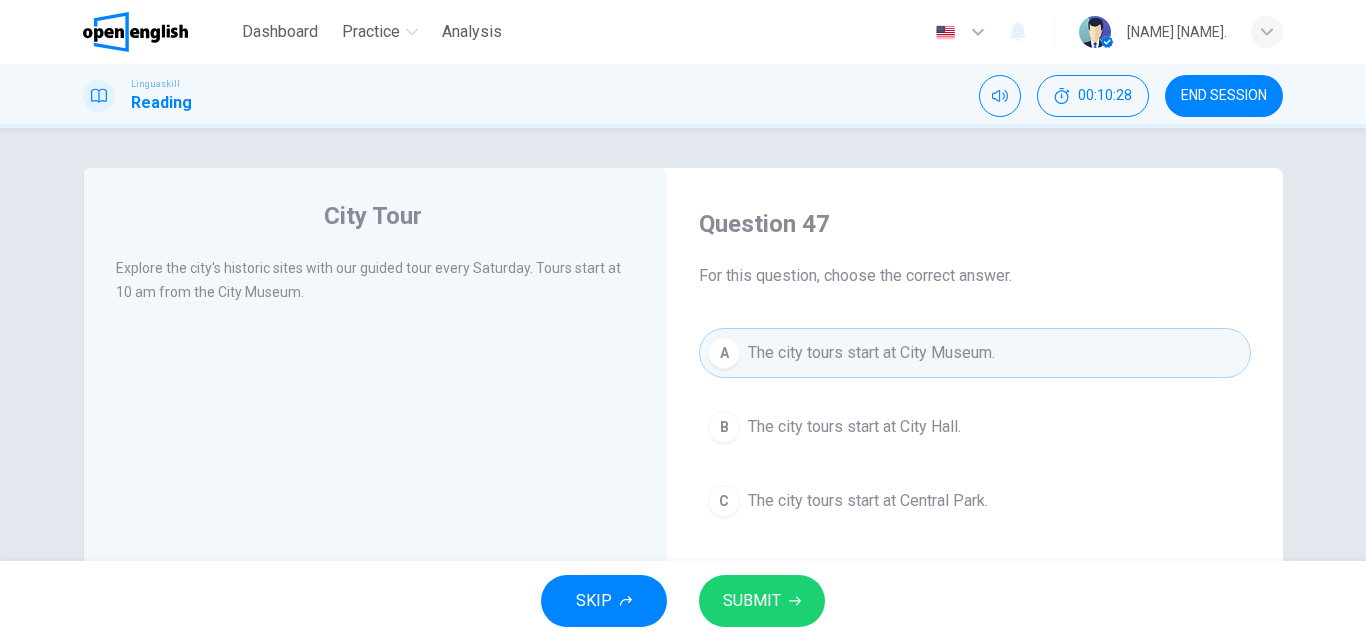 click on "SUBMIT" at bounding box center (762, 601) 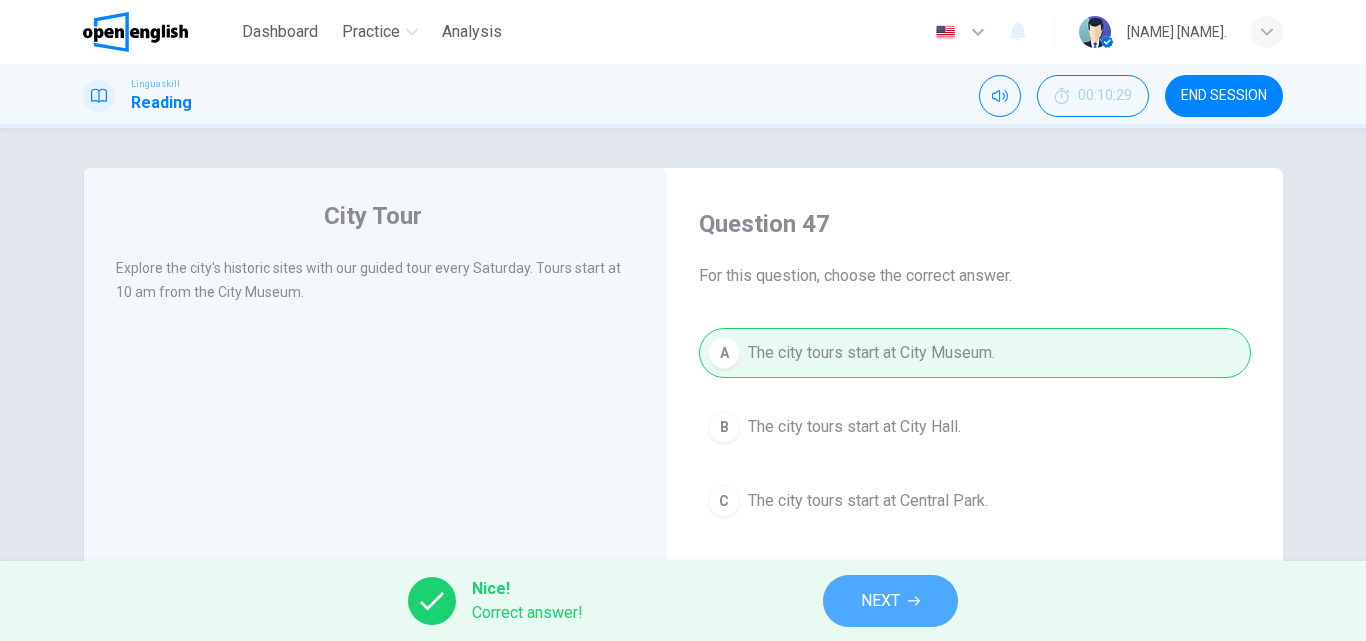 click on "NEXT" at bounding box center (890, 601) 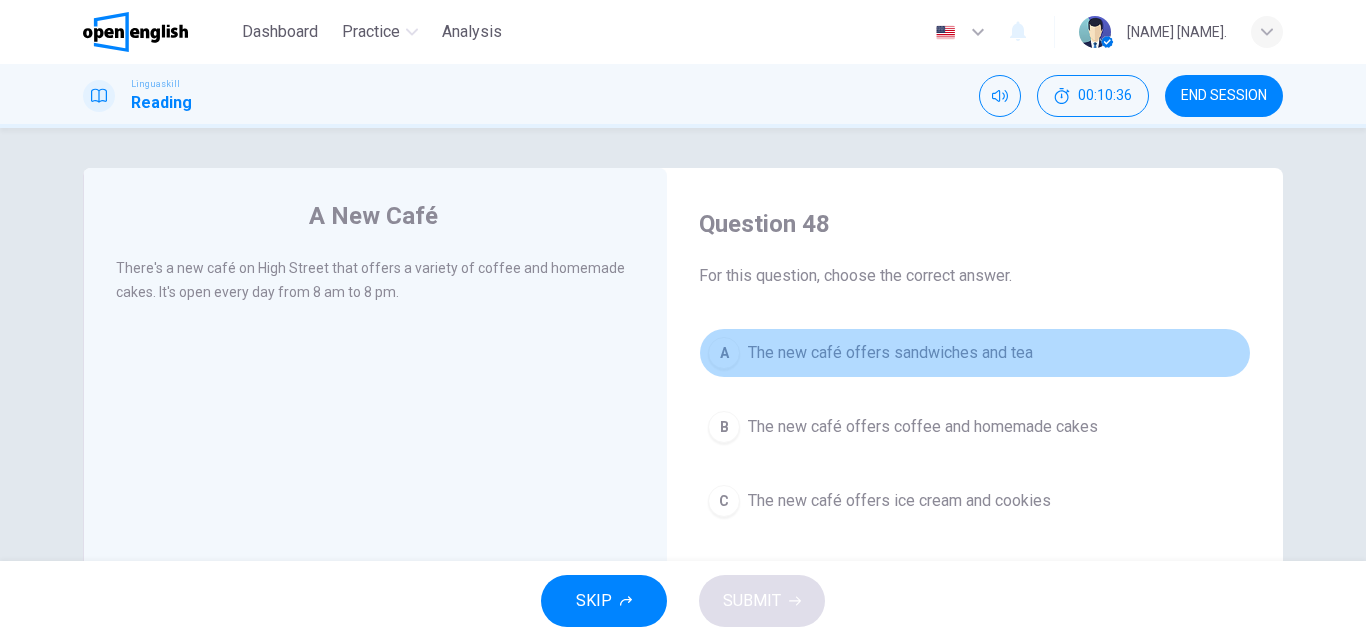 click on "The new café offers sandwiches and tea" at bounding box center [890, 353] 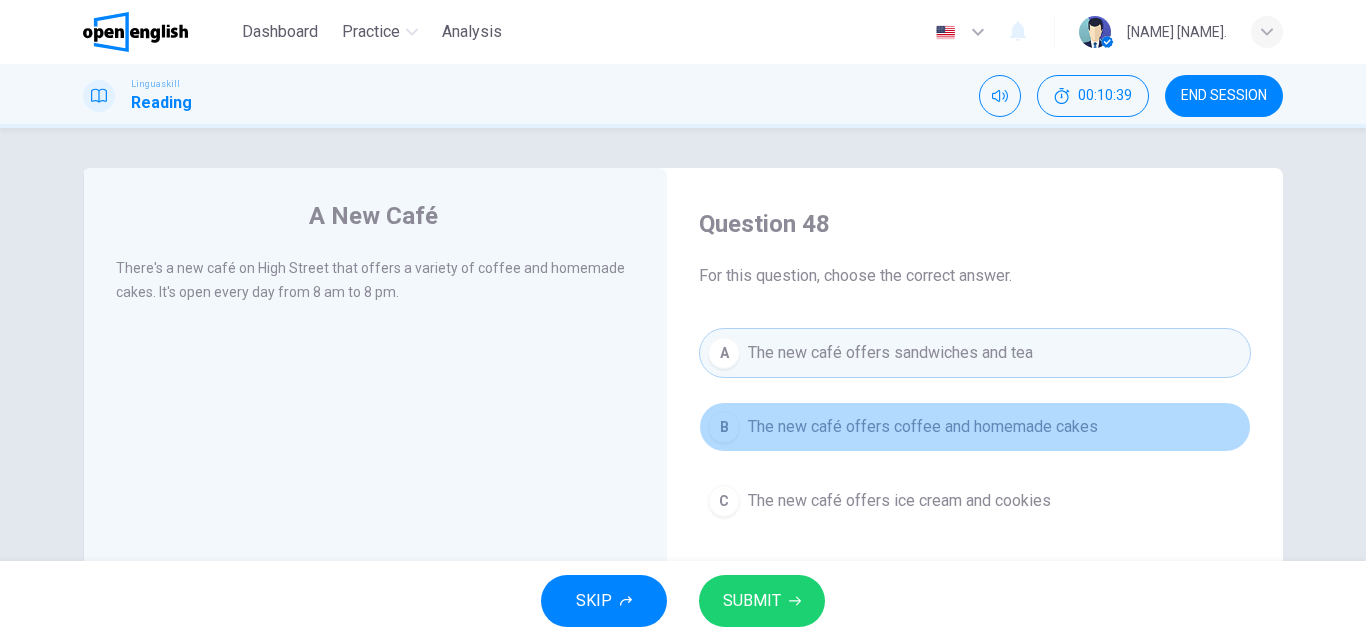 click on "B The new café offers coffee and homemade cakes" at bounding box center (975, 427) 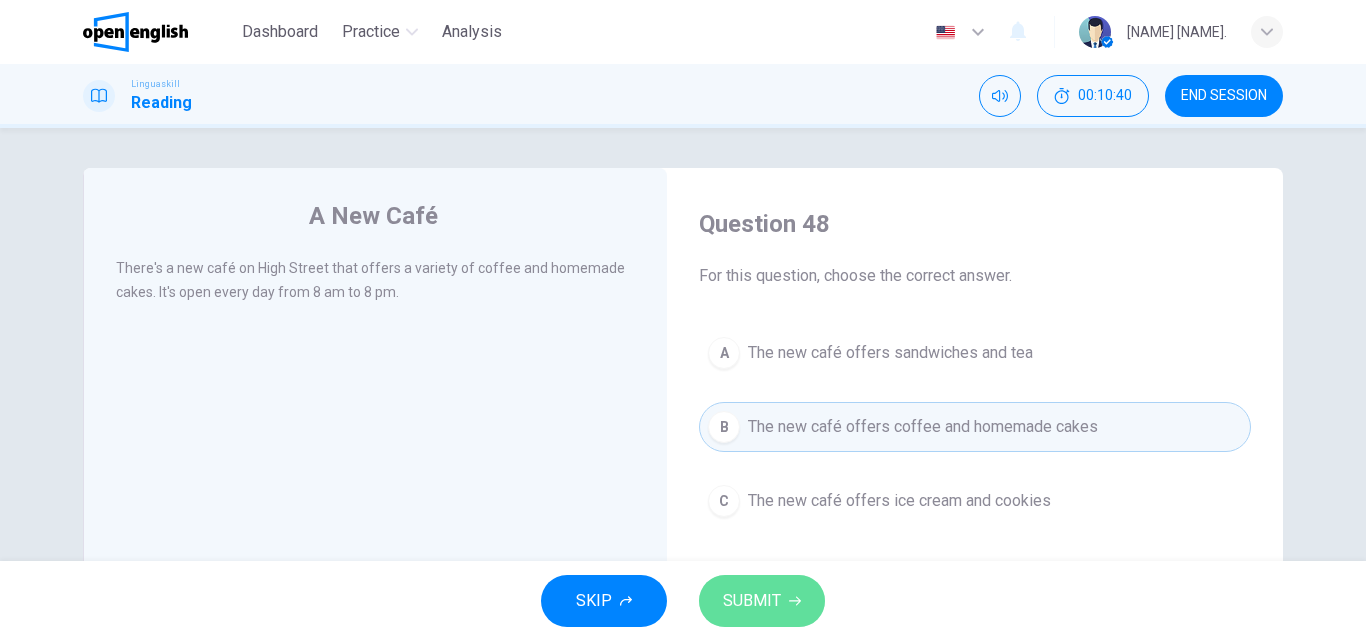 click 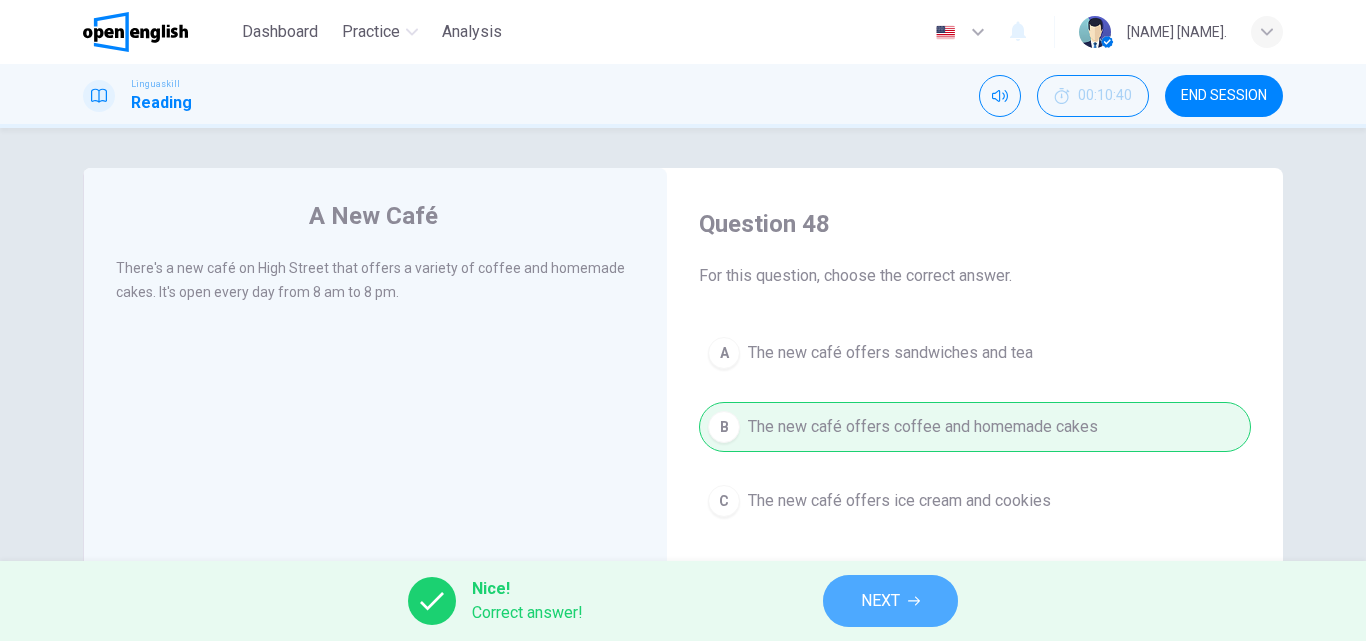 click on "NEXT" at bounding box center (890, 601) 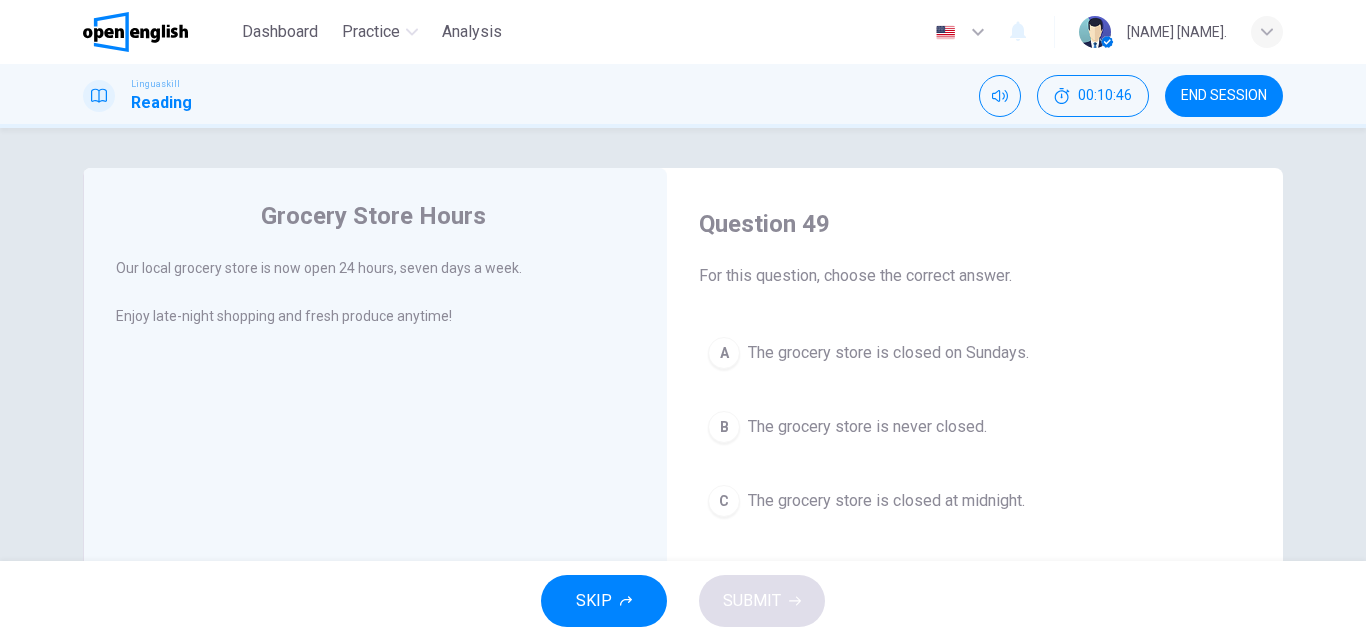 click on "The grocery store is closed at midnight." at bounding box center [886, 501] 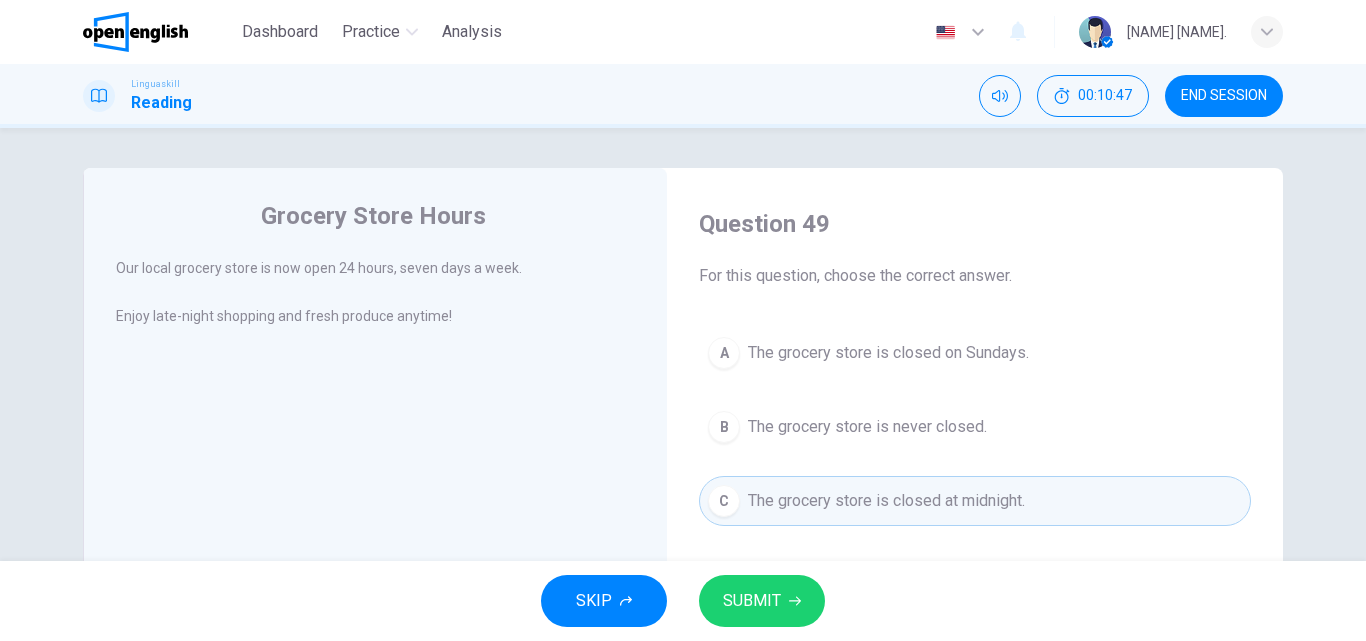 click on "SUBMIT" at bounding box center [762, 601] 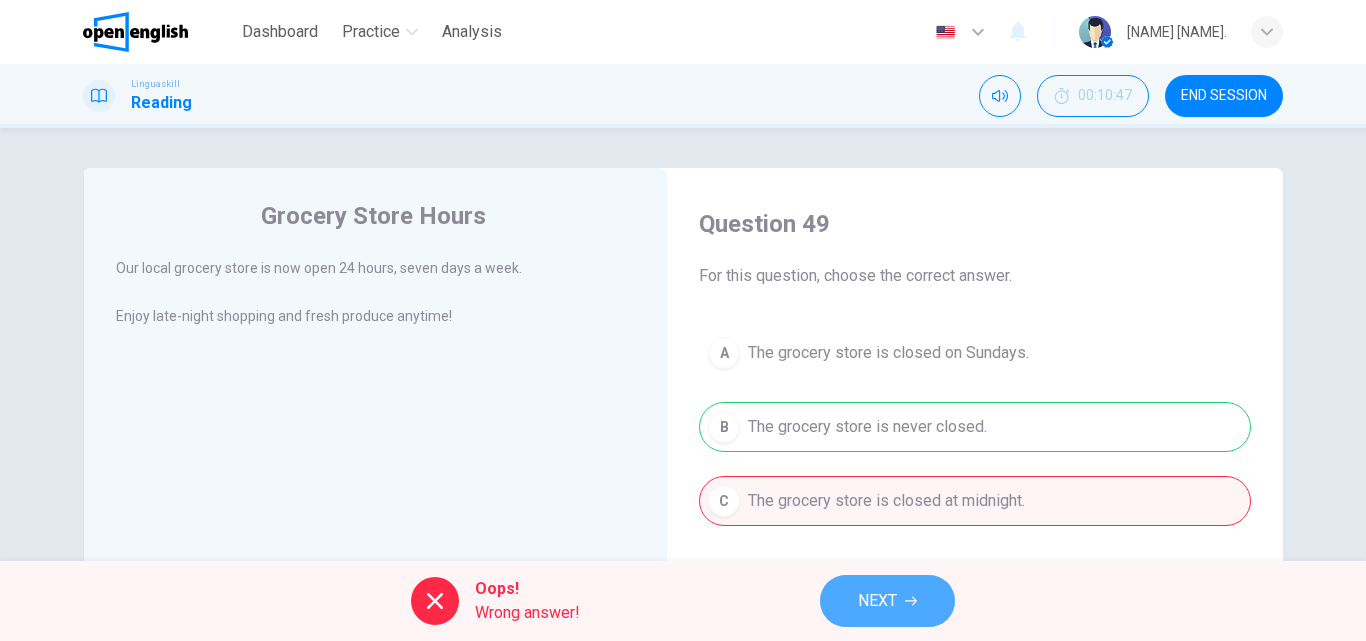 click on "NEXT" at bounding box center [887, 601] 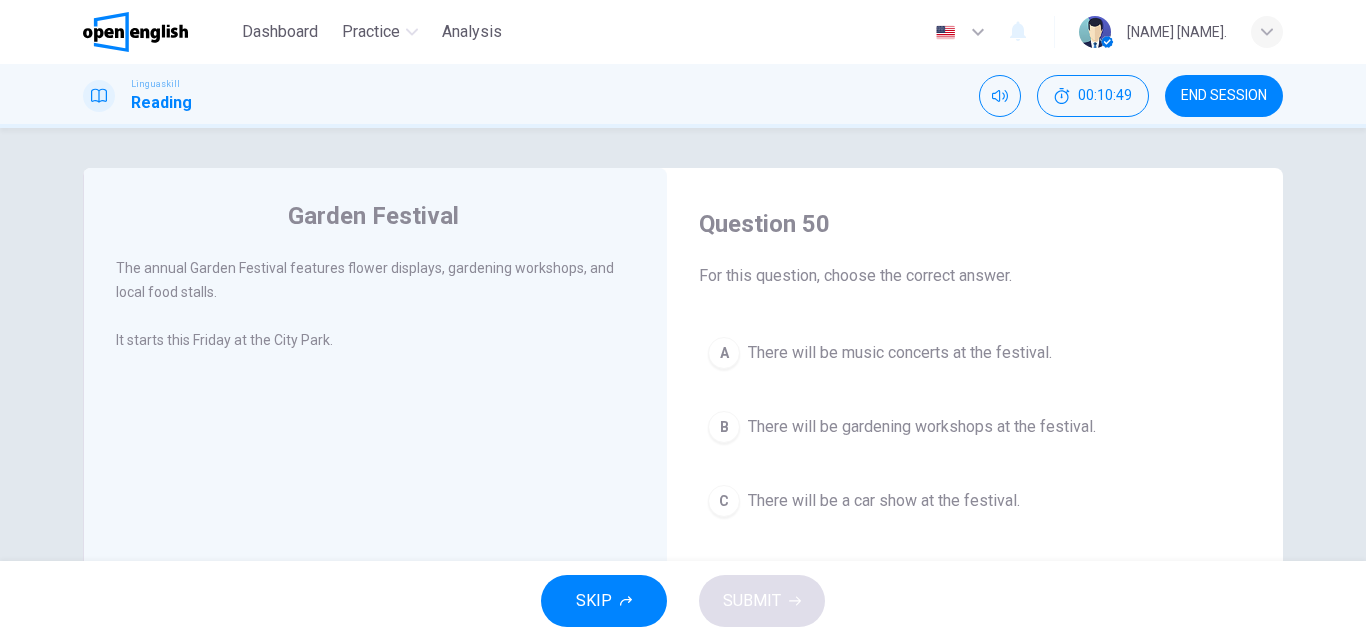 click on "END SESSION" at bounding box center (1224, 96) 